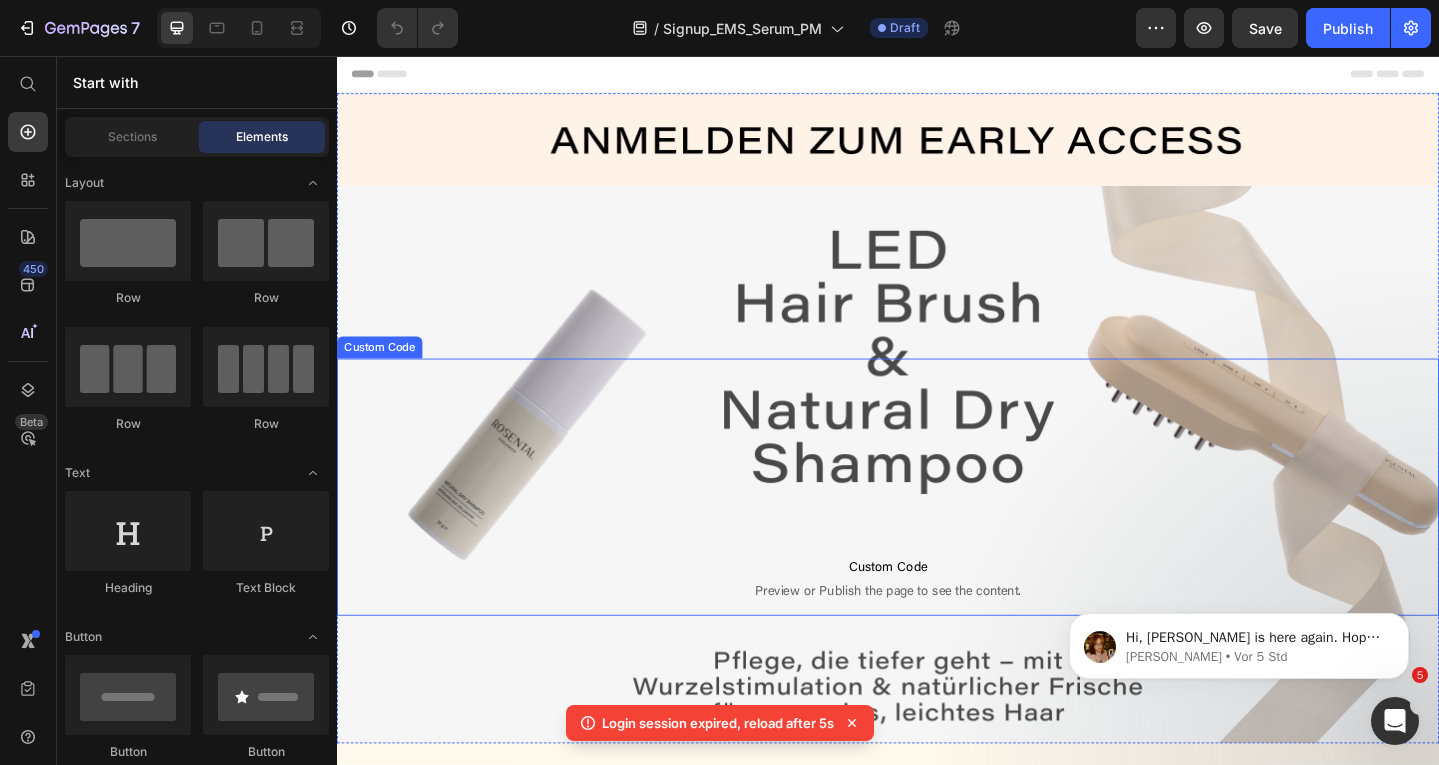 scroll, scrollTop: 0, scrollLeft: 0, axis: both 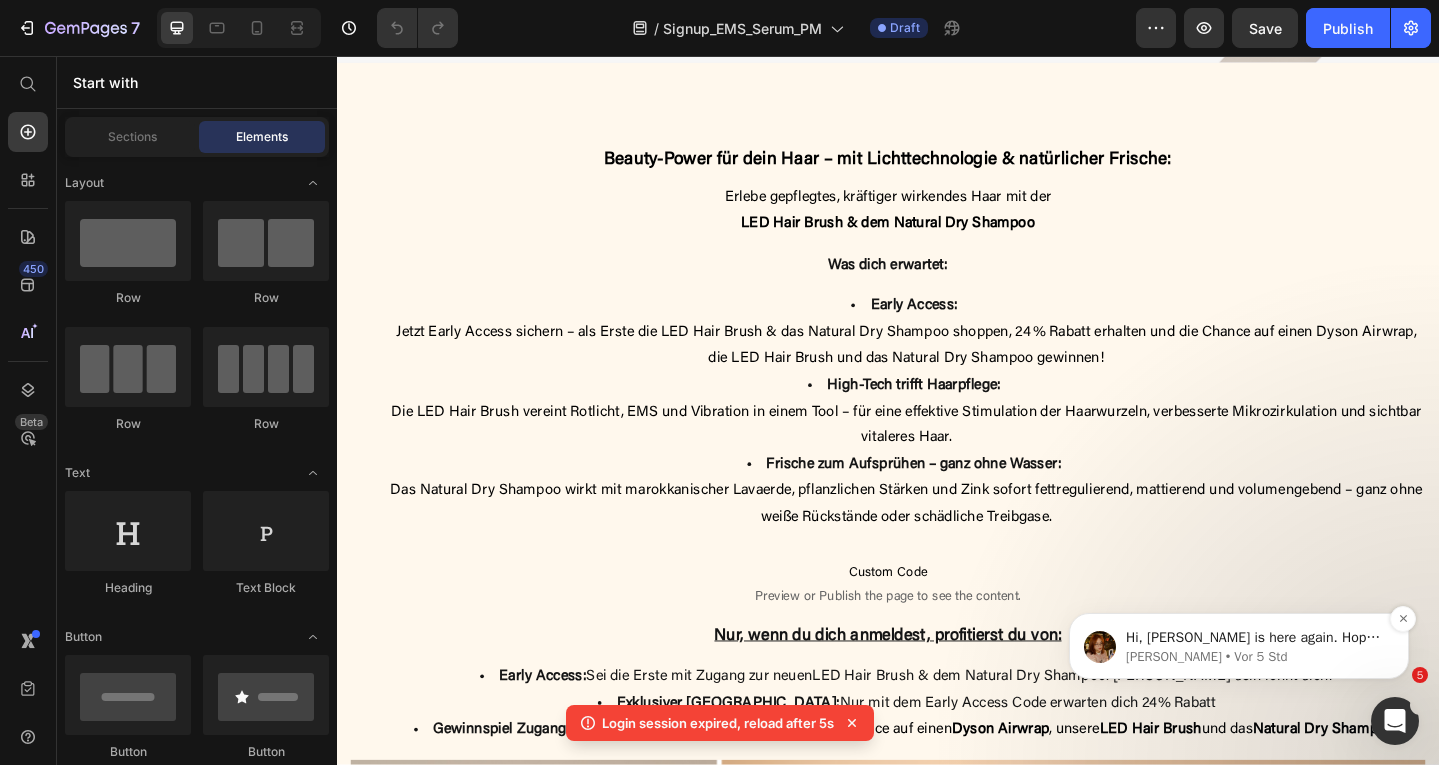 click on "Jamie • Vor 5 Std" at bounding box center [1255, 657] 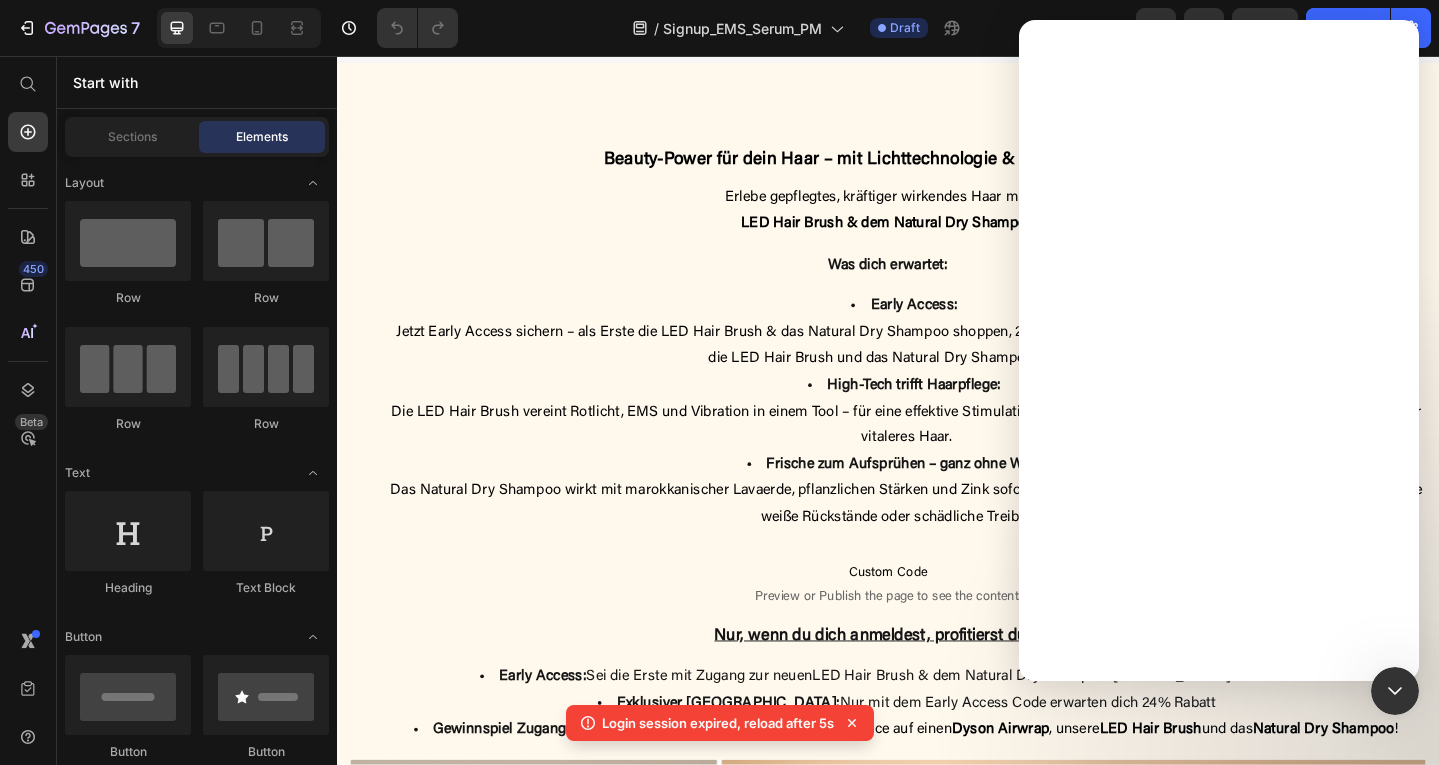 scroll, scrollTop: 0, scrollLeft: 0, axis: both 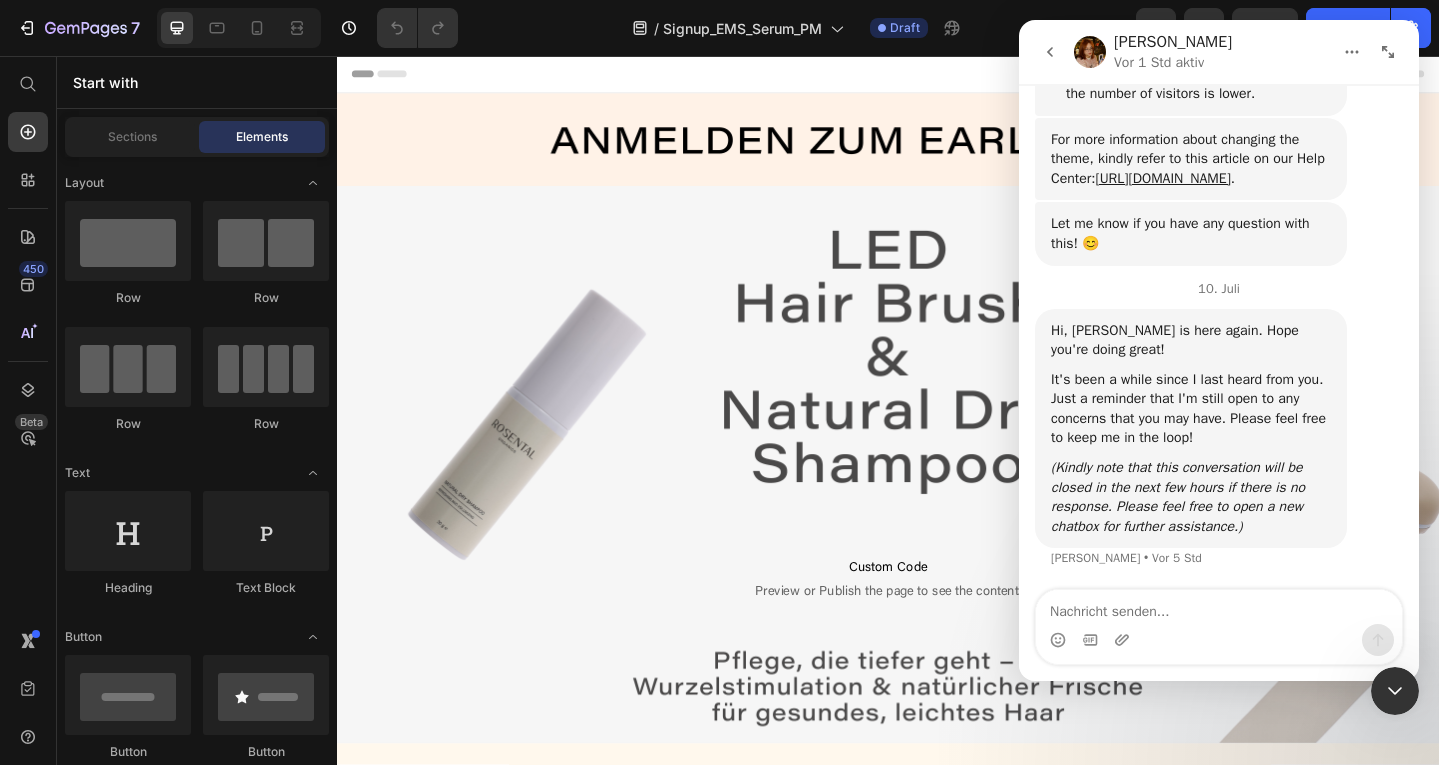 drag, startPoint x: 1379, startPoint y: 62, endPoint x: 1341, endPoint y: 75, distance: 40.16217 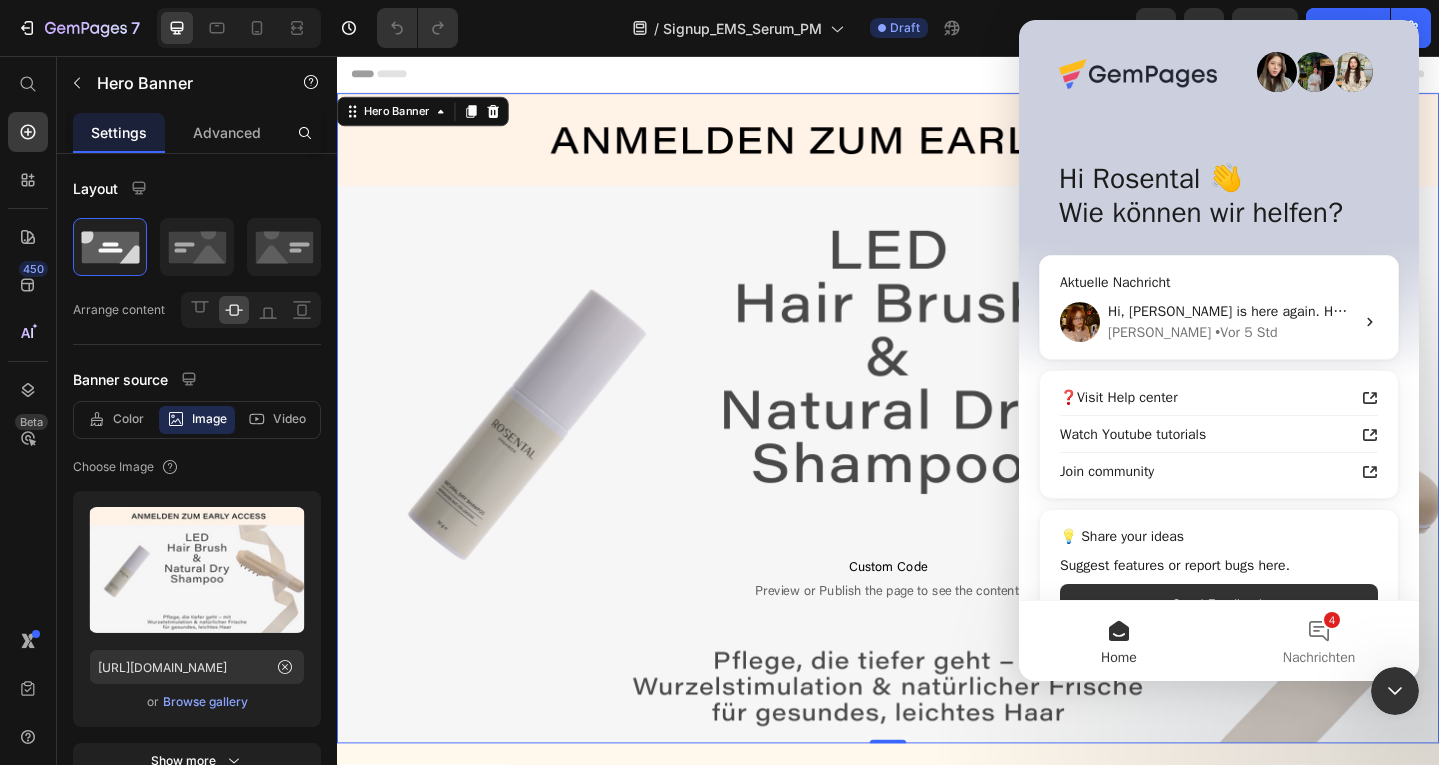 click on "Custom Code
Preview or Publish the page to see the content. Custom Code" at bounding box center (937, 451) 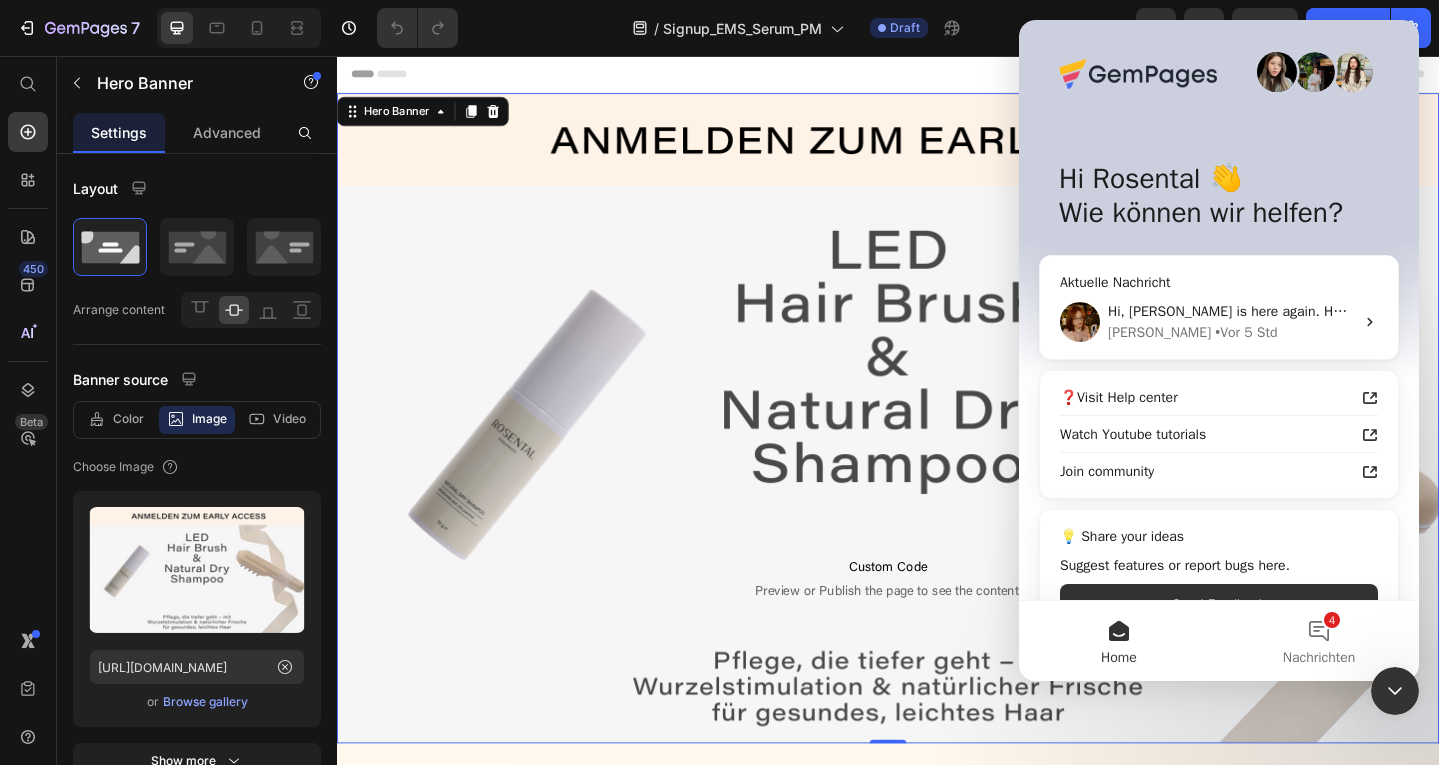 click 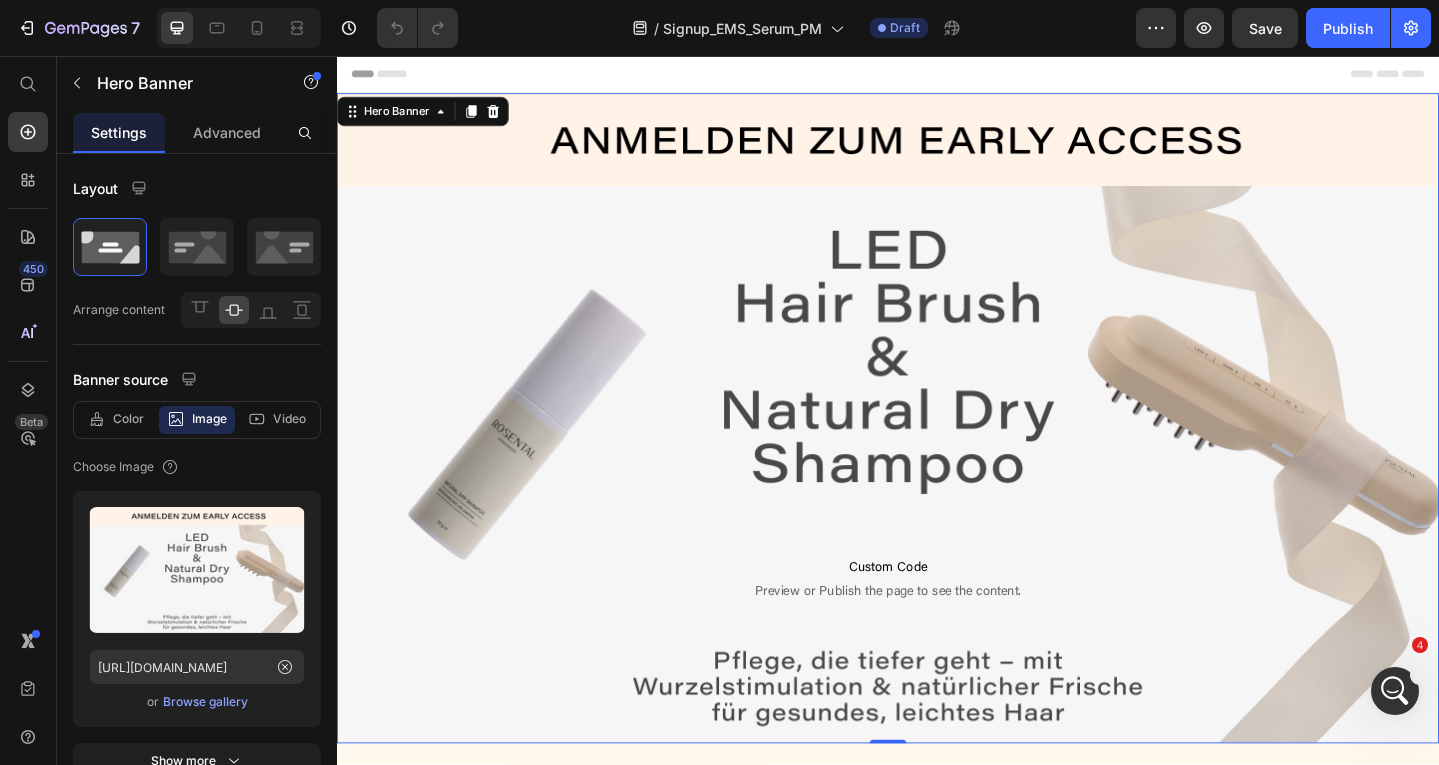 scroll, scrollTop: 0, scrollLeft: 0, axis: both 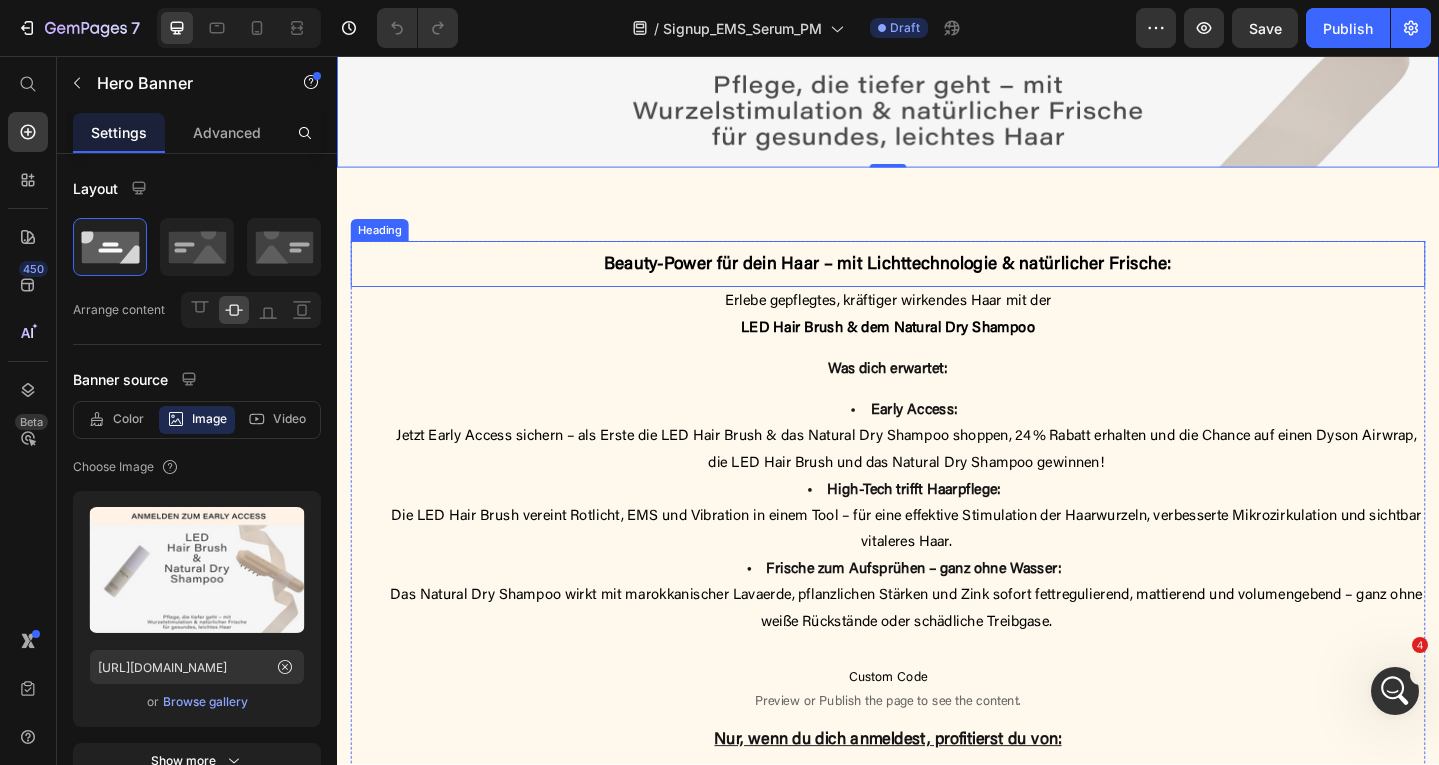 click on "Beauty-Power für dein Haar – mit Lichttechnologie & natürlicher Frische" at bounding box center [934, 283] 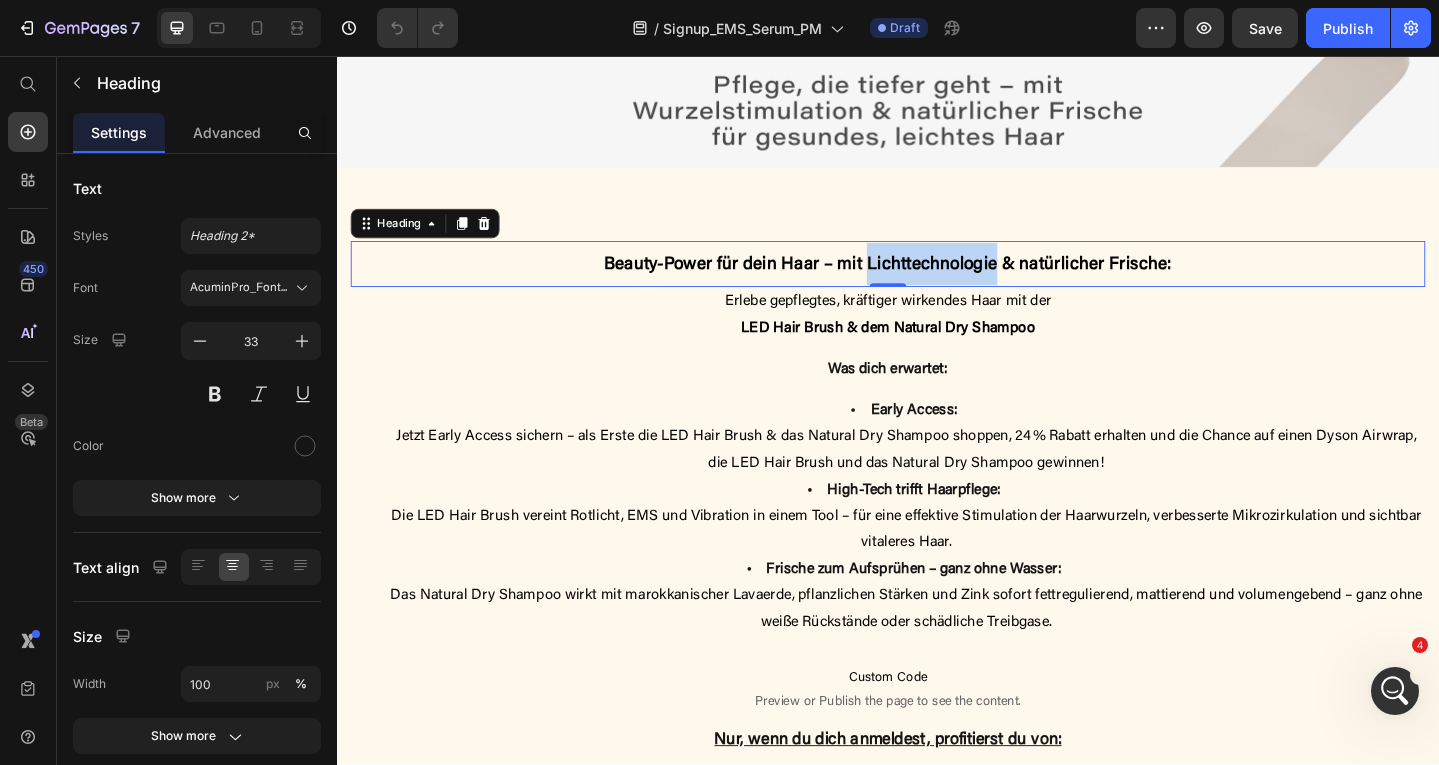 click on "Beauty-Power für dein Haar – mit Lichttechnologie & natürlicher Frische" at bounding box center (934, 283) 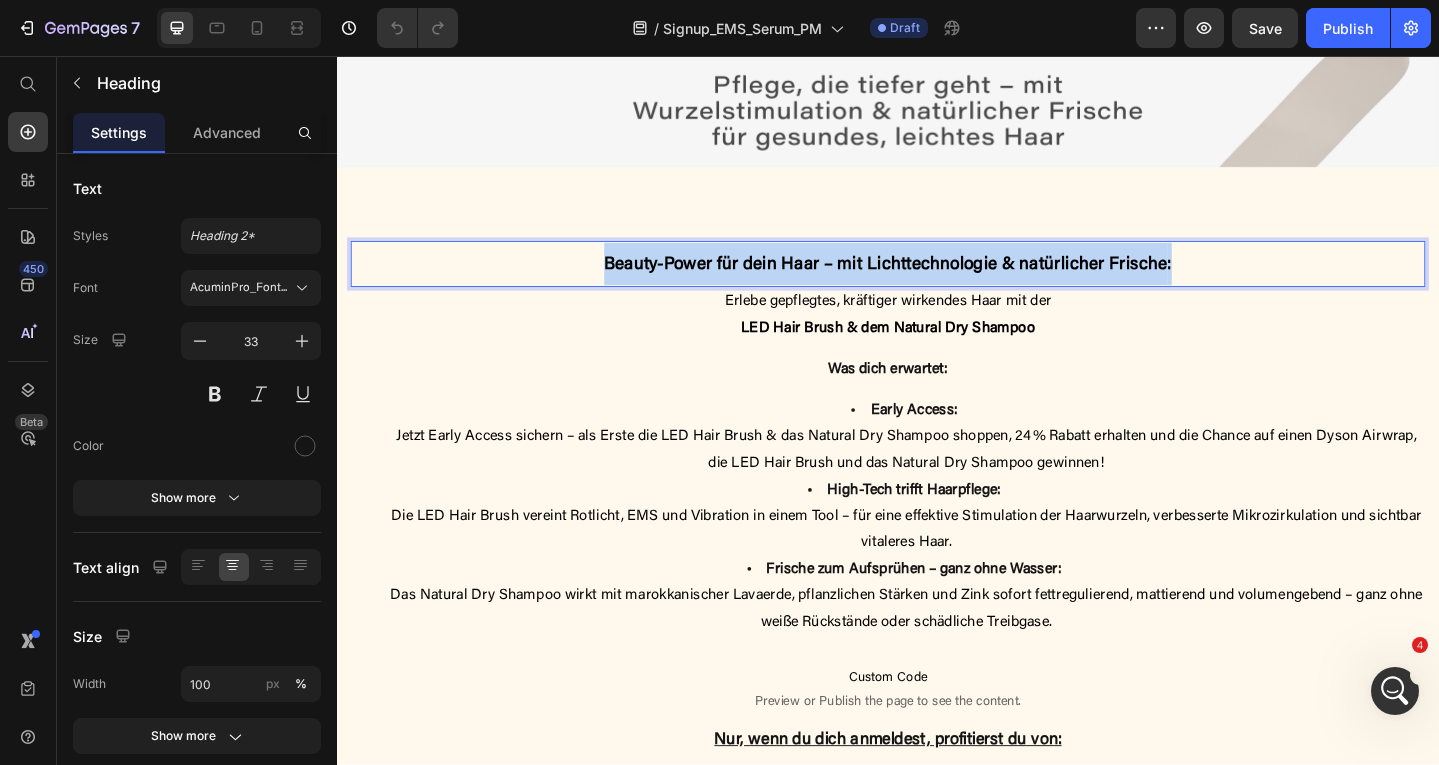 click on "Beauty-Power für dein Haar – mit Lichttechnologie & natürlicher Frische" at bounding box center (934, 283) 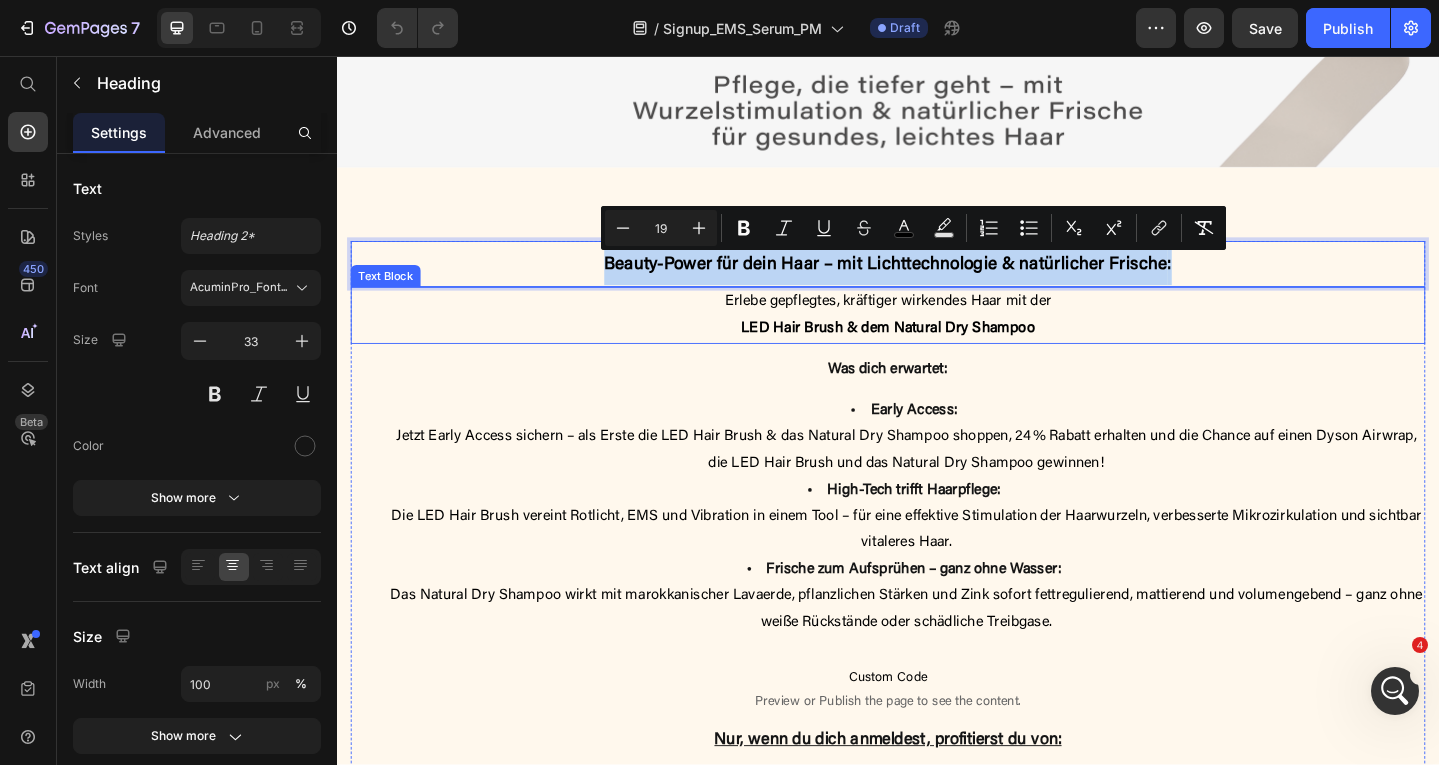 click on "Erlebe gepflegtes, kräftiger wirkendes Haar mit der" at bounding box center (937, 324) 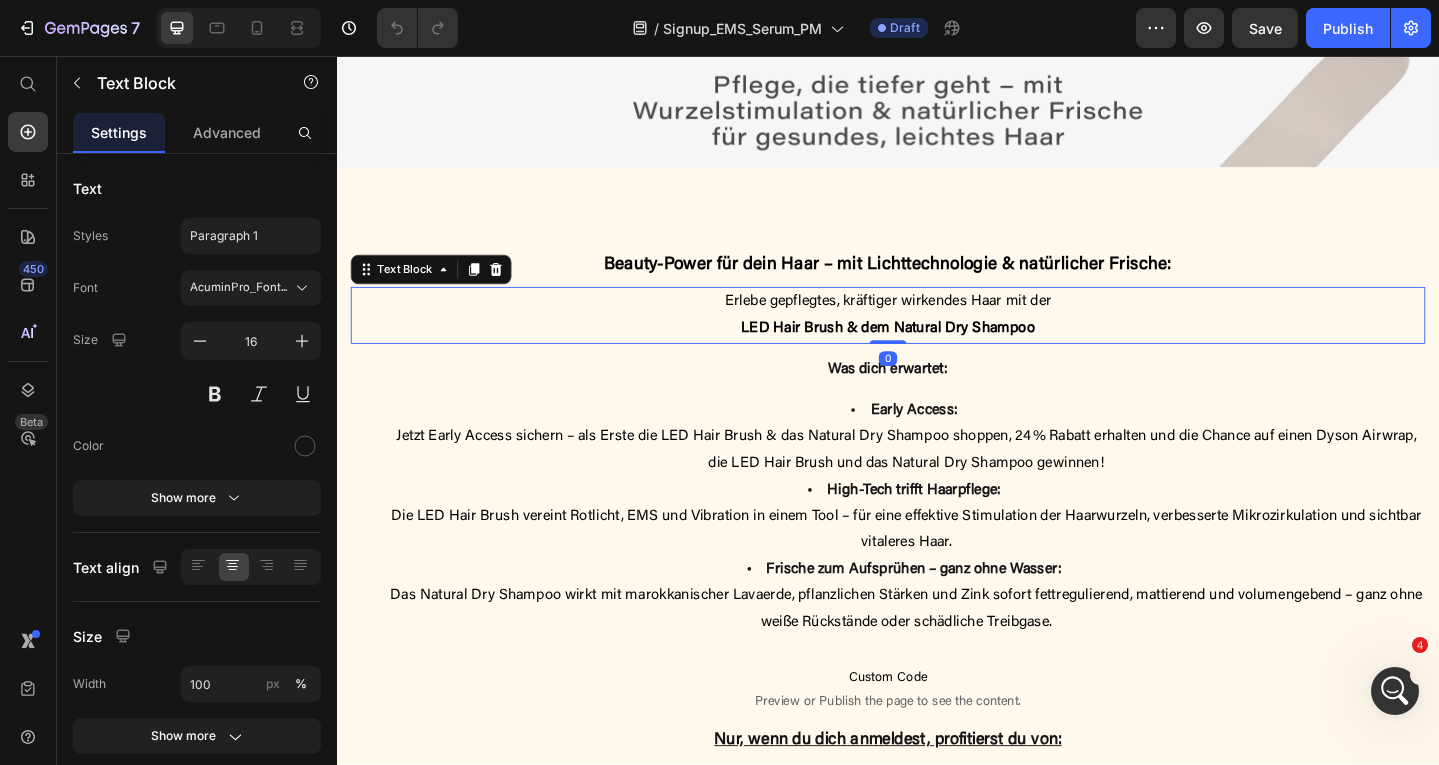 click on "Erlebe gepflegtes, kräftiger wirkendes Haar mit der" at bounding box center [937, 324] 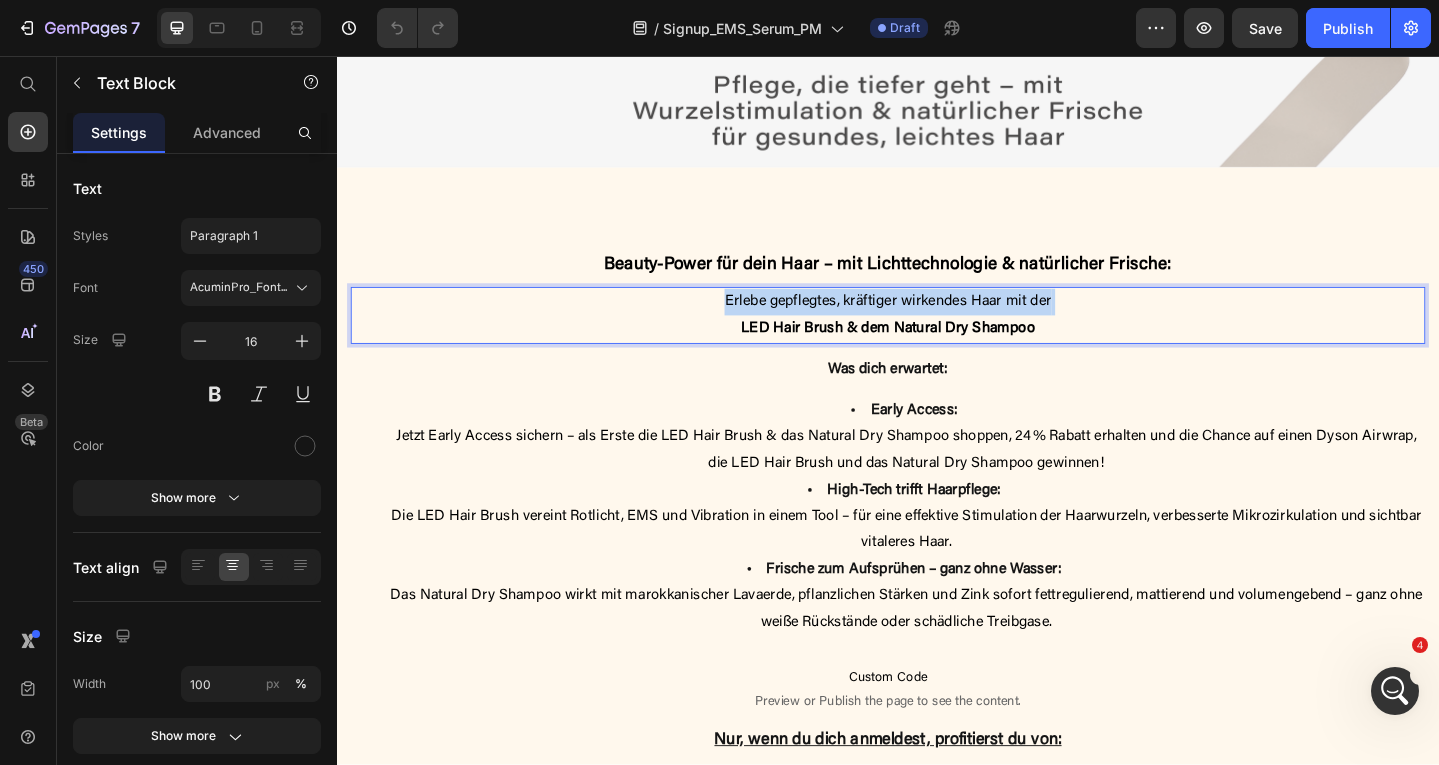 click on "Erlebe gepflegtes, kräftiger wirkendes Haar mit der" at bounding box center [937, 324] 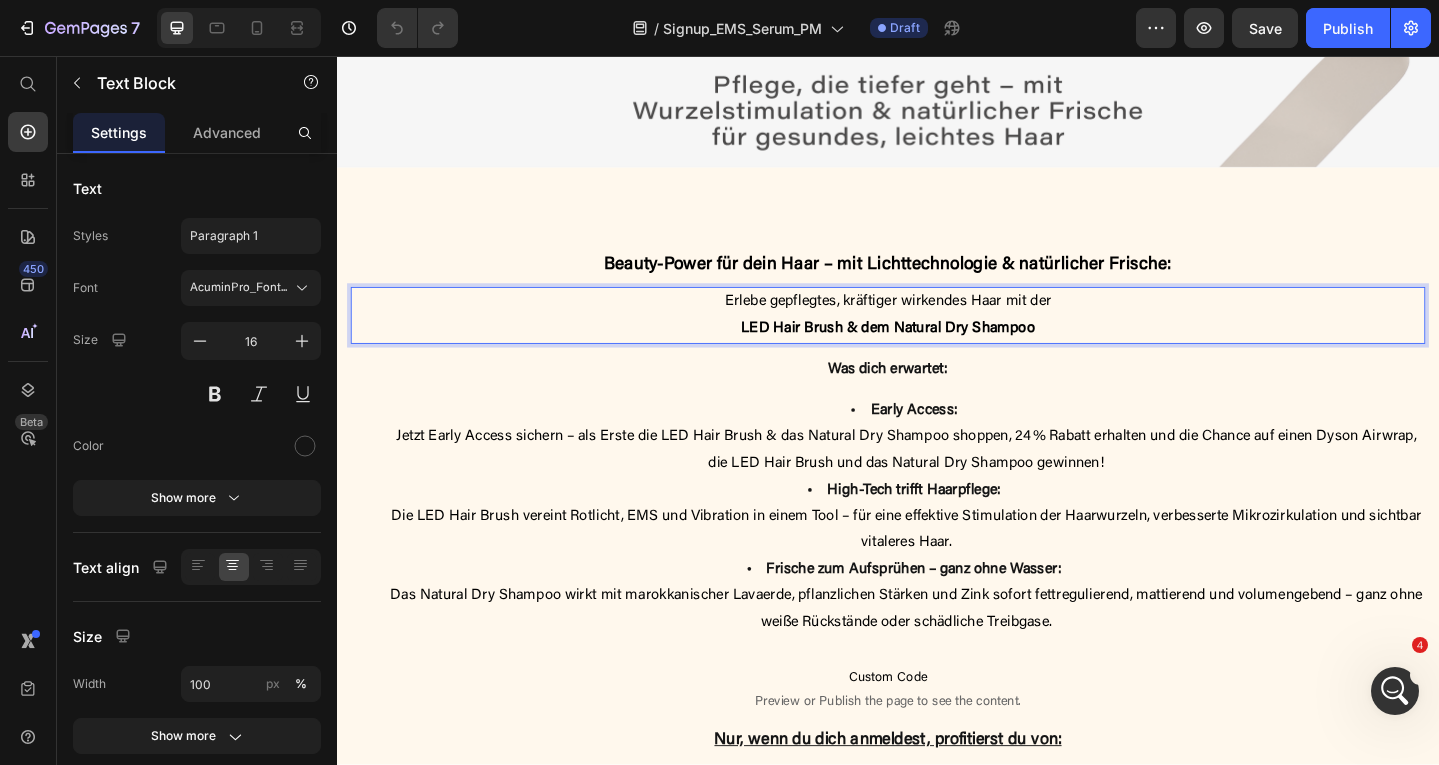 click on "Erlebe gepflegtes, kräftiger wirkendes Haar mit der LED Hair Brush & dem Natural Dry Shampoo" at bounding box center (937, 339) 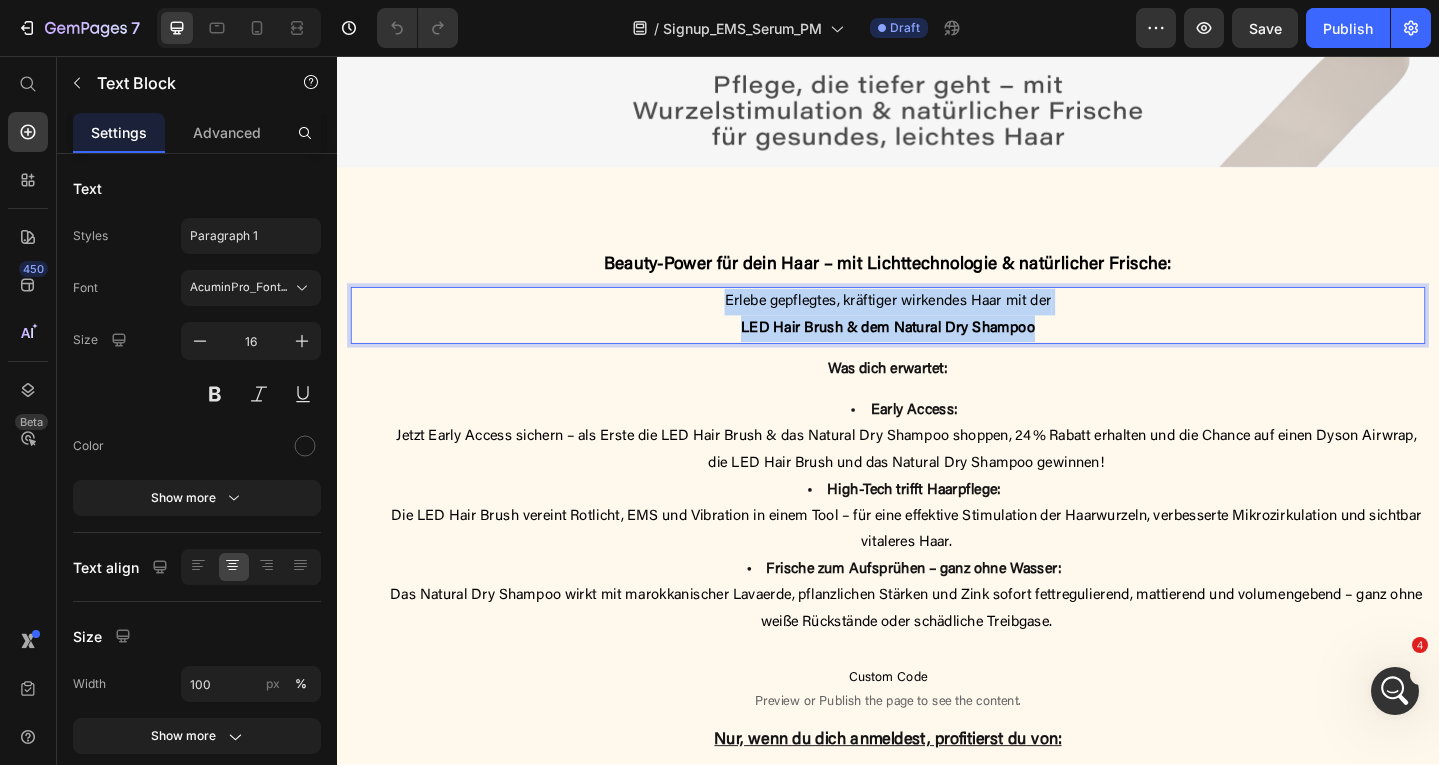 drag, startPoint x: 1113, startPoint y: 345, endPoint x: 747, endPoint y: 330, distance: 366.30725 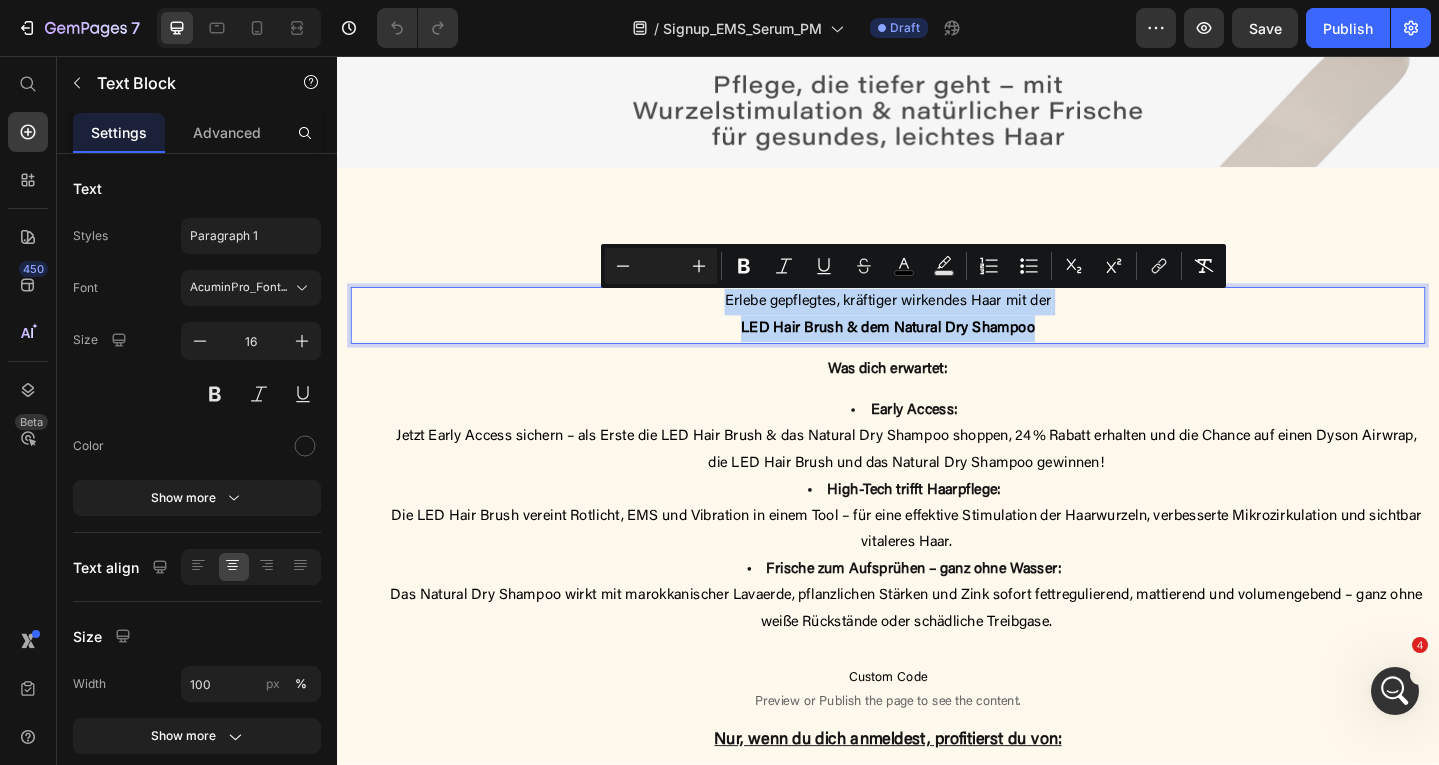 copy on "Erlebe gepflegtes, kräftiger wirkendes Haar mit der LED Hair Brush & dem Natural Dry Shampoo" 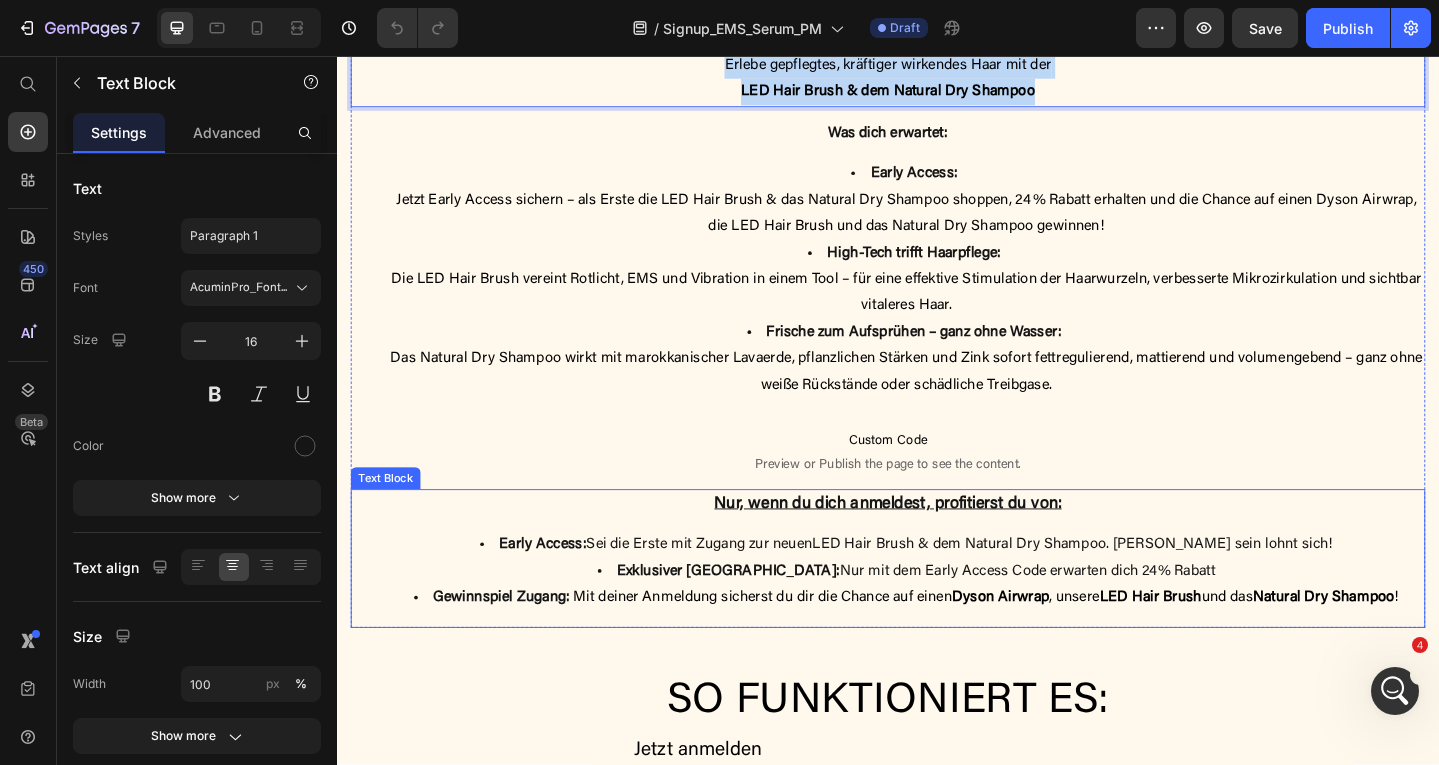 scroll, scrollTop: 829, scrollLeft: 0, axis: vertical 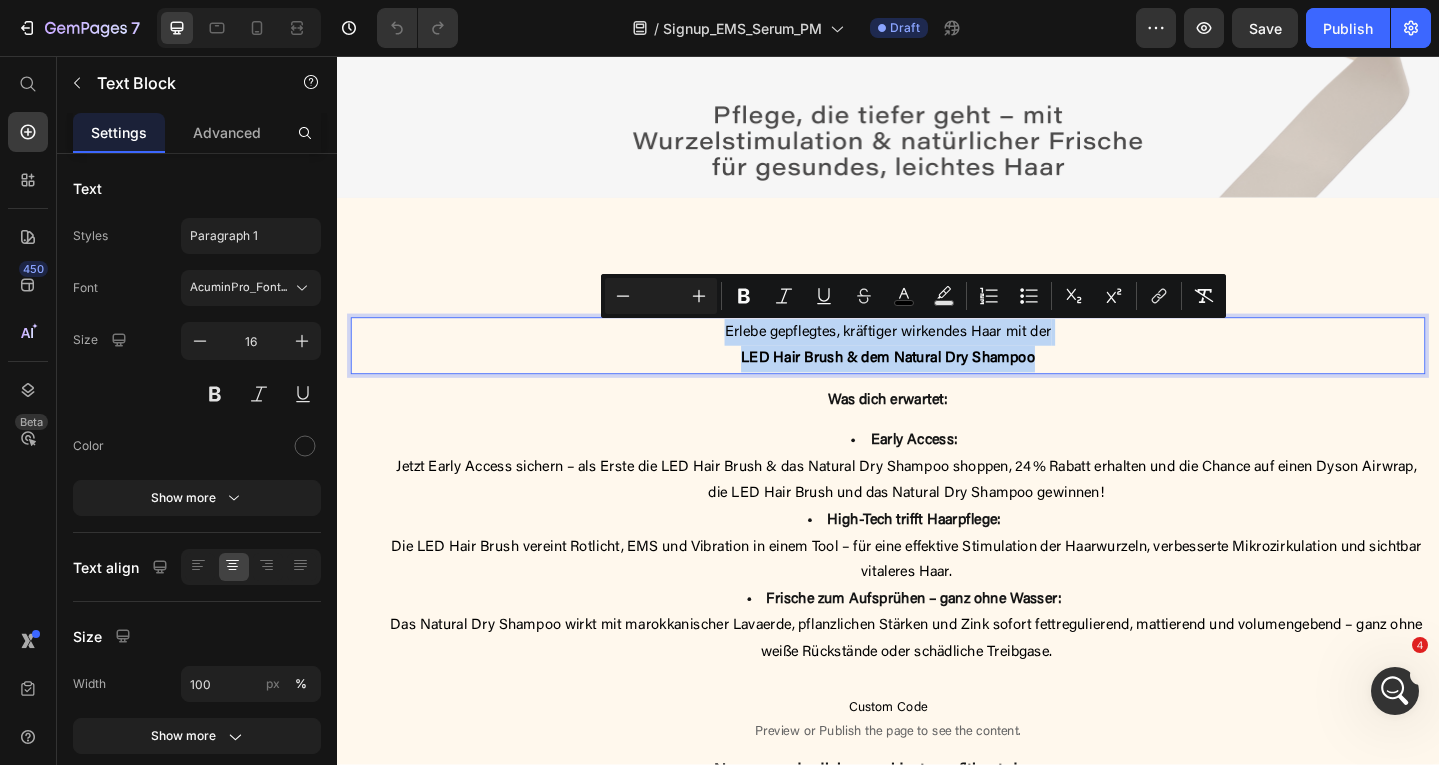 click on "Erlebe gepflegtes, kräftiger wirkendes Haar mit der LED Hair Brush & dem Natural Dry Shampoo" at bounding box center [937, 372] 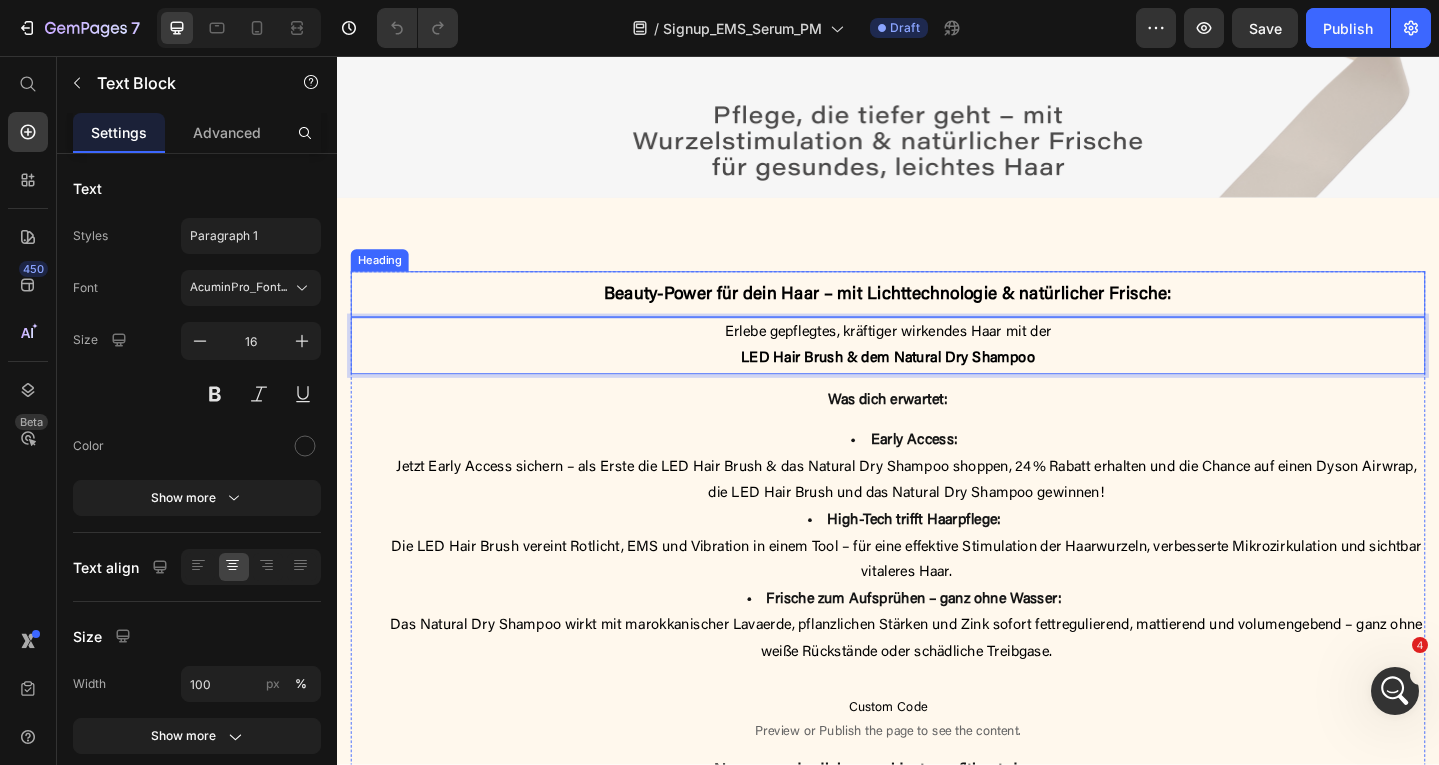 click on "Beauty-Power für dein Haar – mit Lichttechnologie & natürlicher Frische" at bounding box center (934, 316) 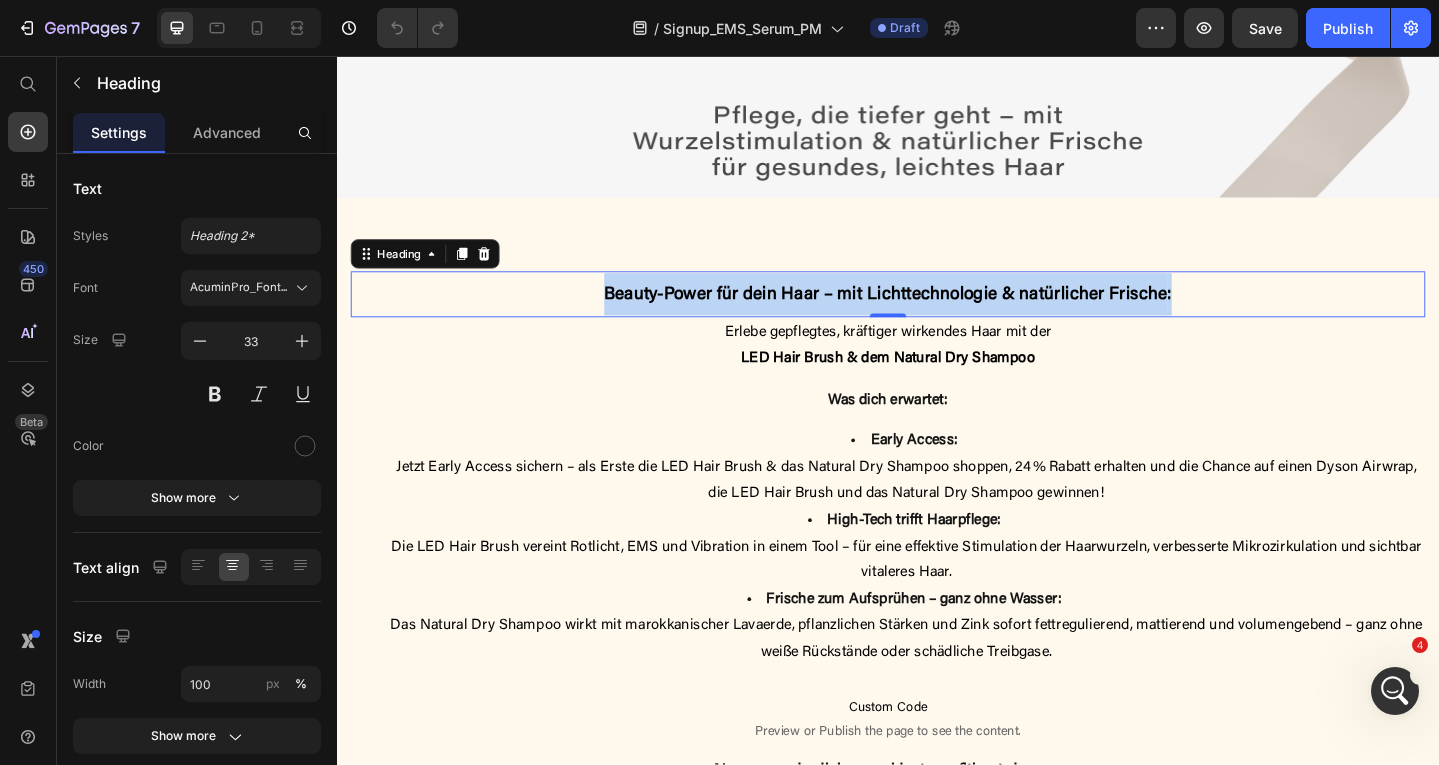 click on "Beauty-Power für dein Haar – mit Lichttechnologie & natürlicher Frische" at bounding box center [934, 316] 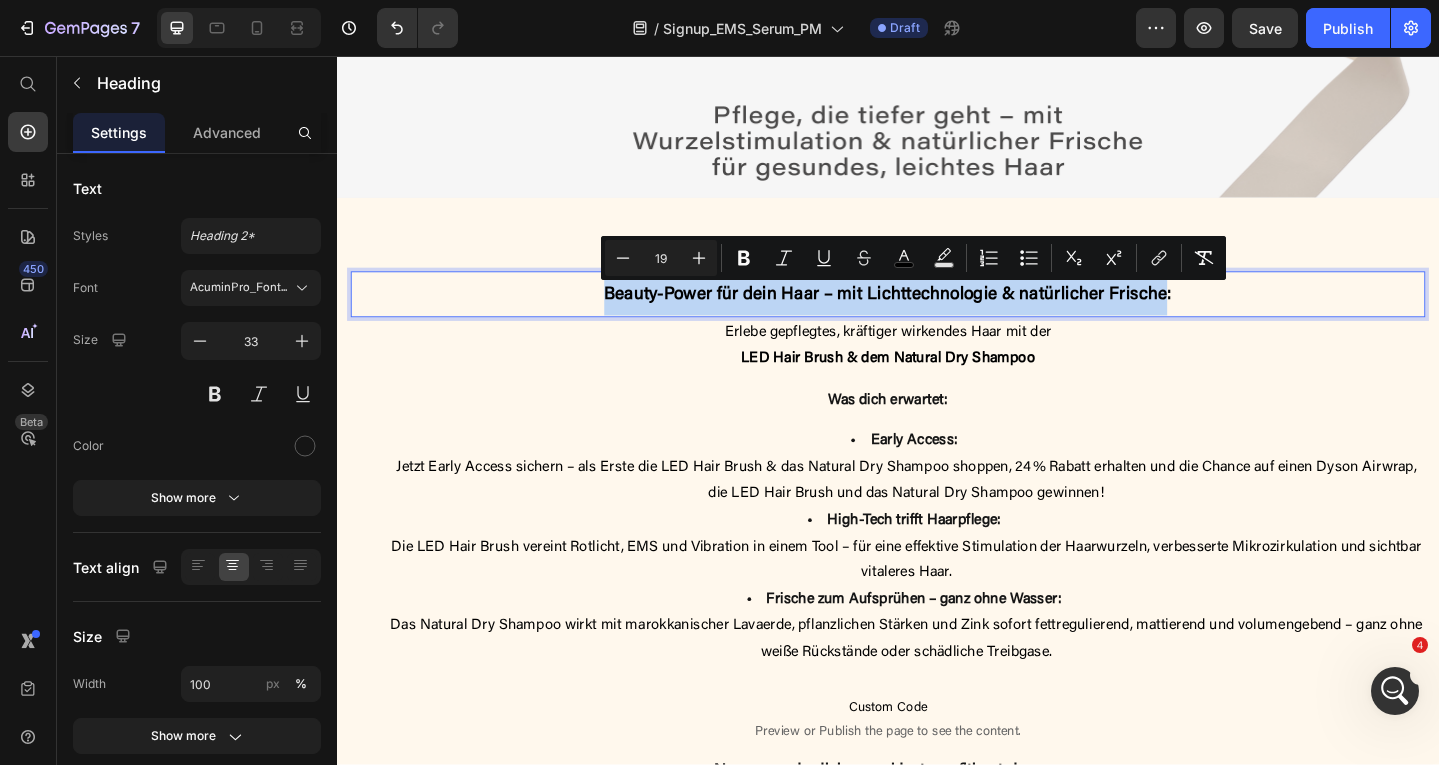 click on "Beauty-Power für dein Haar – mit Lichttechnologie & natürlicher Frische :" at bounding box center (937, 316) 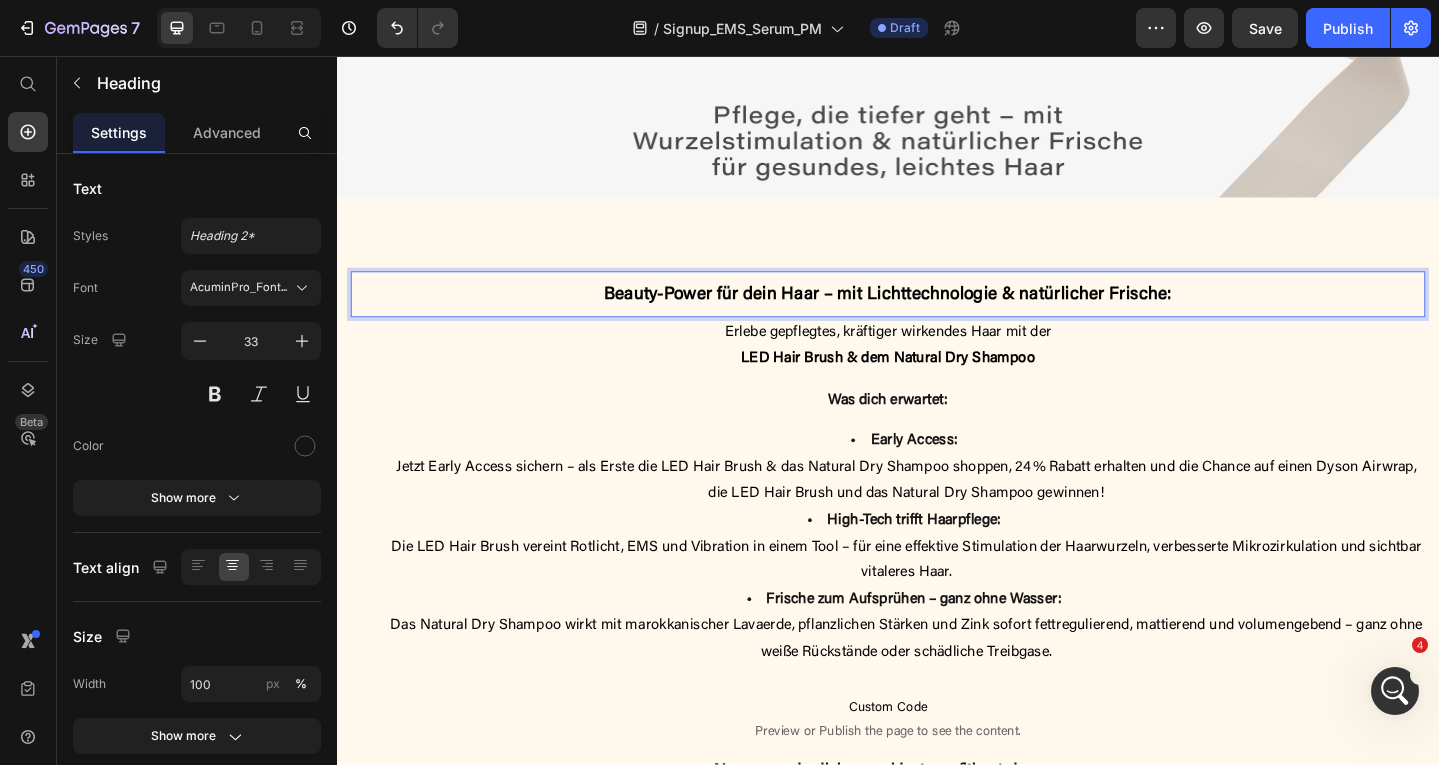 click on "Beauty-Power für dein Haar – mit Lichttechnologie & natürlicher Frische" at bounding box center (934, 316) 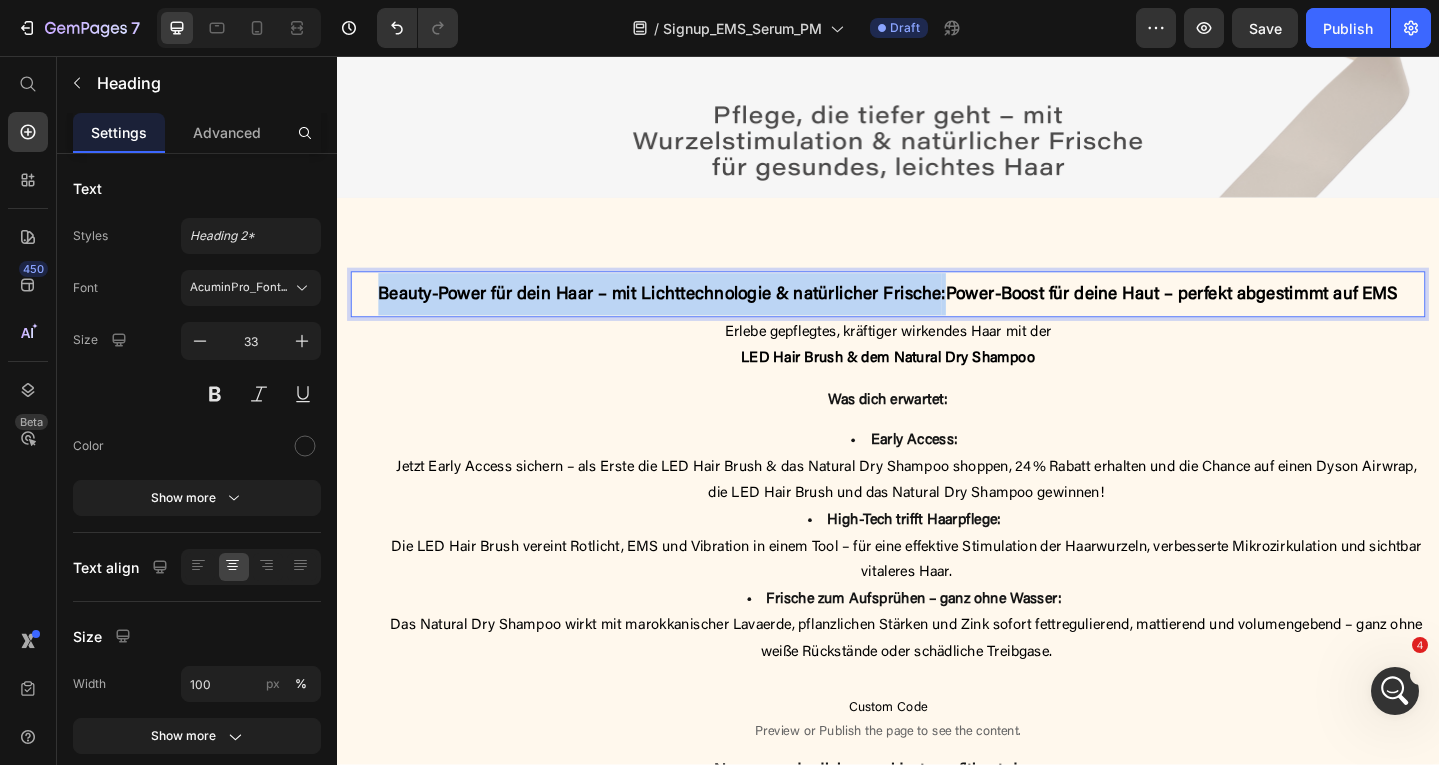 drag, startPoint x: 997, startPoint y: 319, endPoint x: 376, endPoint y: 332, distance: 621.13605 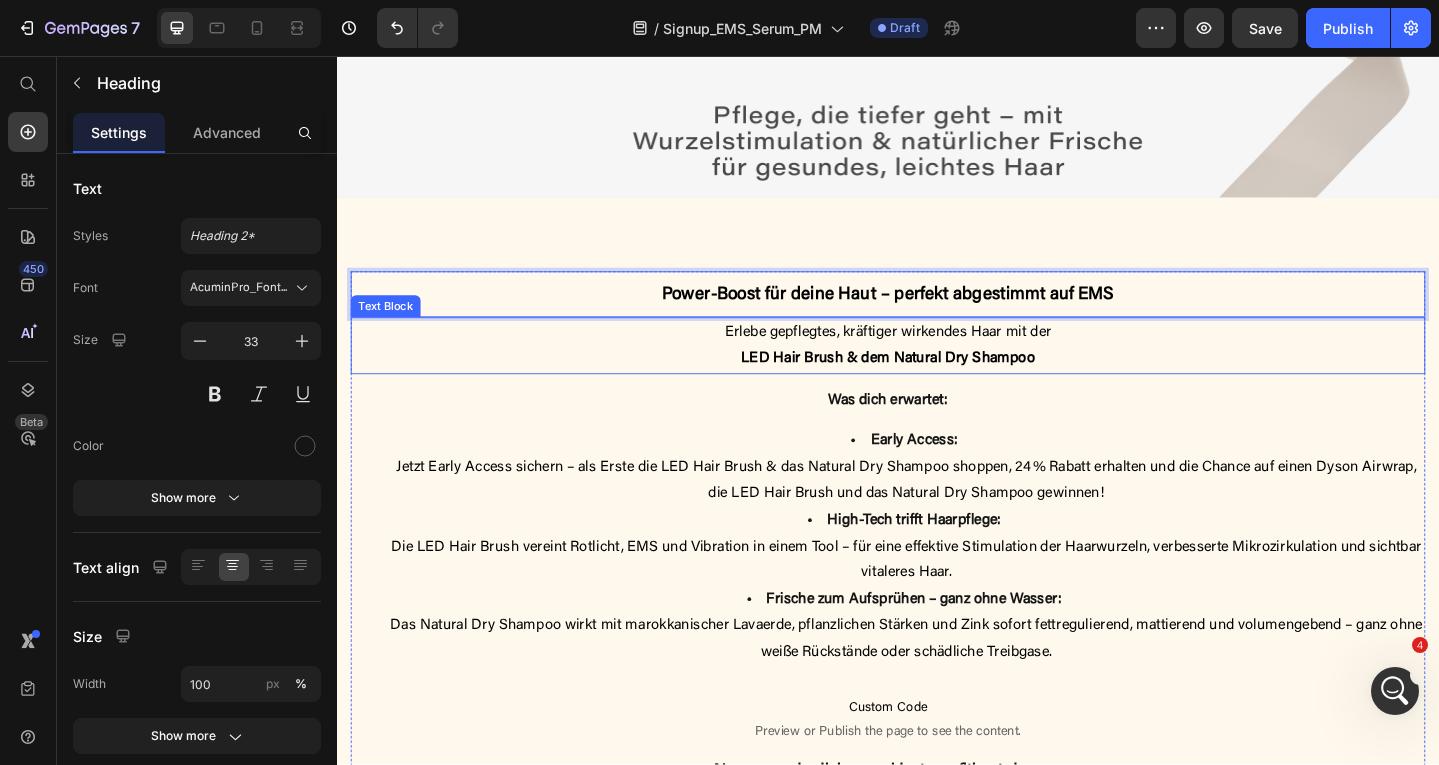 click on "Erlebe gepflegtes, kräftiger wirkendes Haar mit der LED Hair Brush & dem Natural Dry Shampoo" at bounding box center [937, 372] 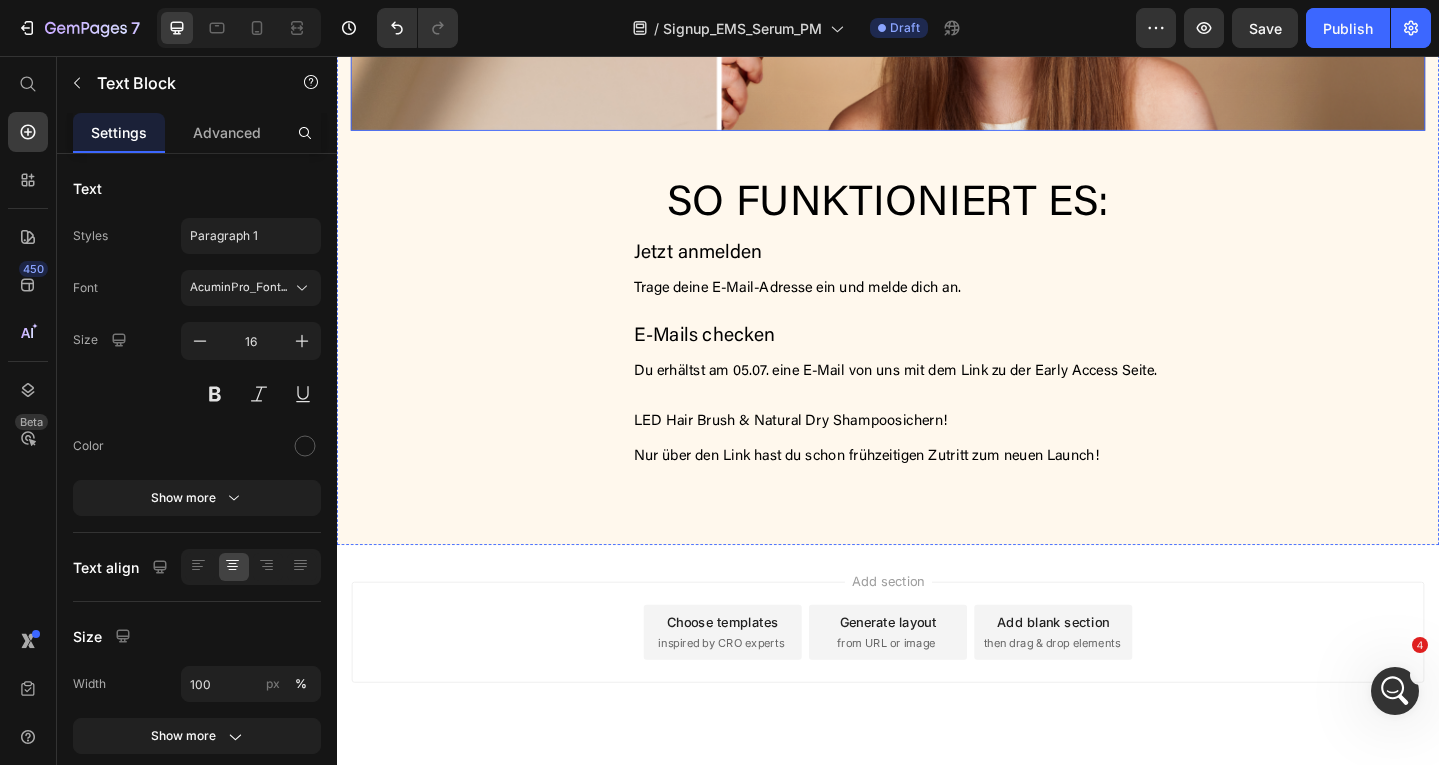 scroll, scrollTop: 2165, scrollLeft: 0, axis: vertical 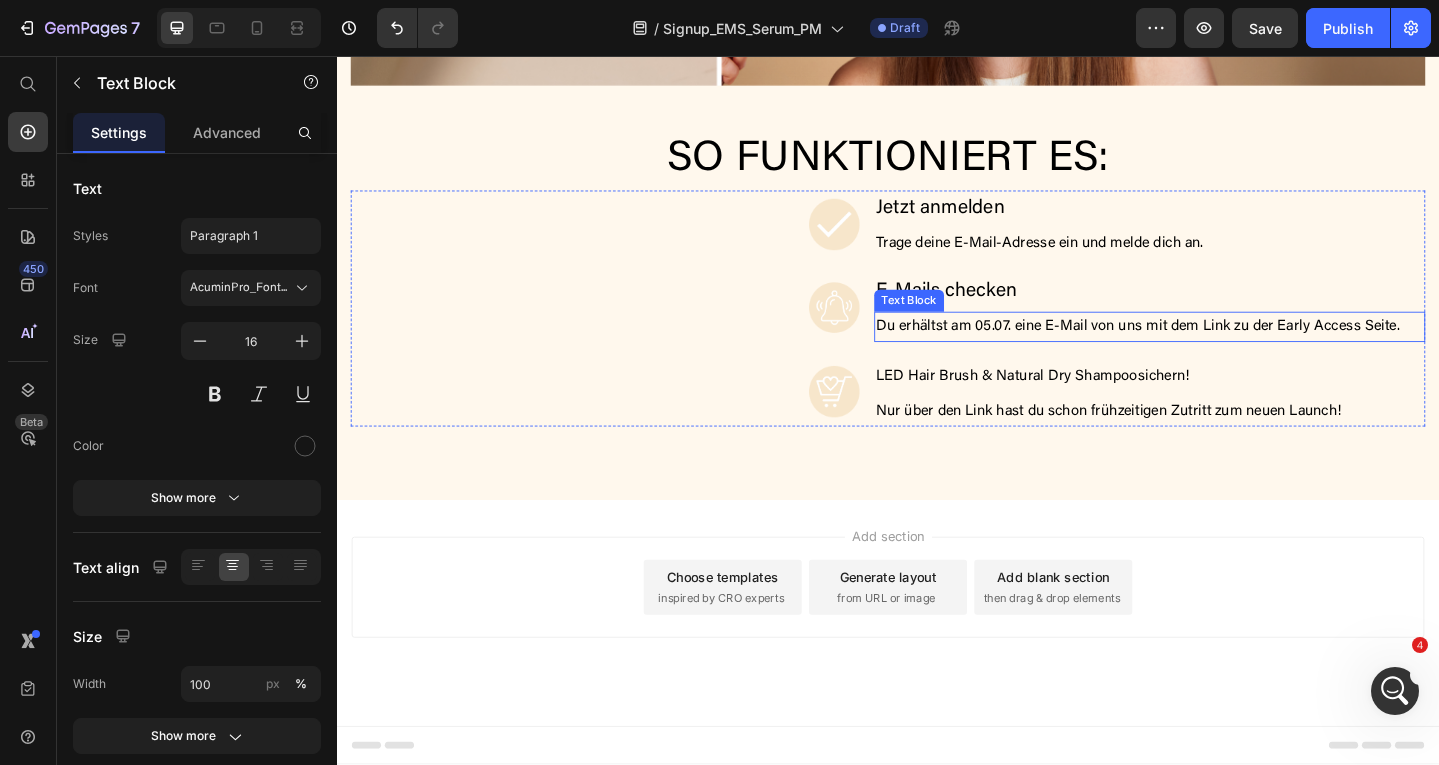 click on "Du erhältst am 05.07. eine E-Mail von uns mit dem Link zu der Early Access Seite." at bounding box center (1209, 351) 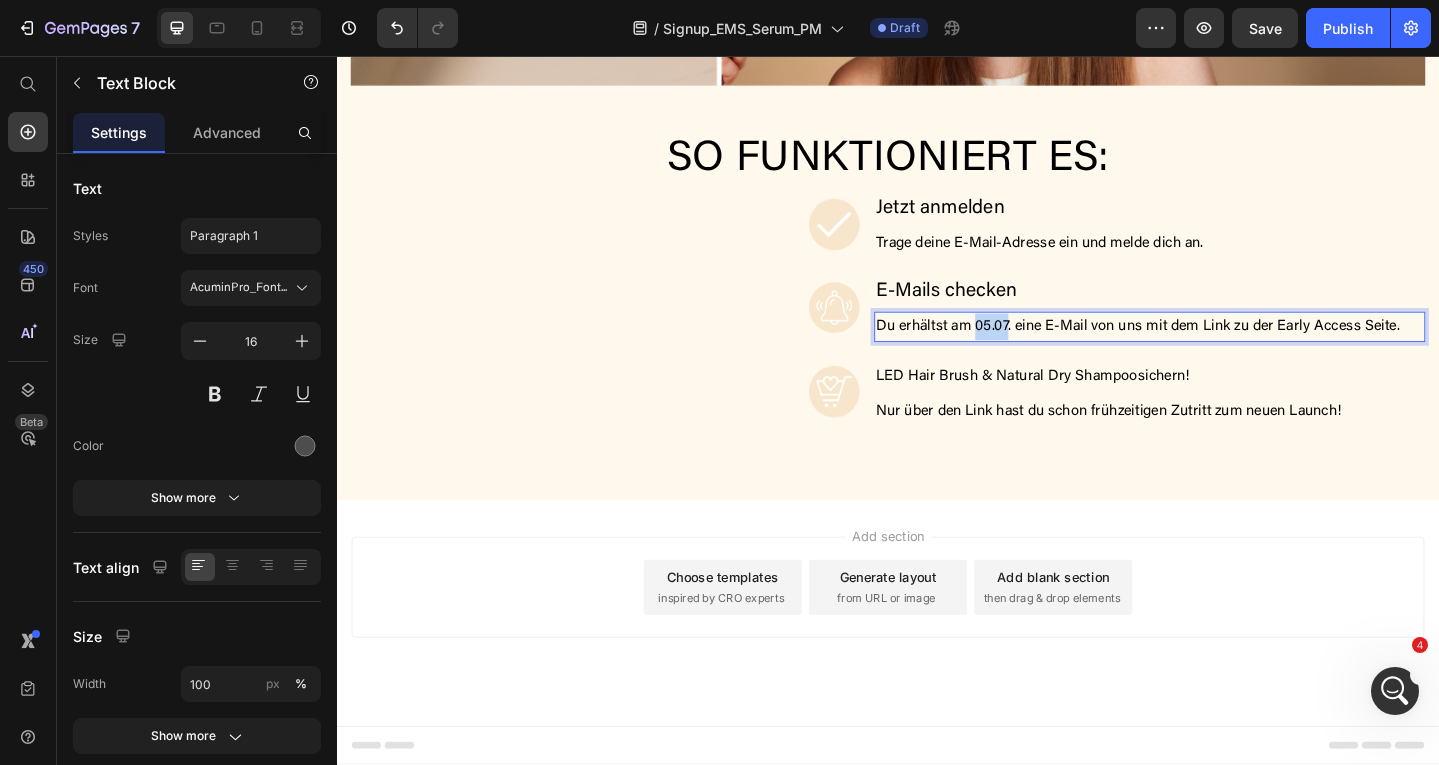 click on "Du erhältst am 05.07. eine E-Mail von uns mit dem Link zu der Early Access Seite." at bounding box center [1209, 351] 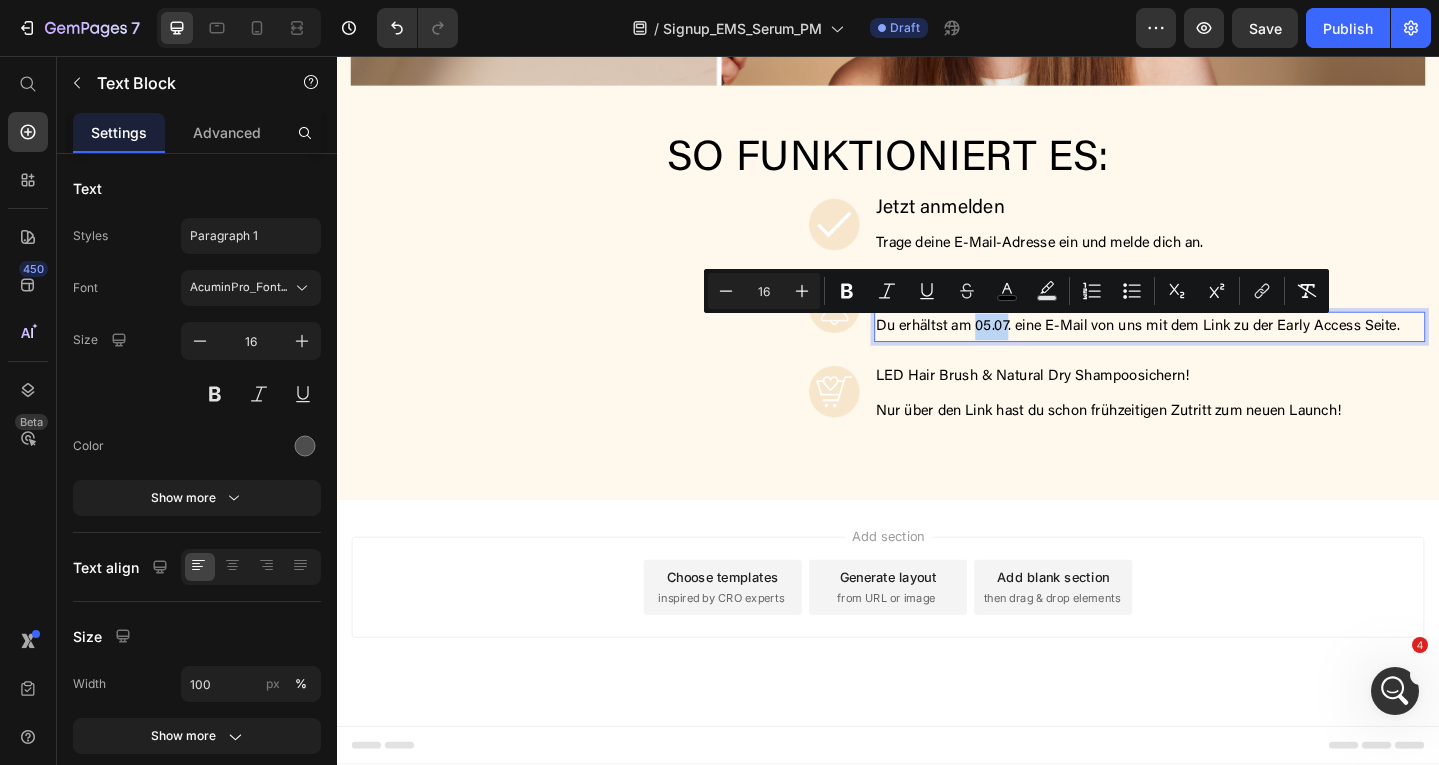 click on "Du erhältst am 05.07. eine E-Mail von uns mit dem Link zu der Early Access Seite." at bounding box center [1209, 351] 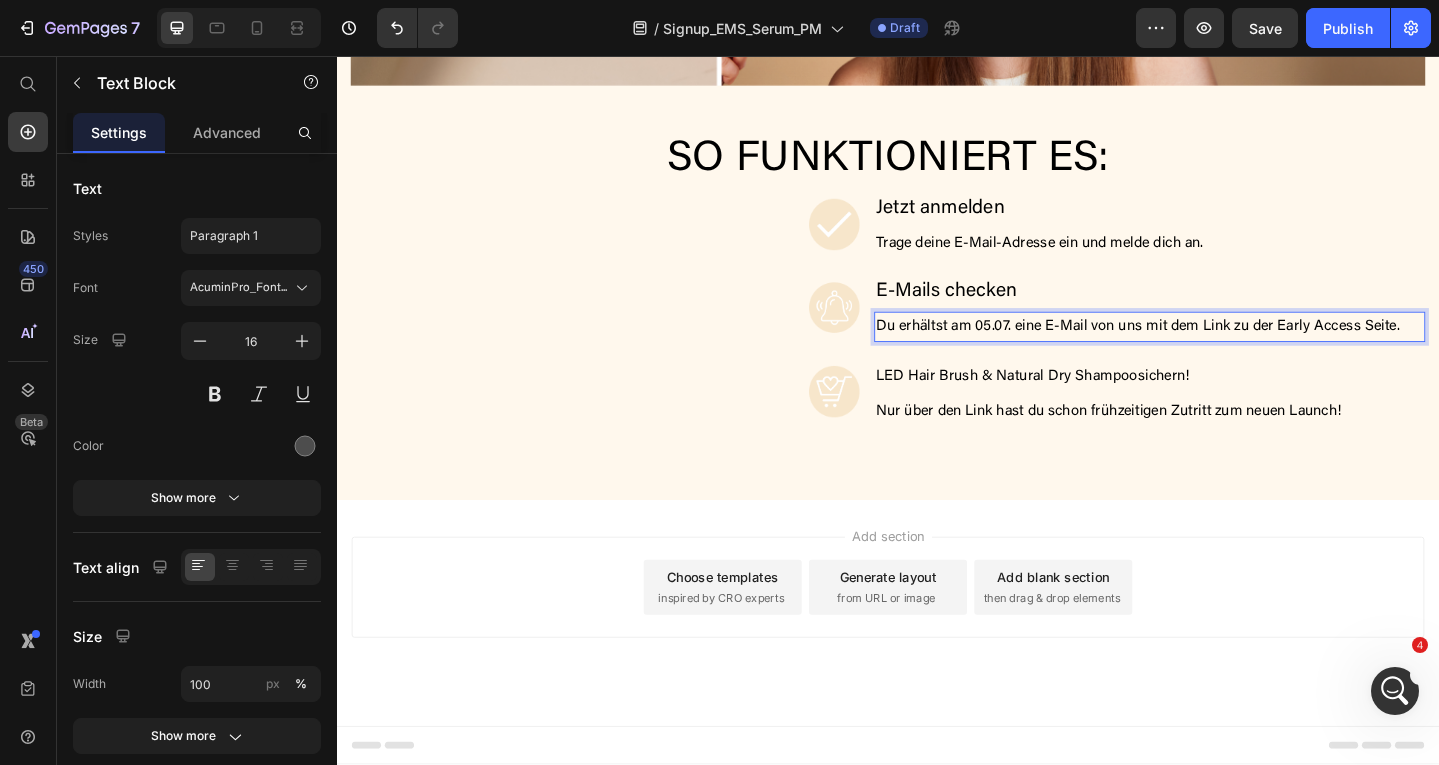 click on "Du erhältst am 05.07. eine E-Mail von uns mit dem Link zu der Early Access Seite." at bounding box center [1209, 351] 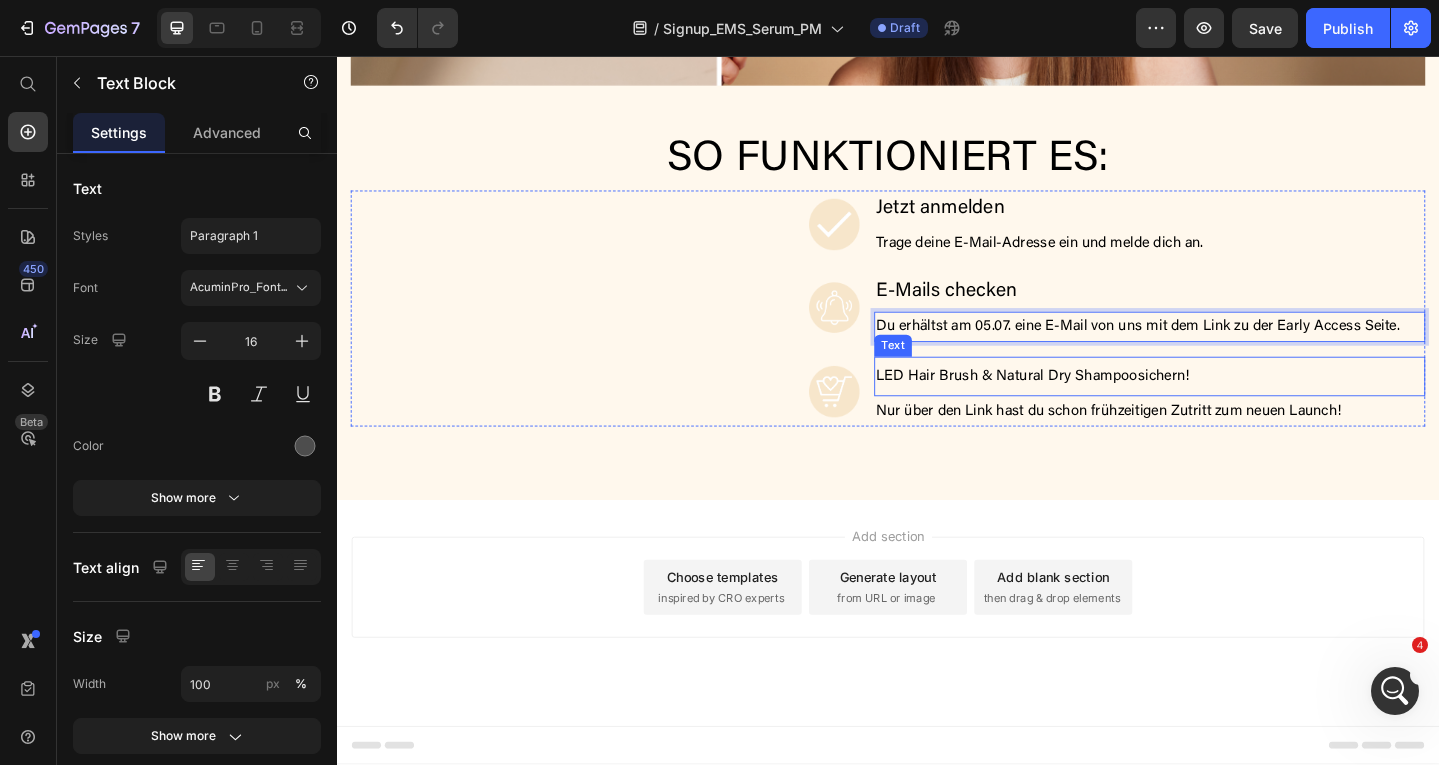 click on "LED Hair Brush & Natural Dry Shampoo" at bounding box center [1066, 405] 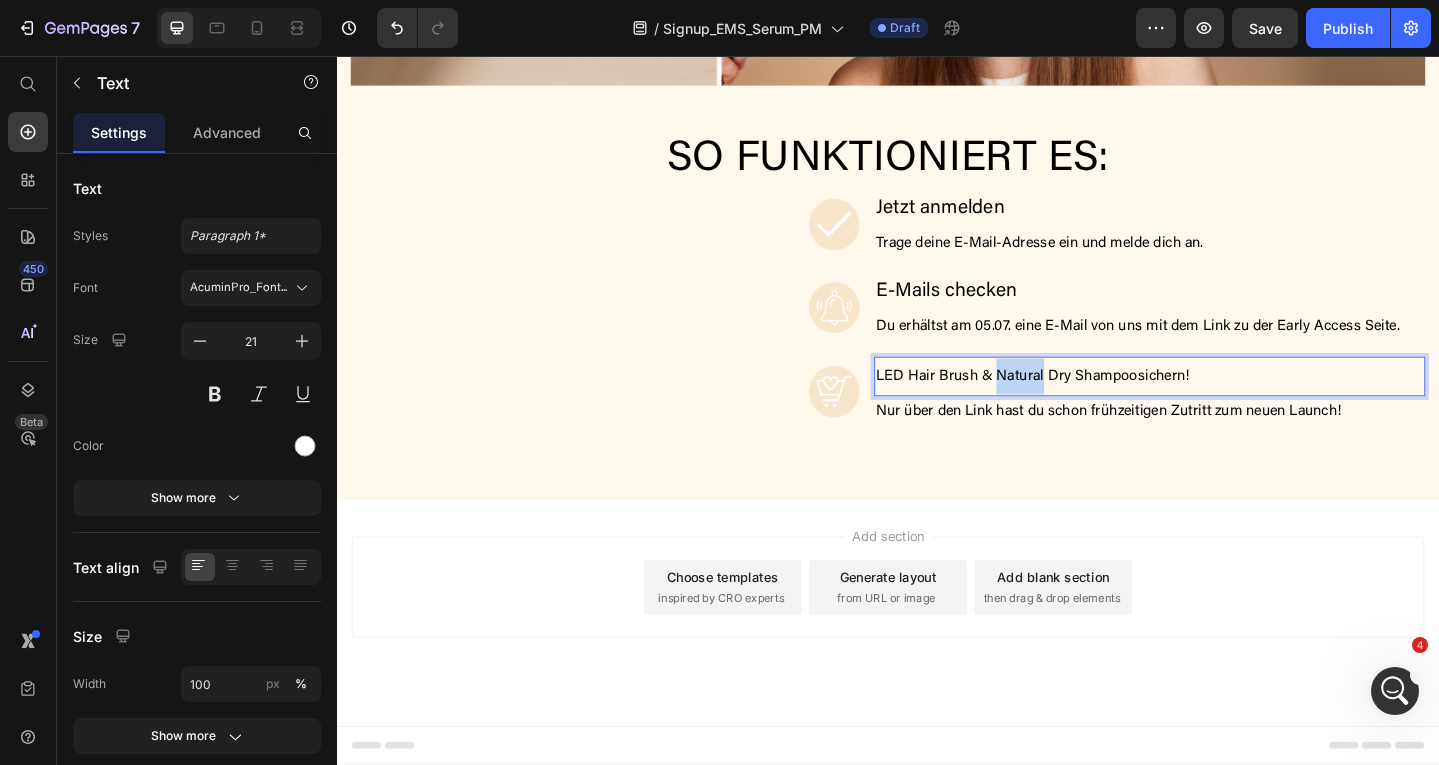 click on "LED Hair Brush & Natural Dry Shampoo" at bounding box center (1066, 405) 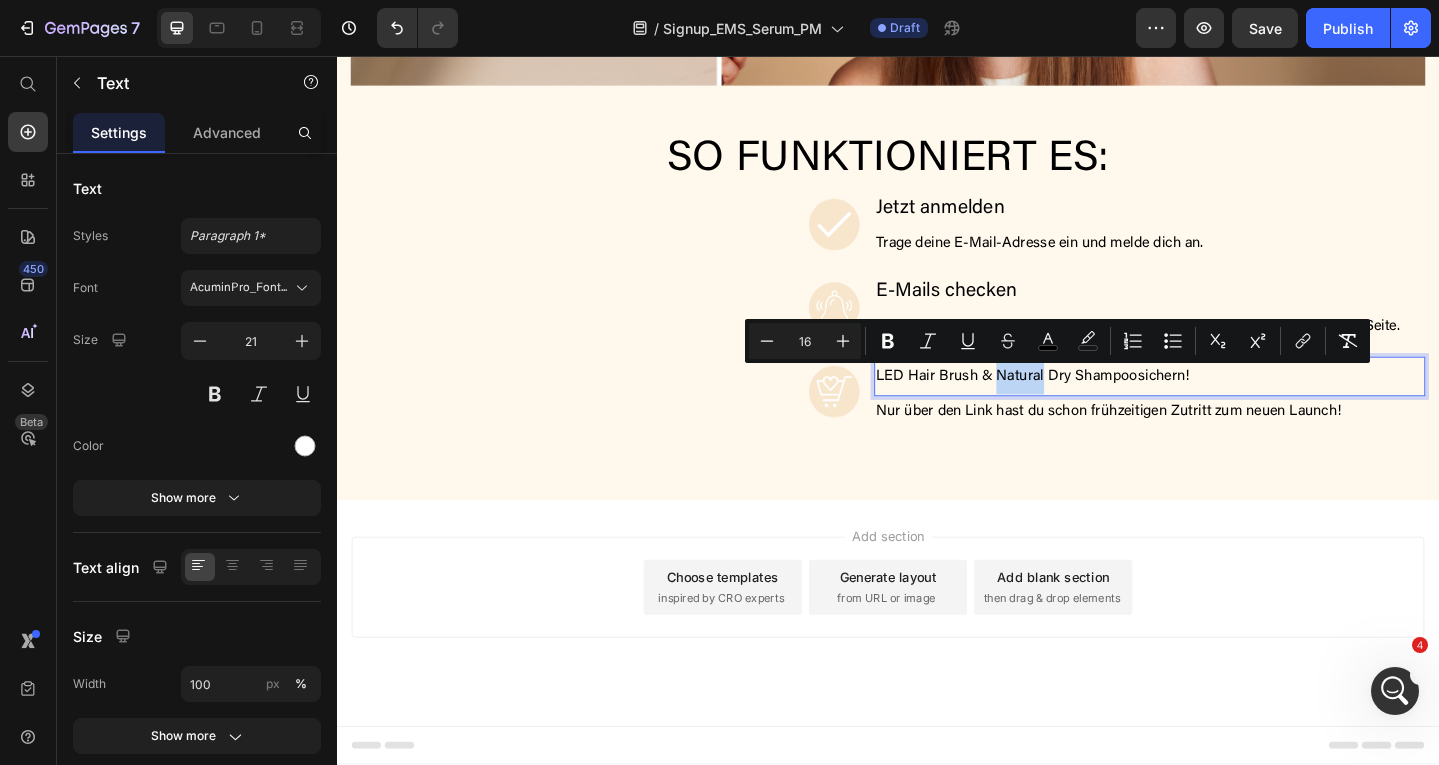 click on "Nur über den Link hast du schon frühzeitigen Zutritt zum neuen Launch!" at bounding box center (1177, 443) 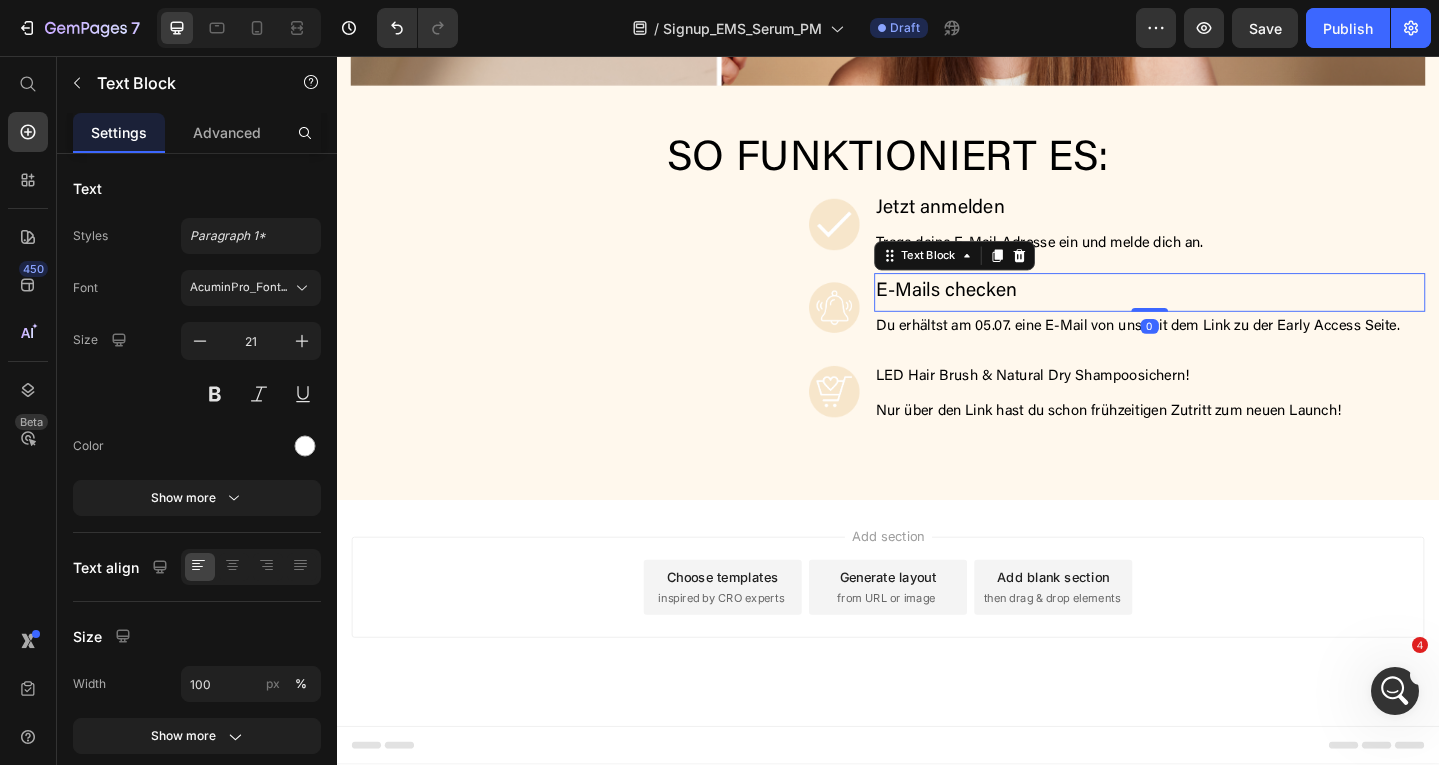 click on "E-Mails checken" at bounding box center [1001, 313] 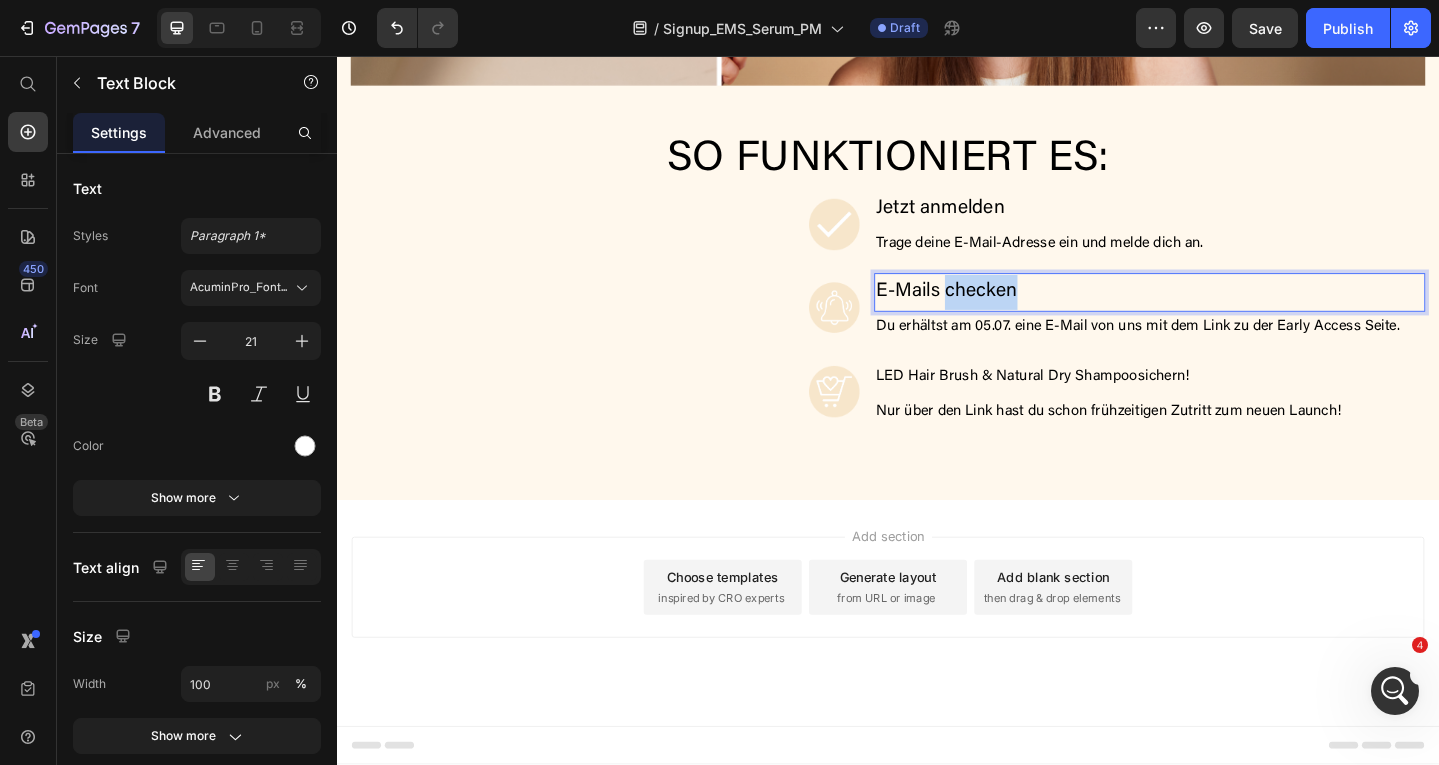 click on "E-Mails checken" at bounding box center (1001, 313) 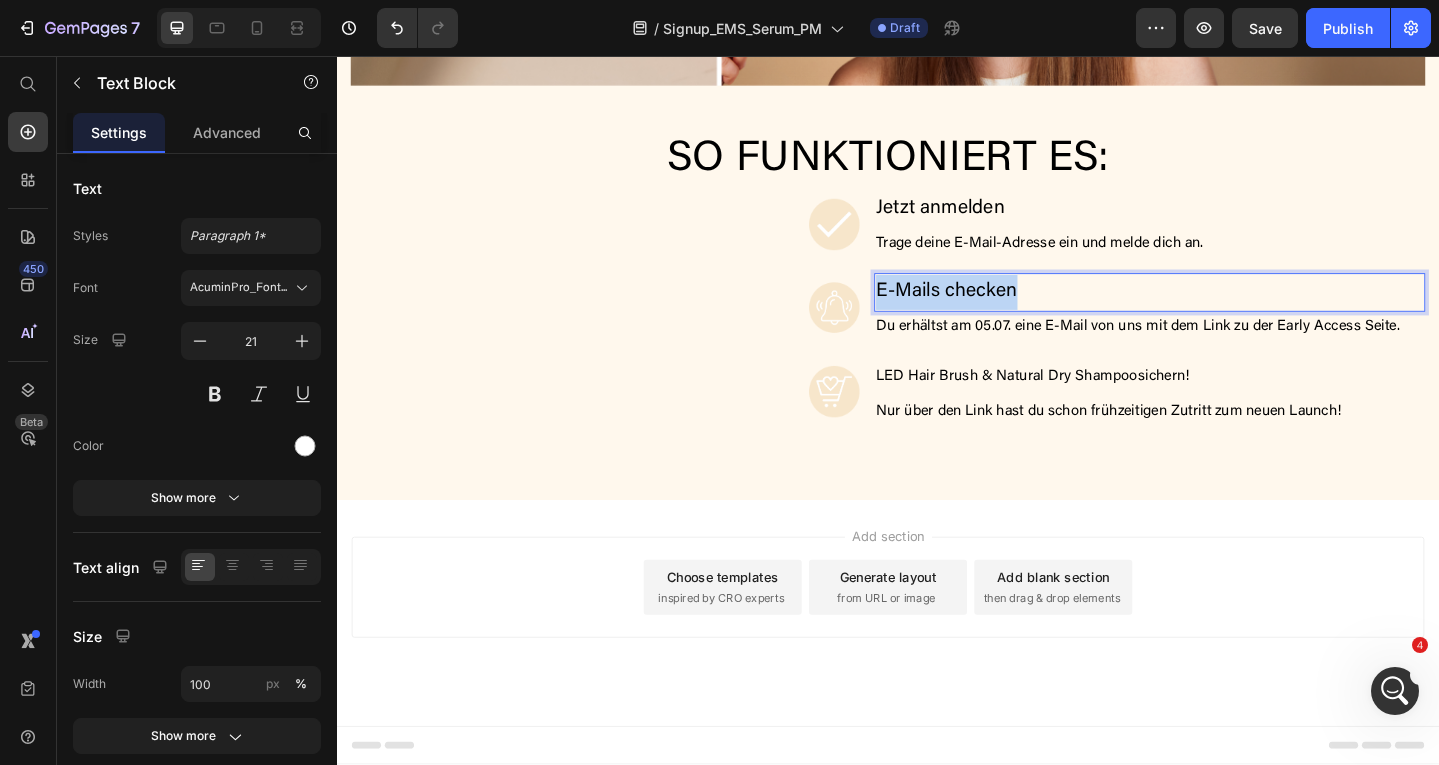 click on "E-Mails checken" at bounding box center (1001, 313) 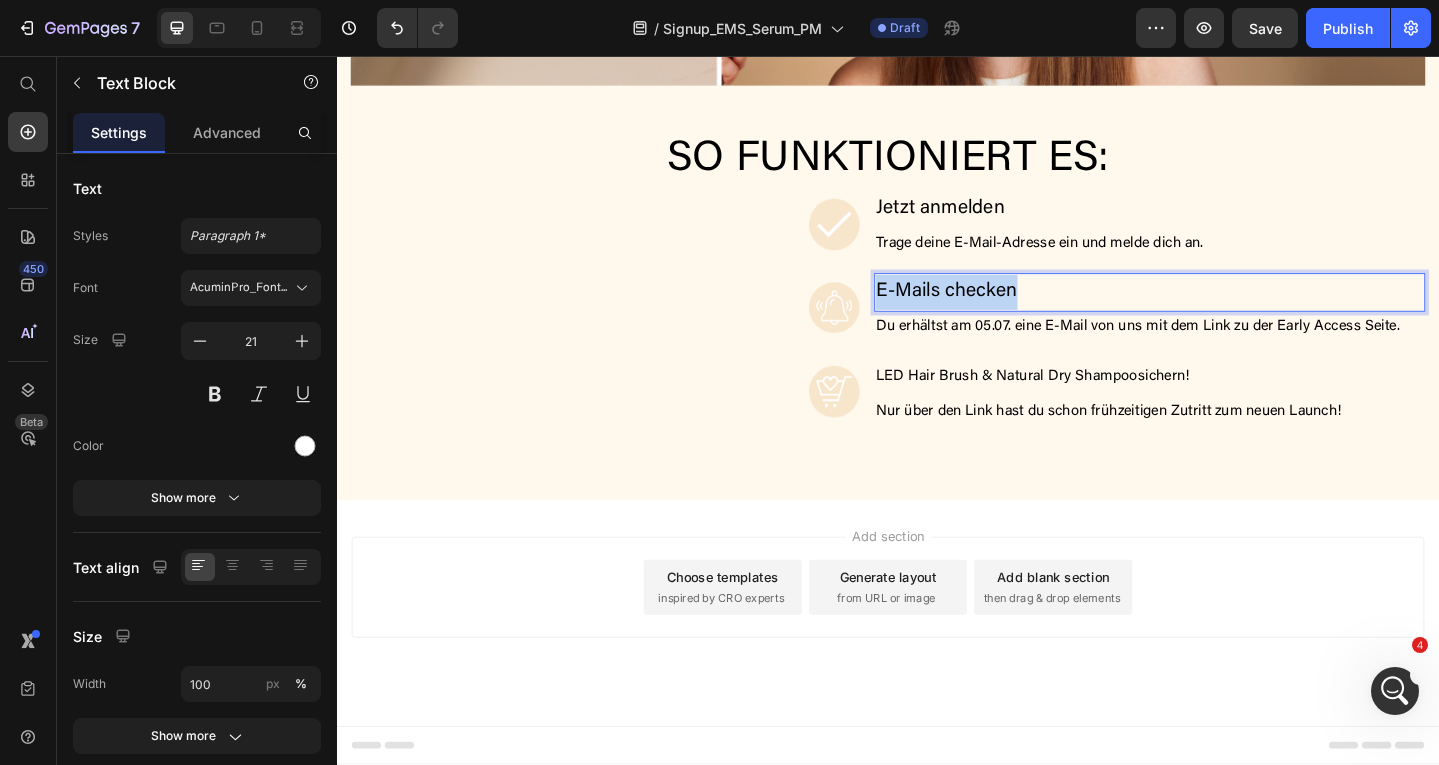 copy on "E-Mails checken" 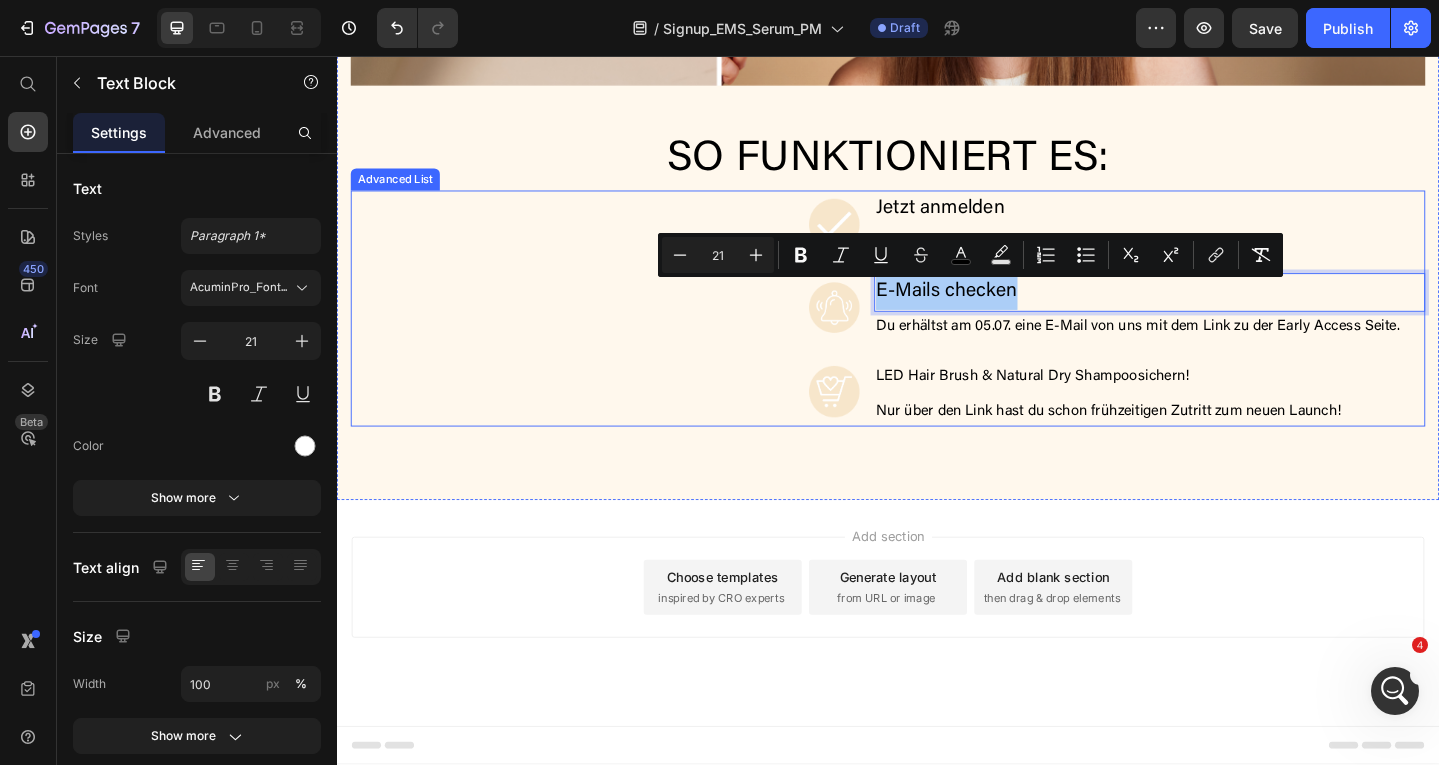 click on "LED Hair Brush & Natural Dry Shampoo  sichern!" at bounding box center [1222, 405] 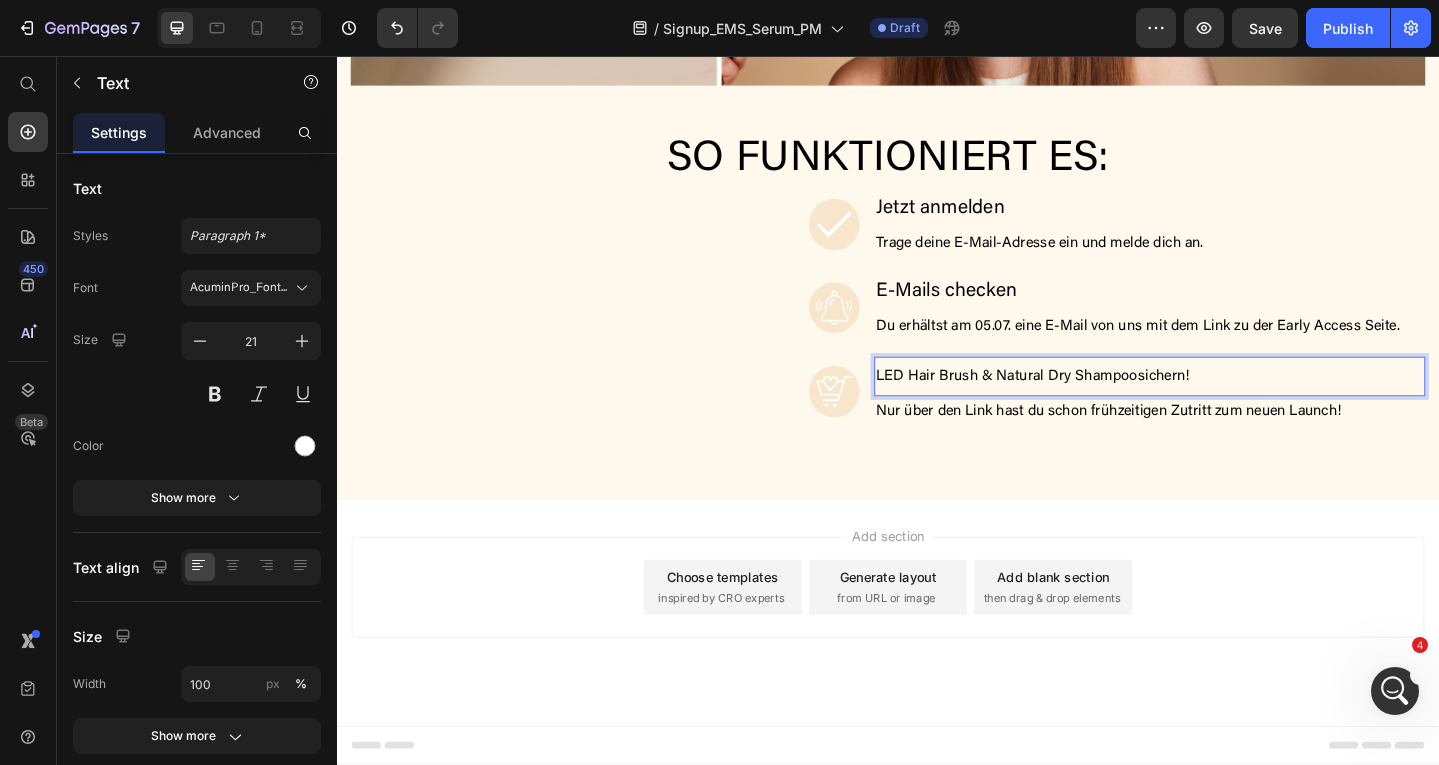 click on "LED Hair Brush & Natural Dry Shampoo  sichern!" at bounding box center (1222, 405) 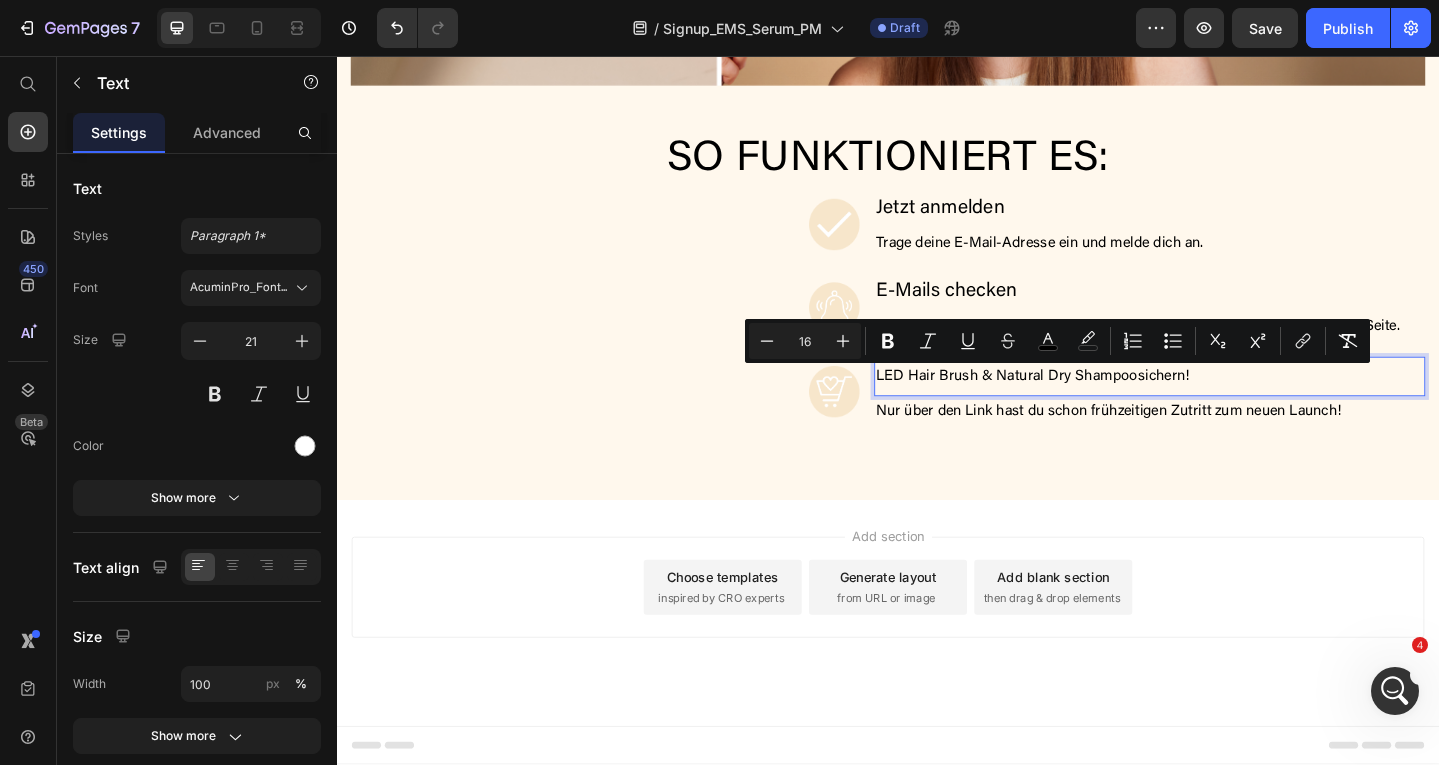type on "21" 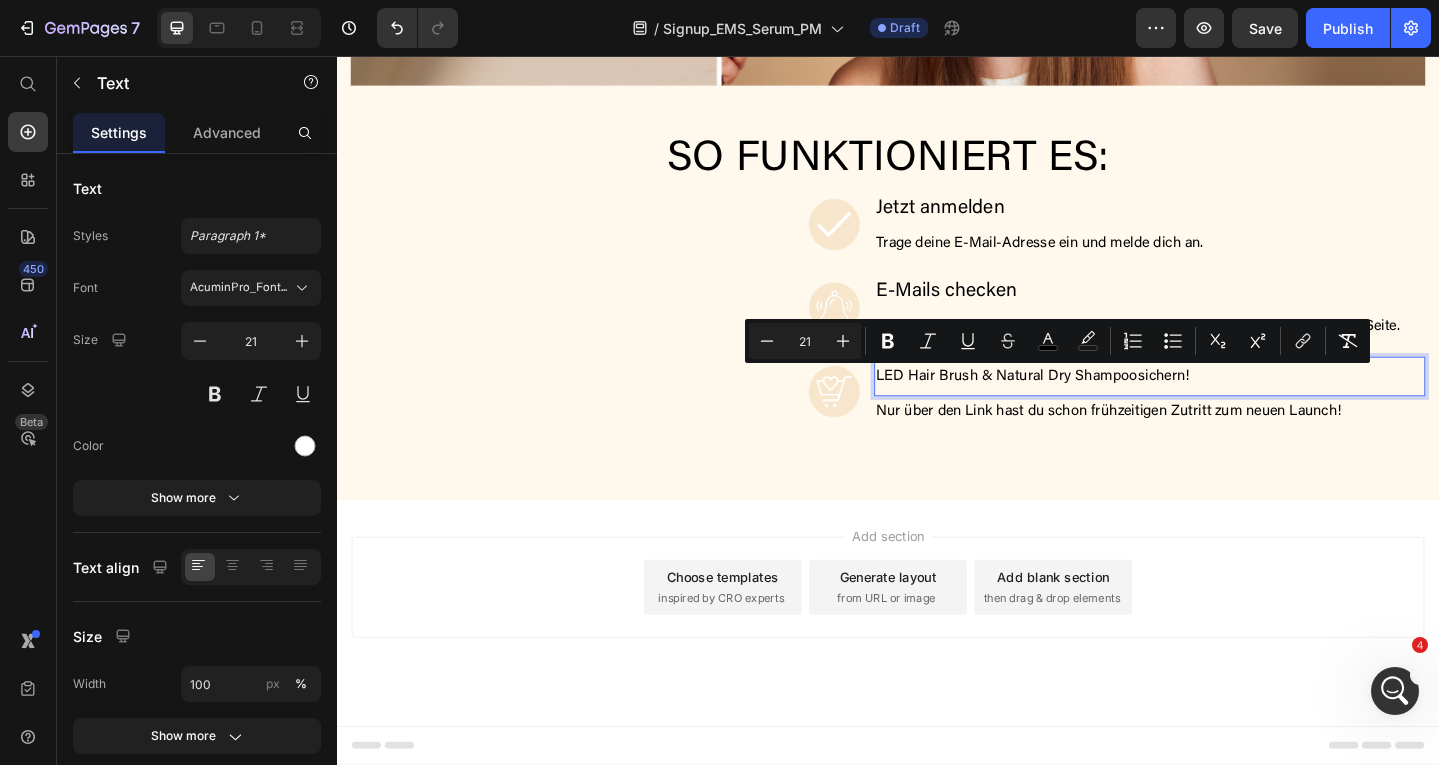 scroll, scrollTop: 2164, scrollLeft: 0, axis: vertical 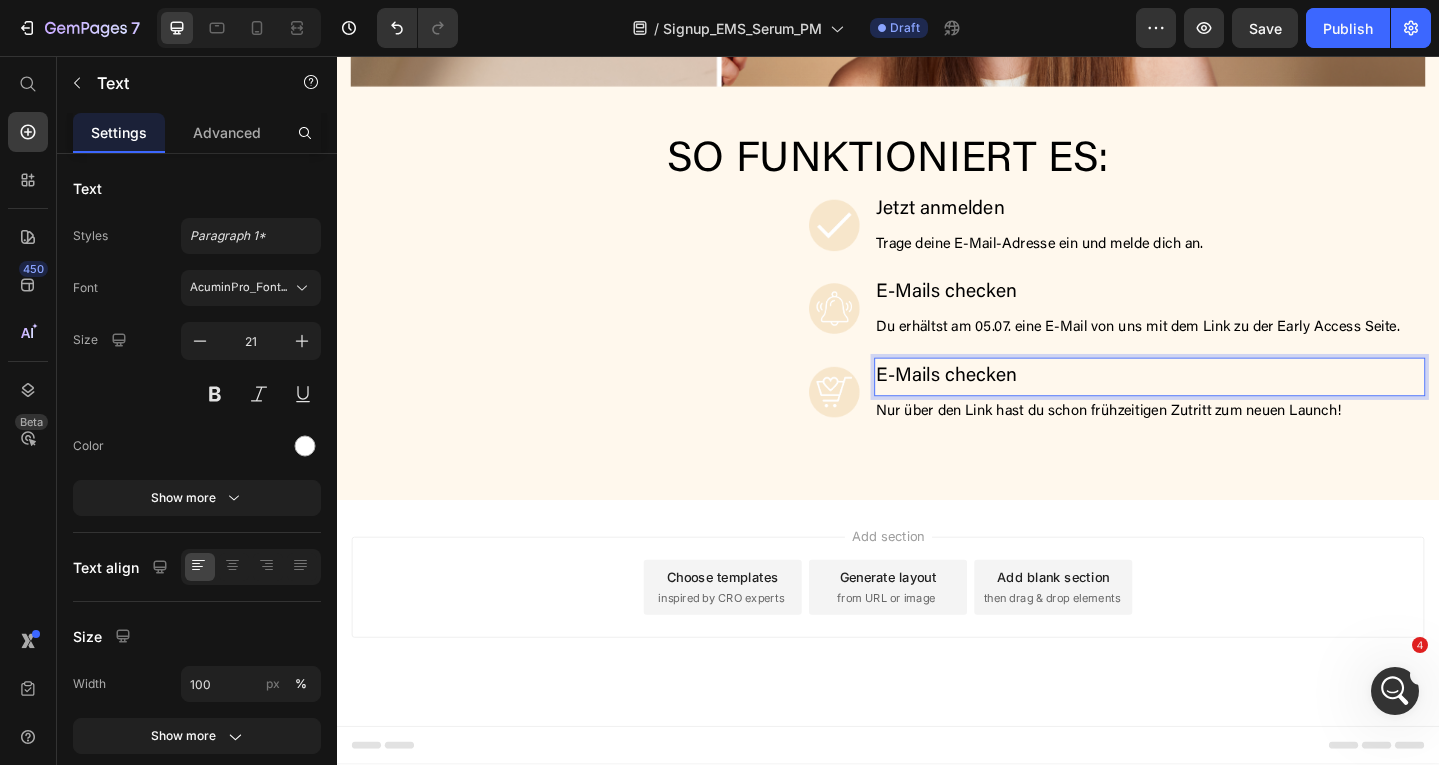 click on "E-Mails checken" at bounding box center [1001, 405] 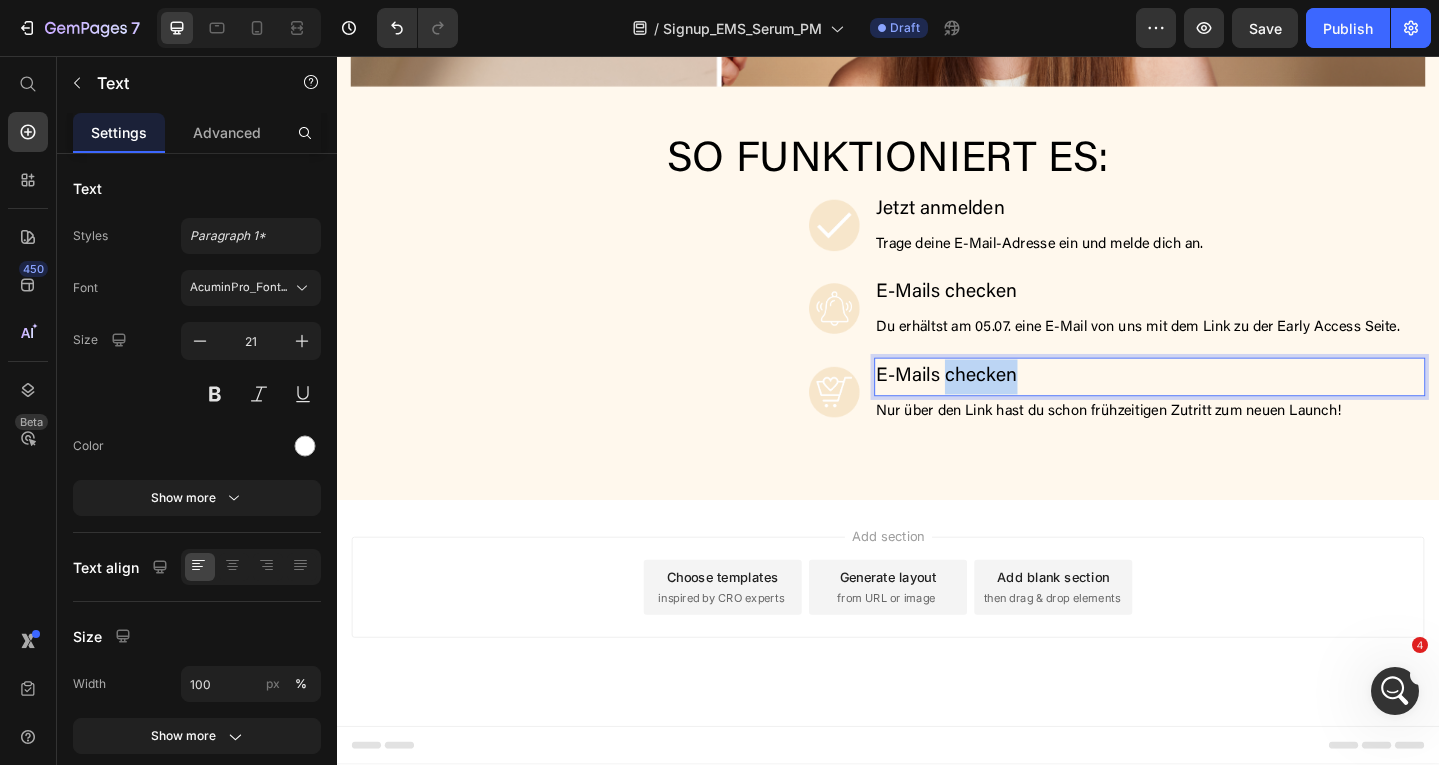 click on "E-Mails checken" at bounding box center [1001, 405] 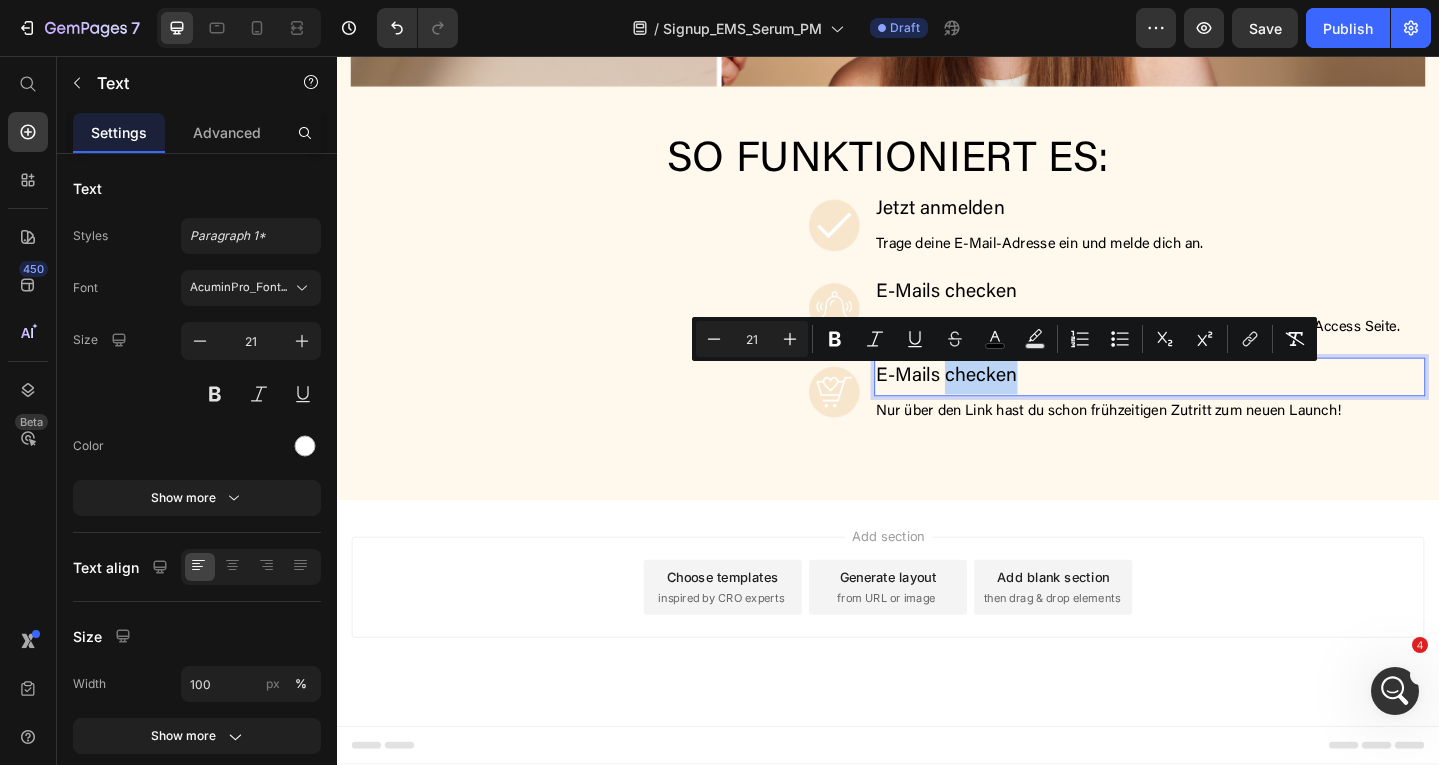 type on "16" 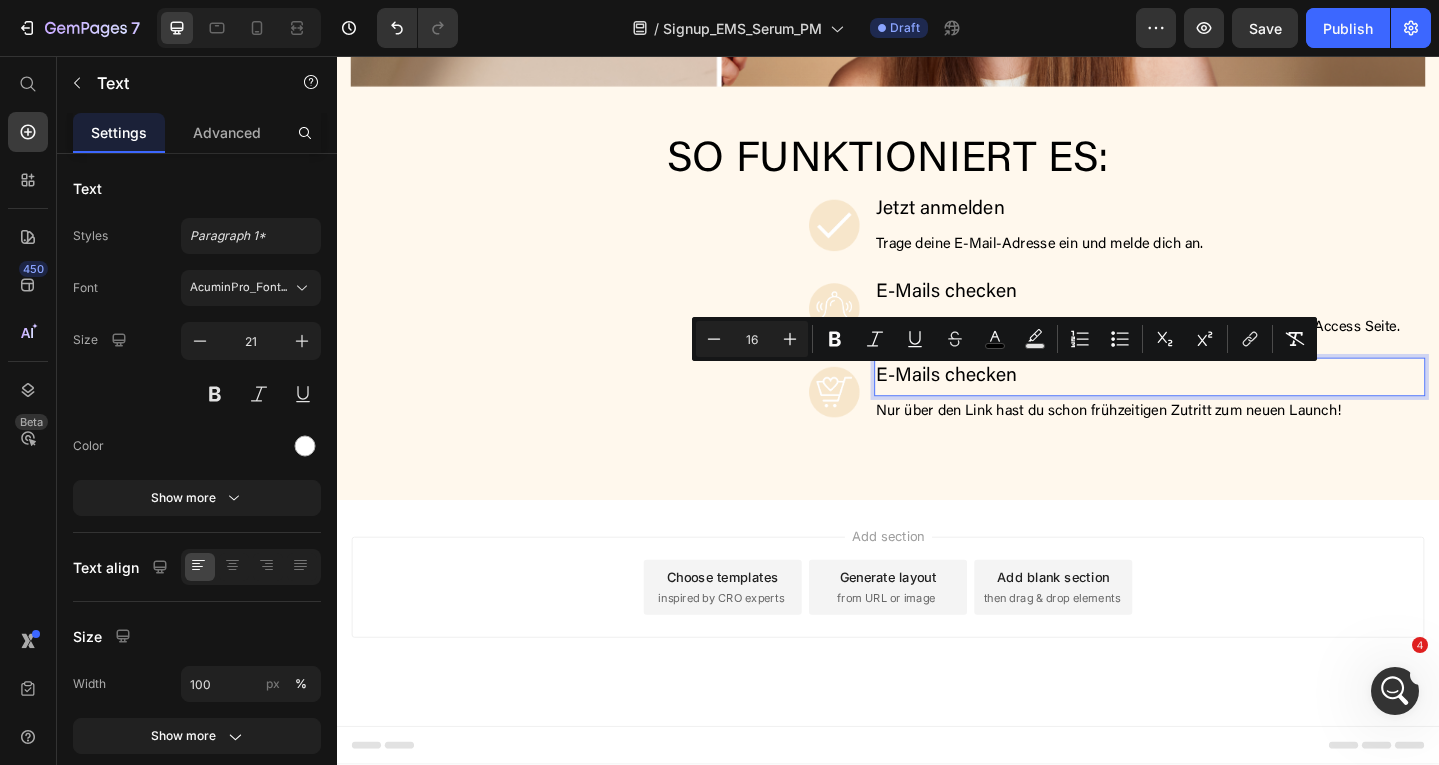 scroll, scrollTop: 2165, scrollLeft: 0, axis: vertical 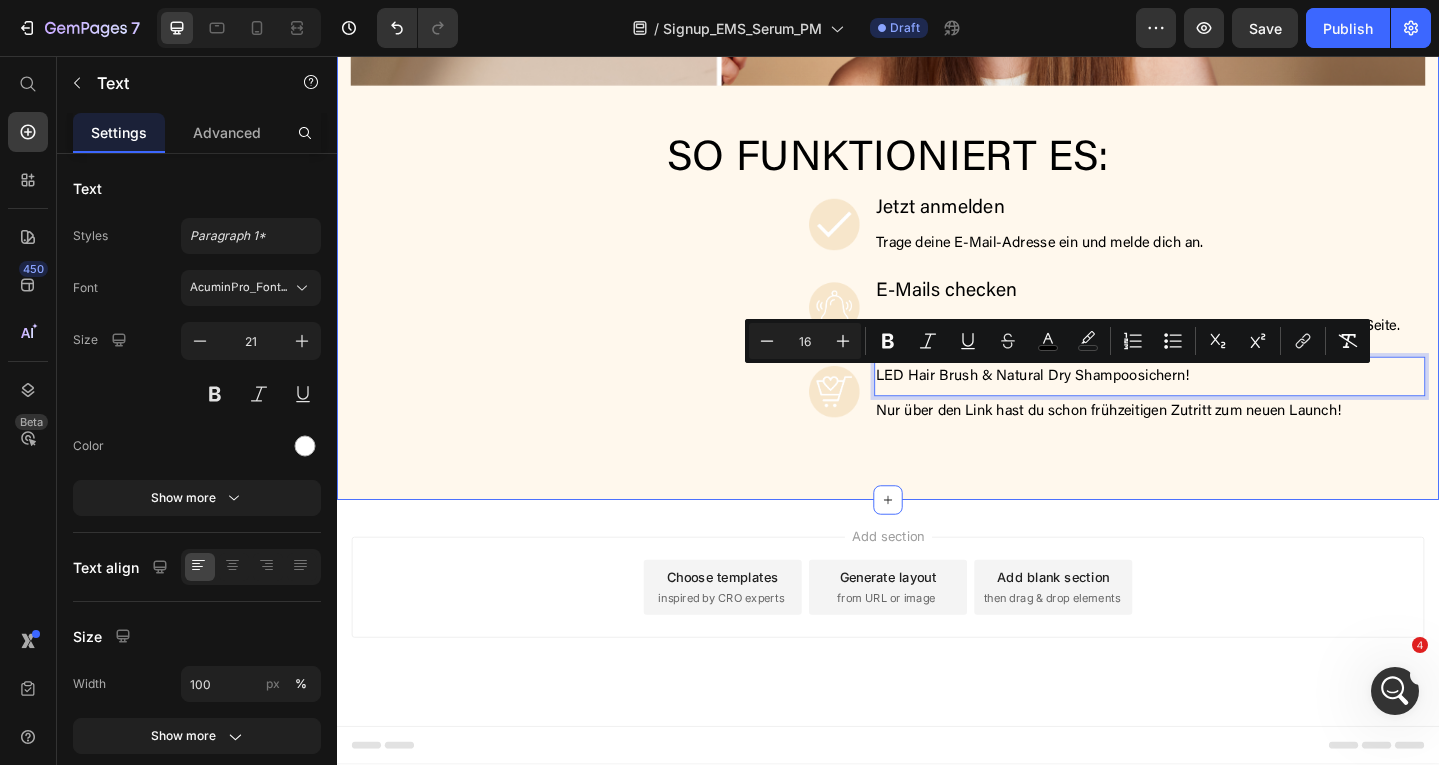 click on "⁠⁠⁠⁠⁠⁠⁠ Power-Boost für deine Haut – perfekt abgestimmt auf EMS Heading Erlebe gepflegtes, kräftiger wirkendes Haar mit der LED Hair Brush & dem Natural Dry Shampoo Text Block Was dich erwartet: Early Access :   Jetzt Early Access sichern – als Erste die LED Hair Brush & das Natural Dry Shampoo shoppen, 24 % Rabatt erhalten und die Chance auf einen Dyson Airwrap, die LED Hair Brush und das Natural Dry Shampoo gewinnen! High-Tech trifft Haarpflege :   Die LED Hair Brush vereint Rotlicht, EMS und Vibration in einem Tool – für eine effektive Stimulation der Haarwurzeln, verbesserte Mikrozirkulation und sichtbar vitaleres Haar. Frische zum Aufsprühen – ganz ohne Wasser :   Das Natural Dry Shampoo wirkt mit marokkanischer Lavaerde, pflanzlichen Stärken und Zink sofort fettregulierend, mattierend und volumengebend – ganz ohne weiße Rückstände oder schädliche Treibgase. Text Block
Custom Code
Preview or Publish the page to see the content. Custom Code Early Access:" at bounding box center [937, -410] 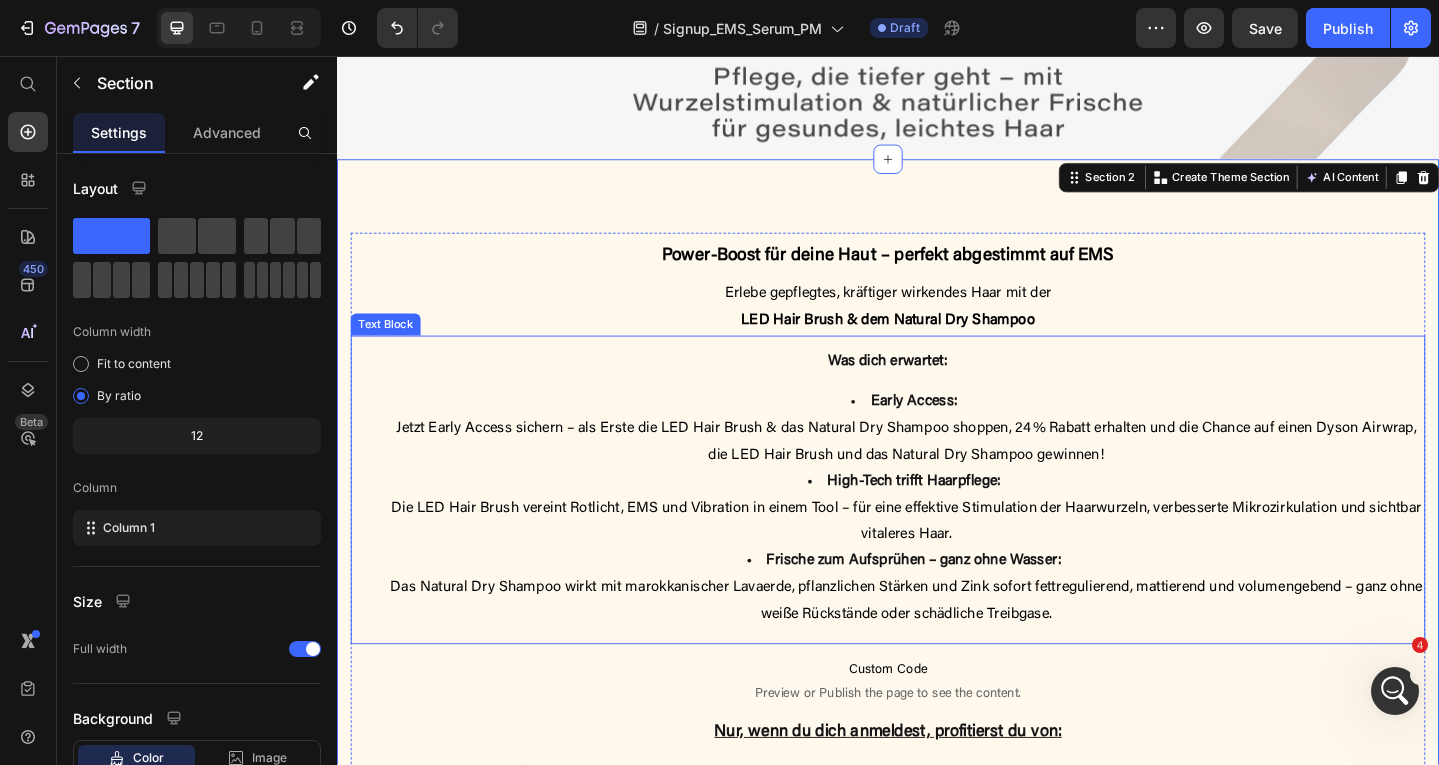 scroll, scrollTop: 601, scrollLeft: 0, axis: vertical 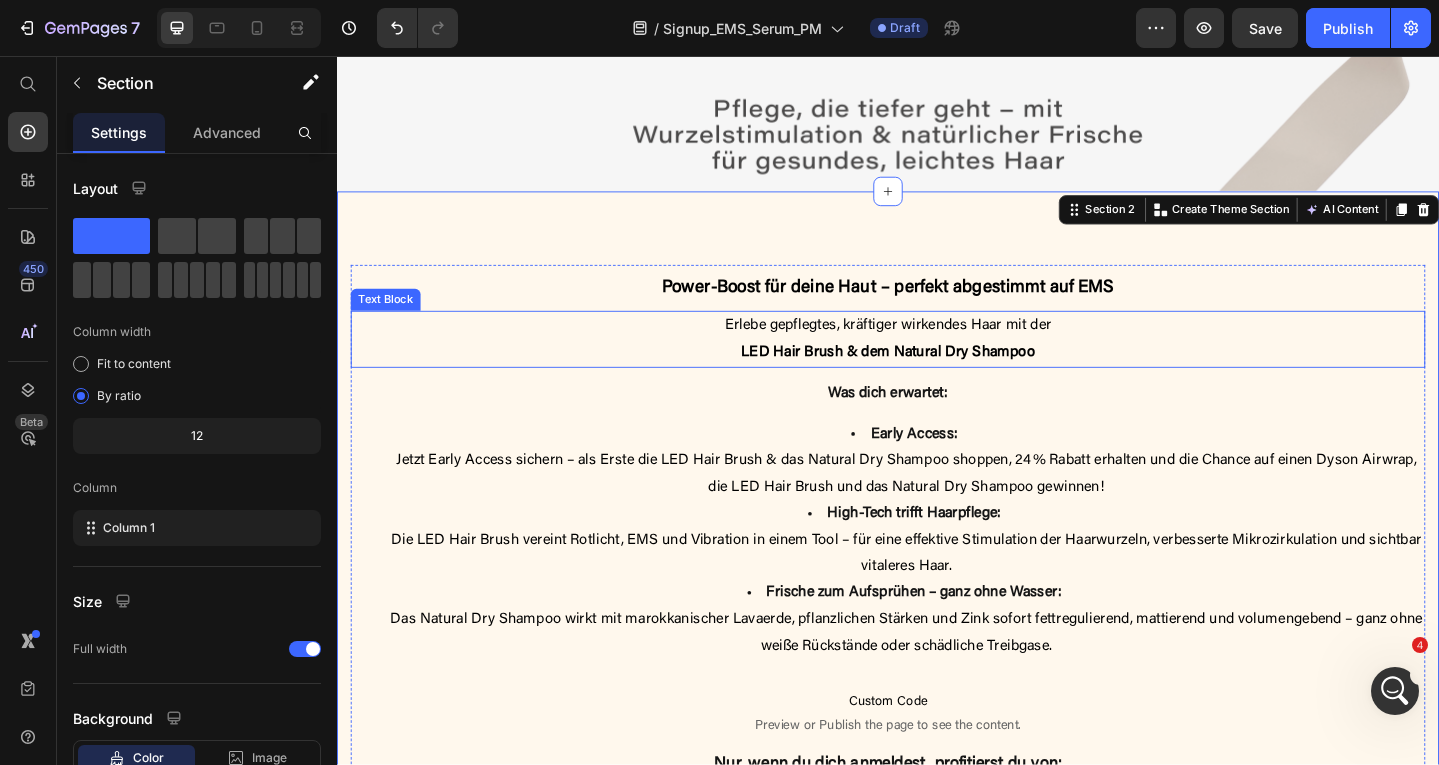 click on "LED Hair Brush & dem Natural Dry Shampoo" at bounding box center (937, 379) 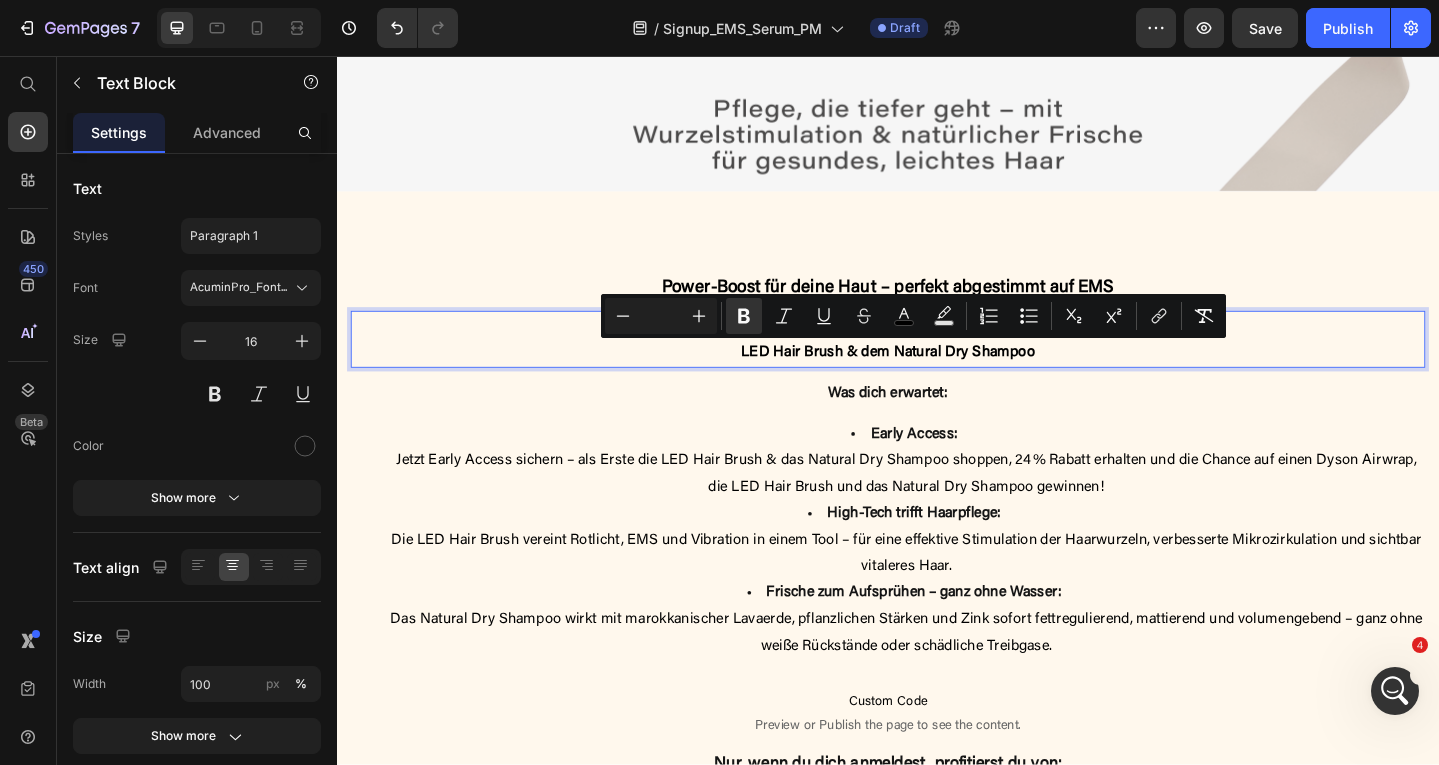 click on "LED Hair Brush & dem Natural Dry Shampoo" at bounding box center [937, 379] 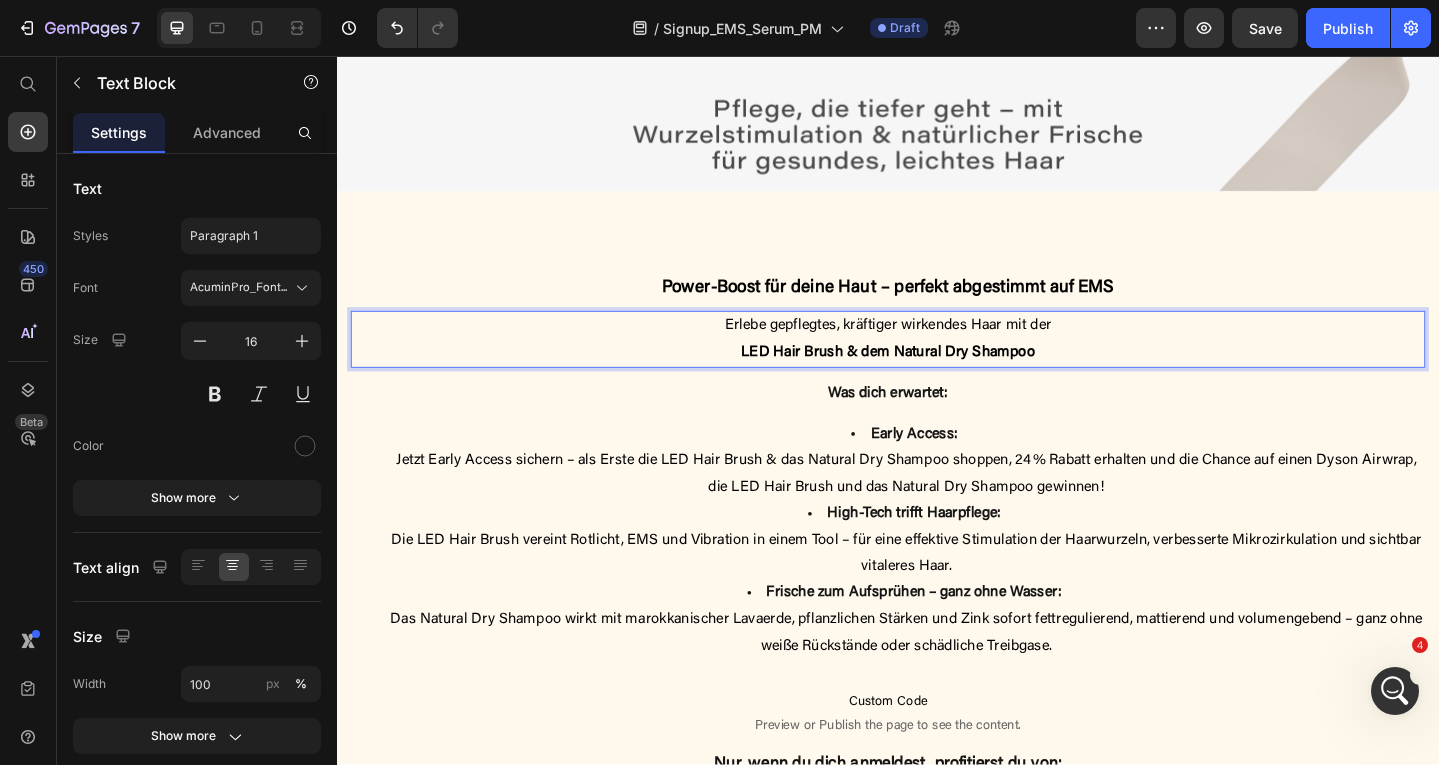 click on "Erlebe gepflegtes, kräftiger wirkendes Haar mit der" at bounding box center (937, 350) 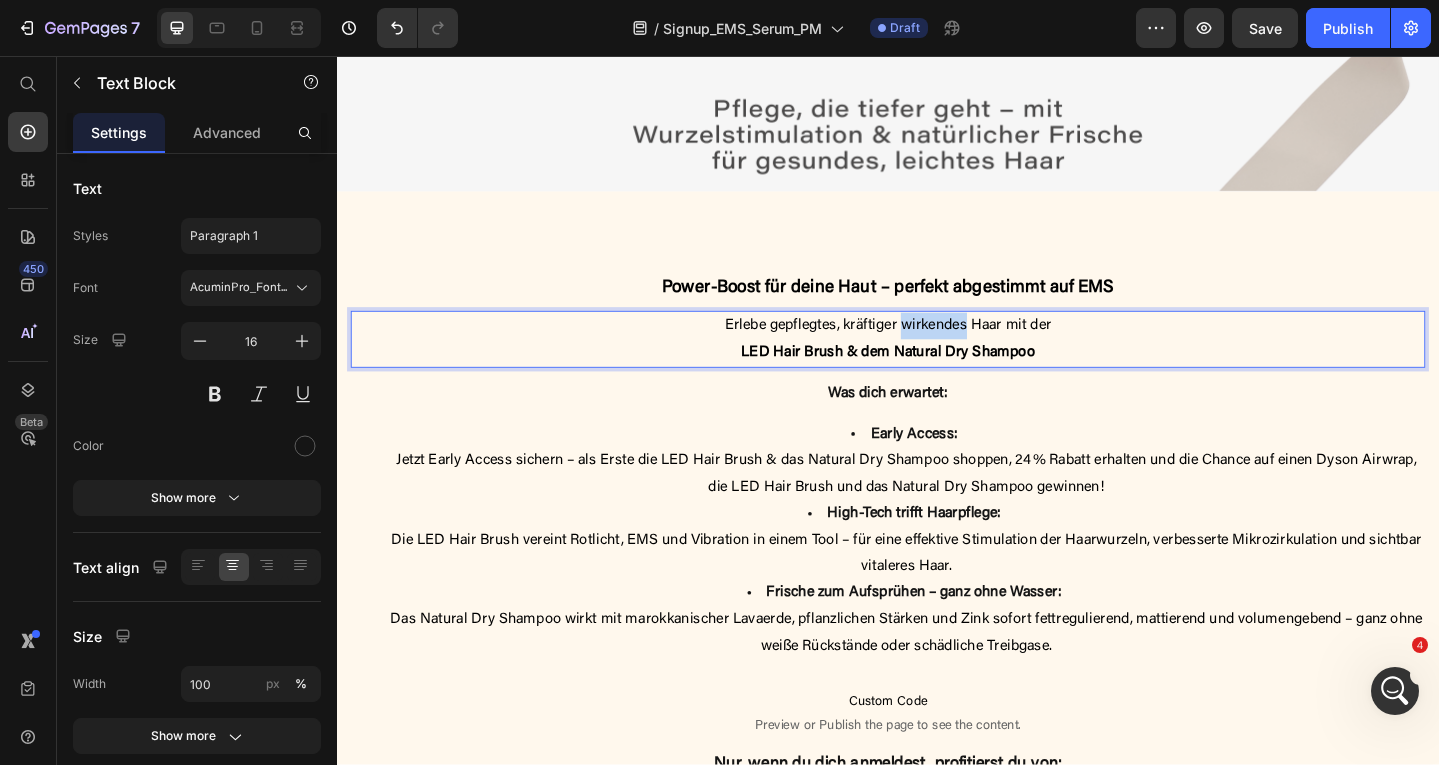 click on "Erlebe gepflegtes, kräftiger wirkendes Haar mit der" at bounding box center [937, 350] 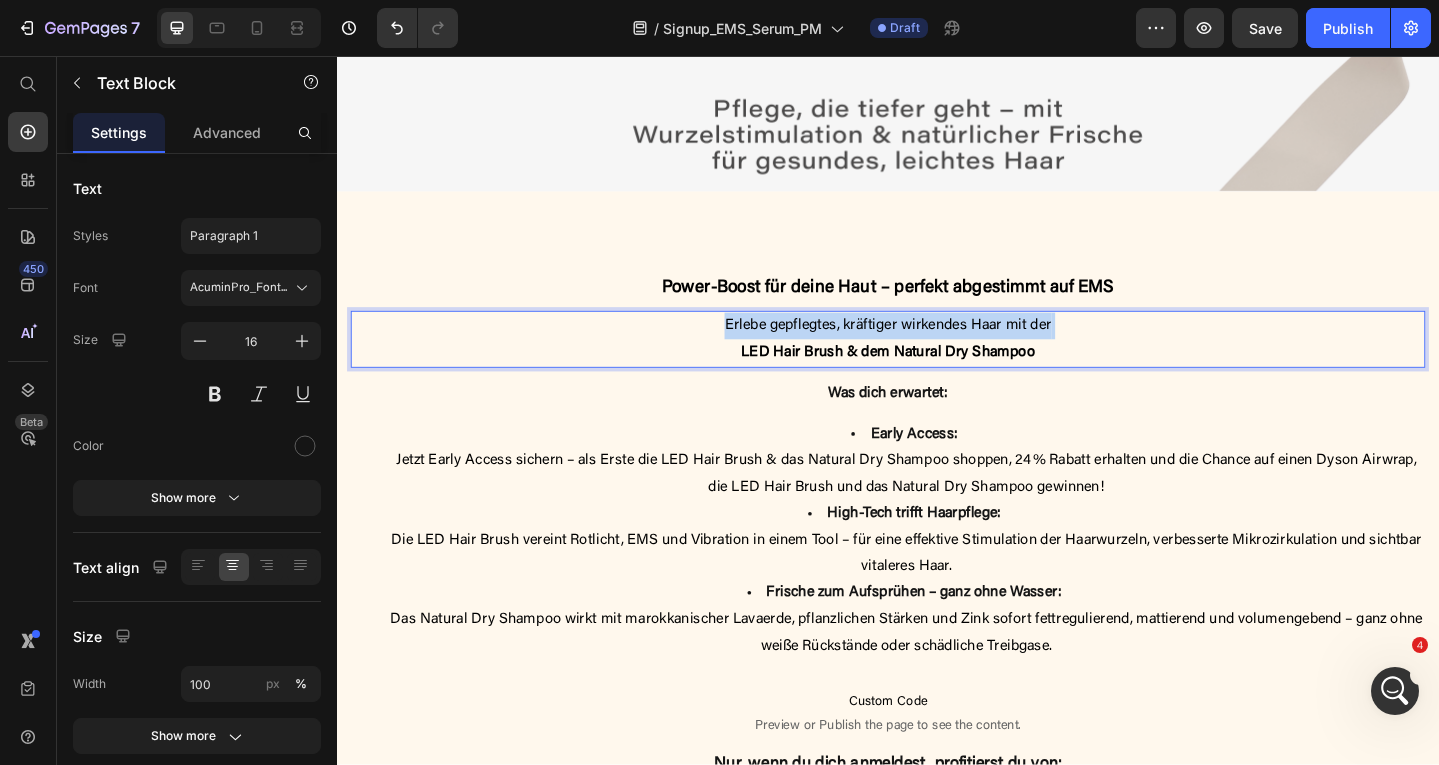 click on "Erlebe gepflegtes, kräftiger wirkendes Haar mit der" at bounding box center [937, 350] 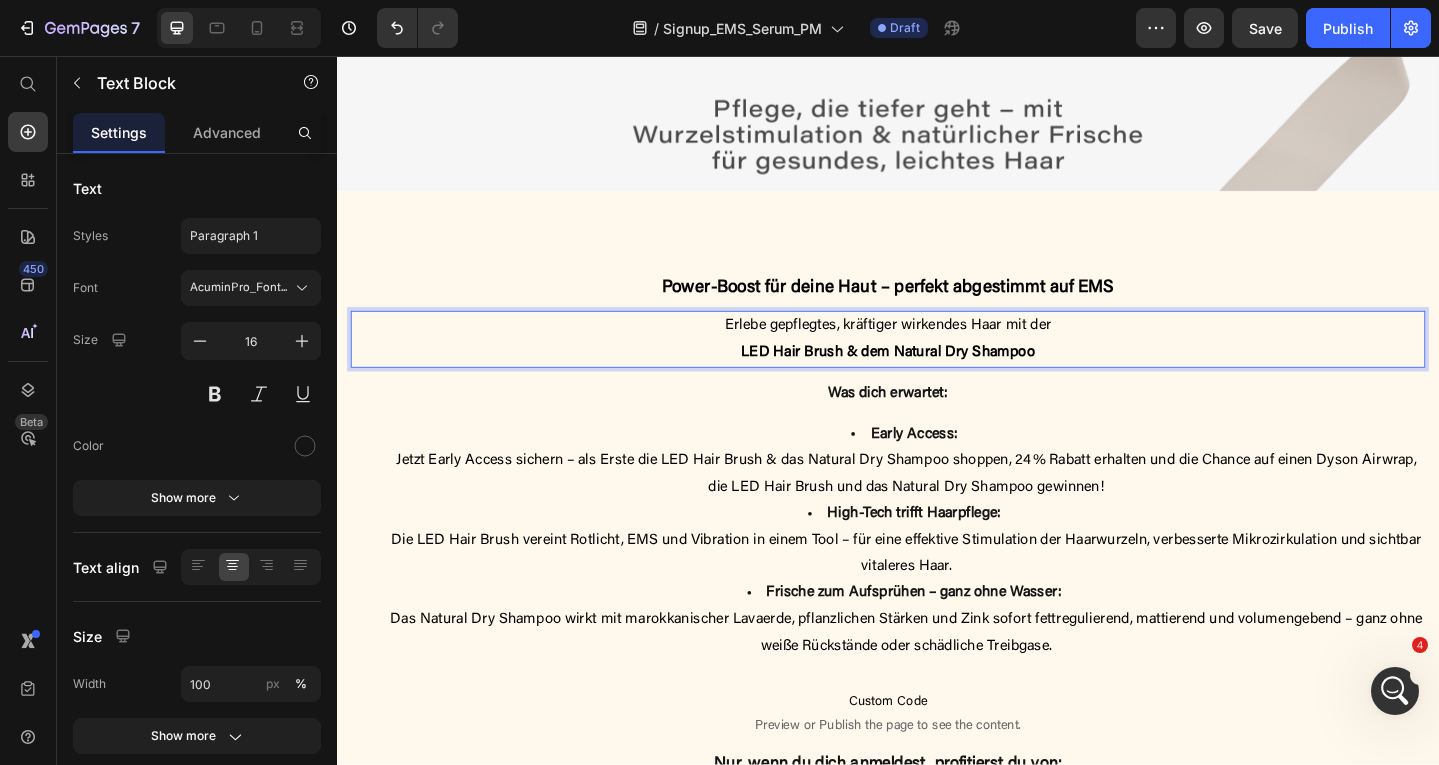 click on "LED Hair Brush & dem Natural Dry Shampoo" at bounding box center [937, 379] 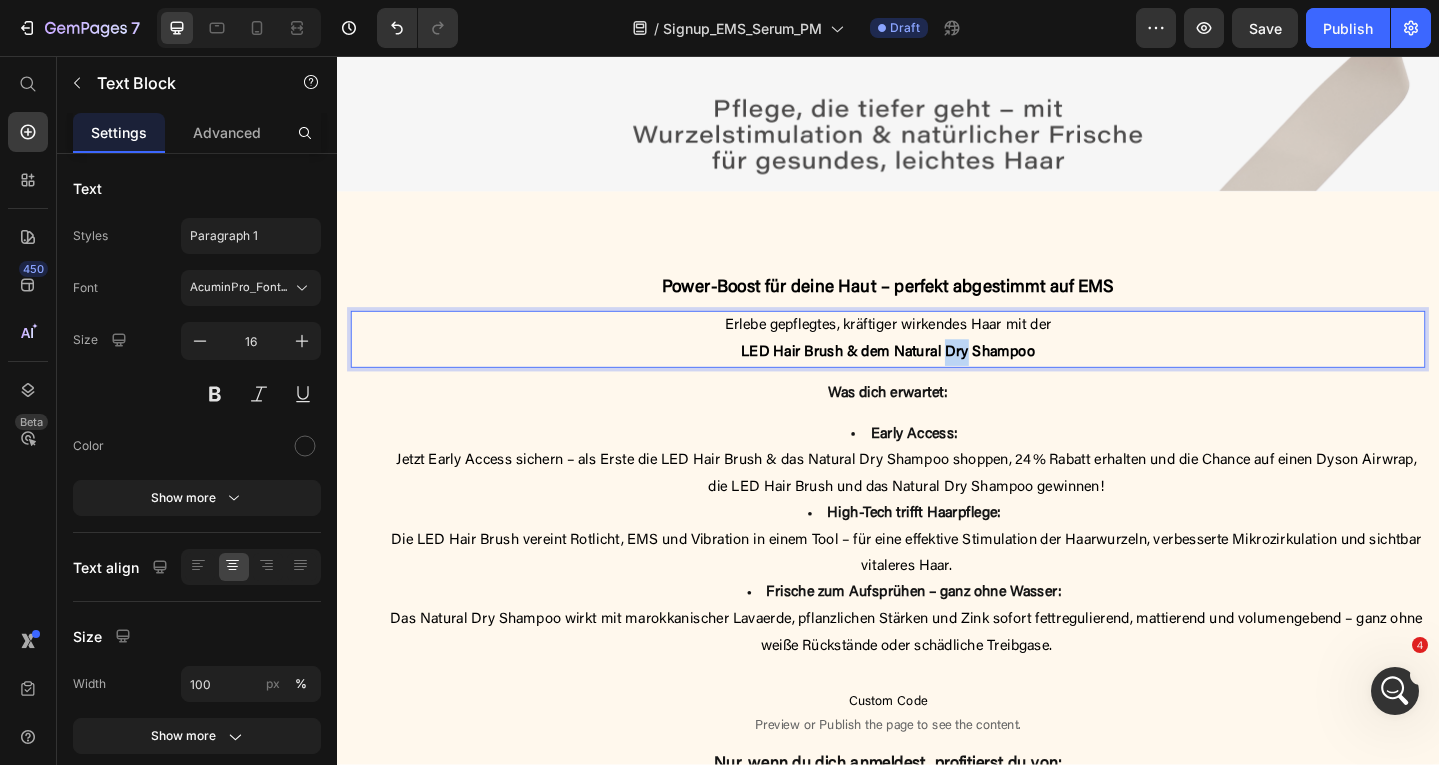 click on "LED Hair Brush & dem Natural Dry Shampoo" at bounding box center [937, 379] 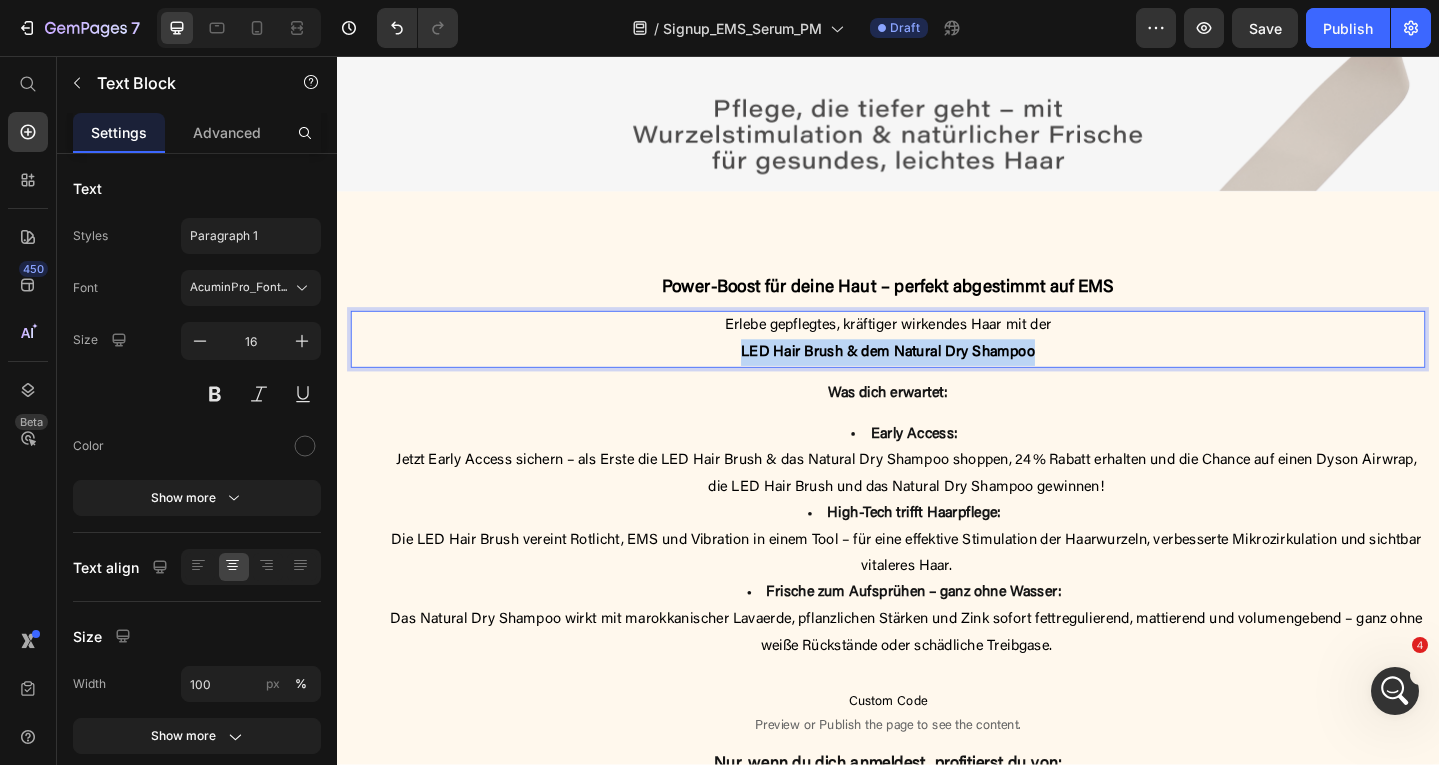 click on "LED Hair Brush & dem Natural Dry Shampoo" at bounding box center [937, 379] 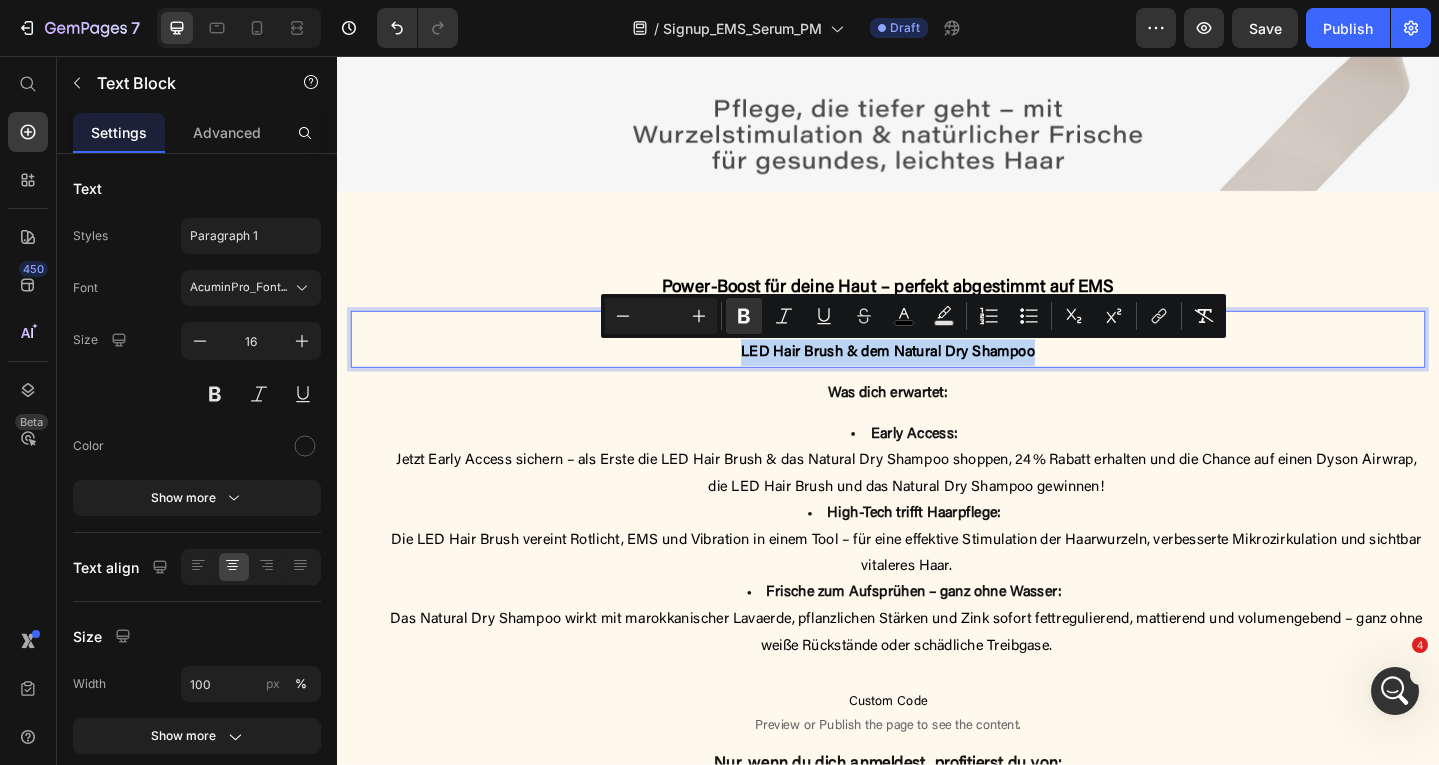 type on "16" 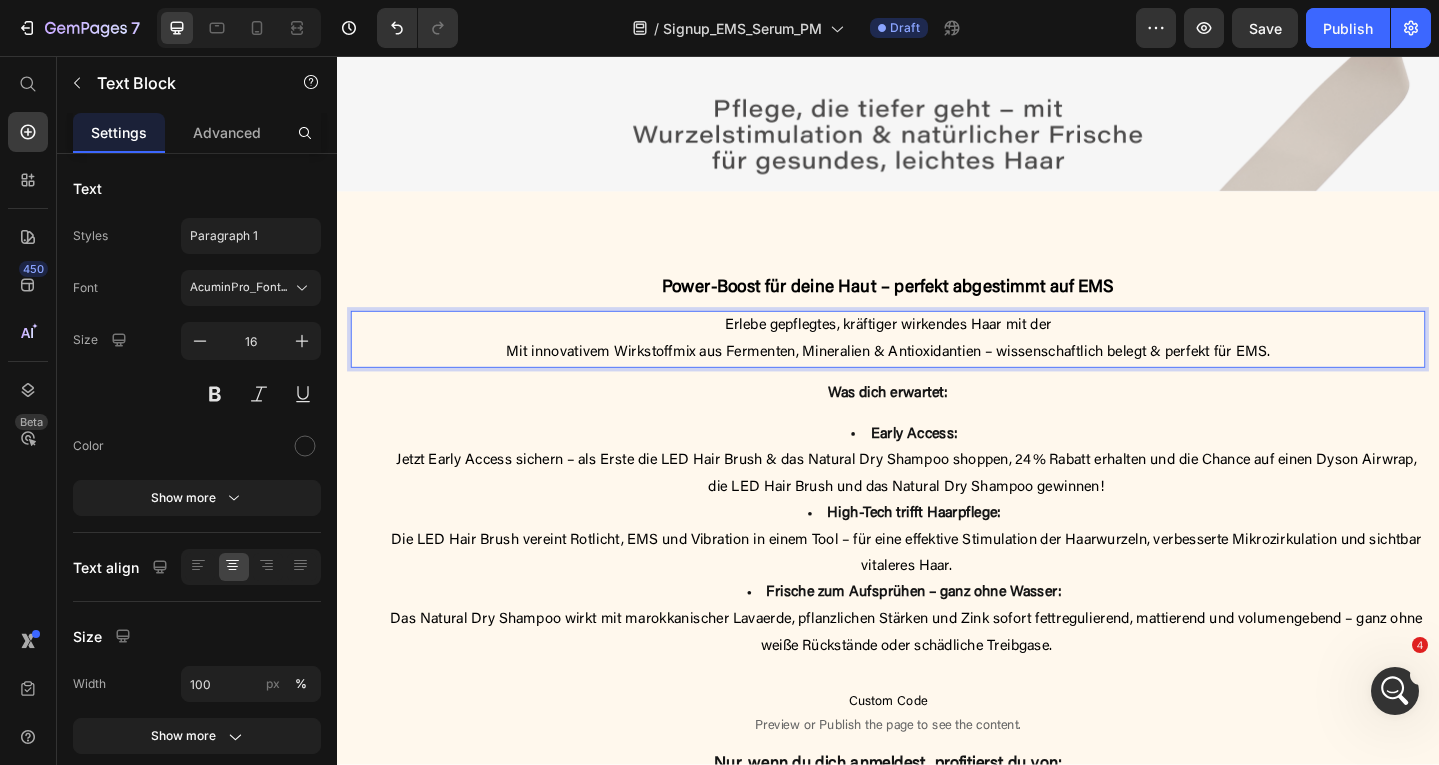 click on "Erlebe gepflegtes, kräftiger wirkendes Haar mit der" at bounding box center (937, 350) 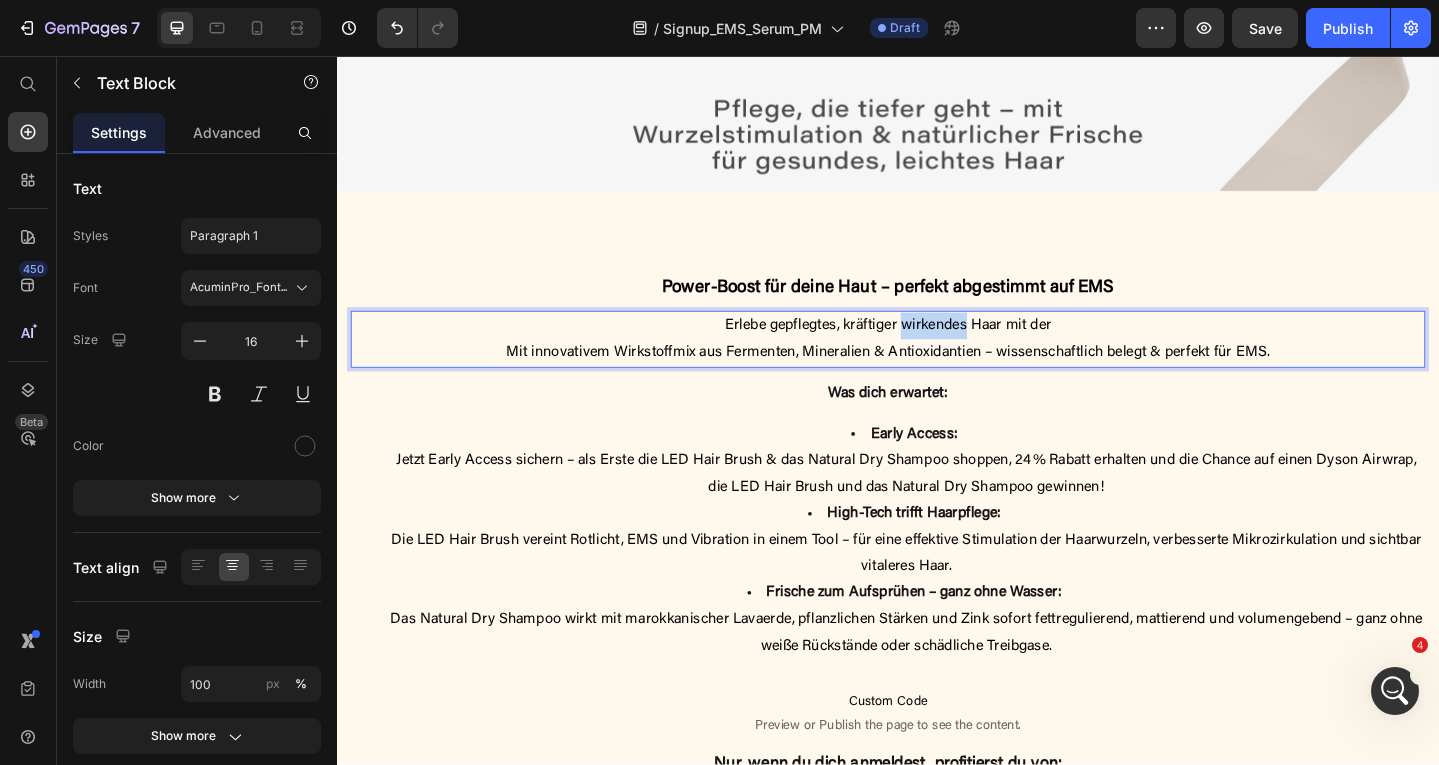 click on "Erlebe gepflegtes, kräftiger wirkendes Haar mit der" at bounding box center [937, 350] 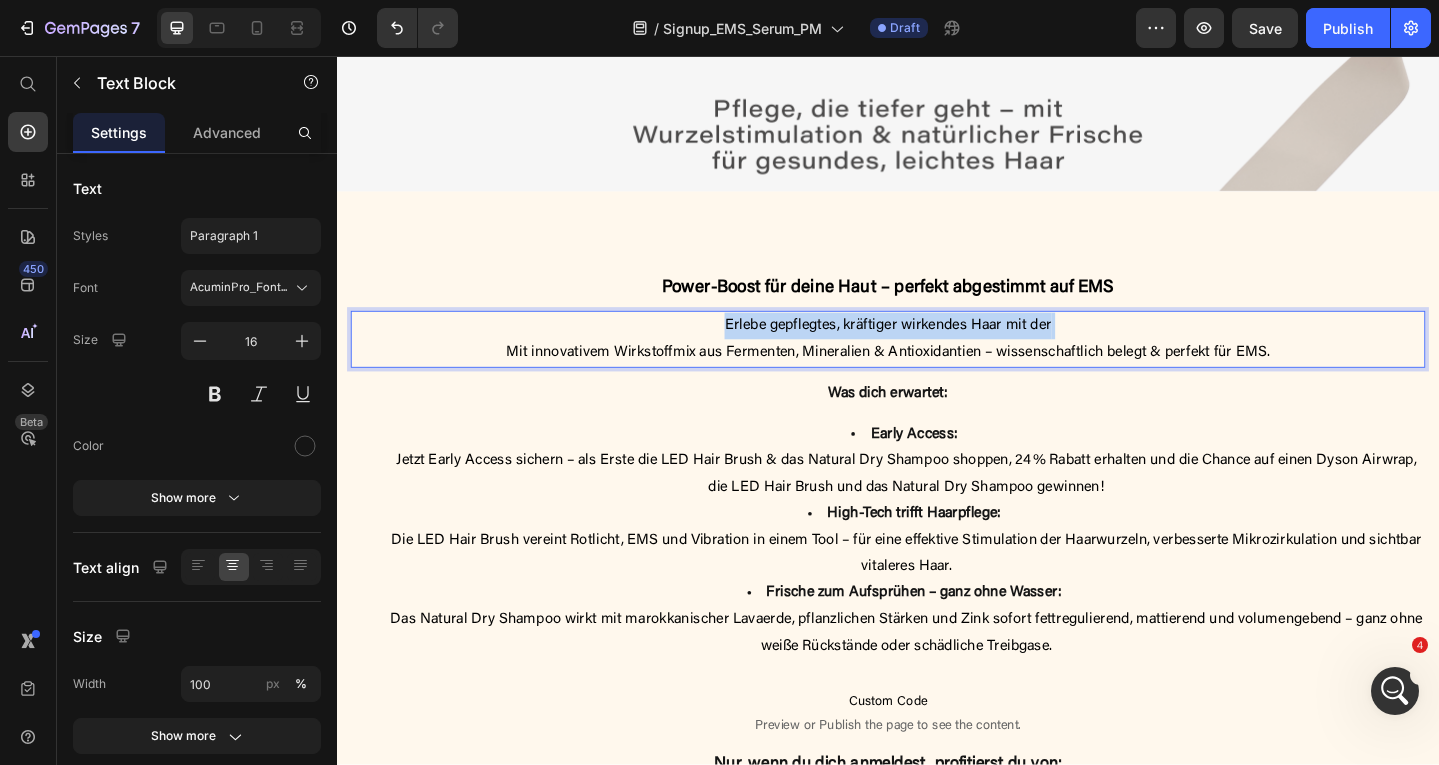 click on "Erlebe gepflegtes, kräftiger wirkendes Haar mit der" at bounding box center (937, 350) 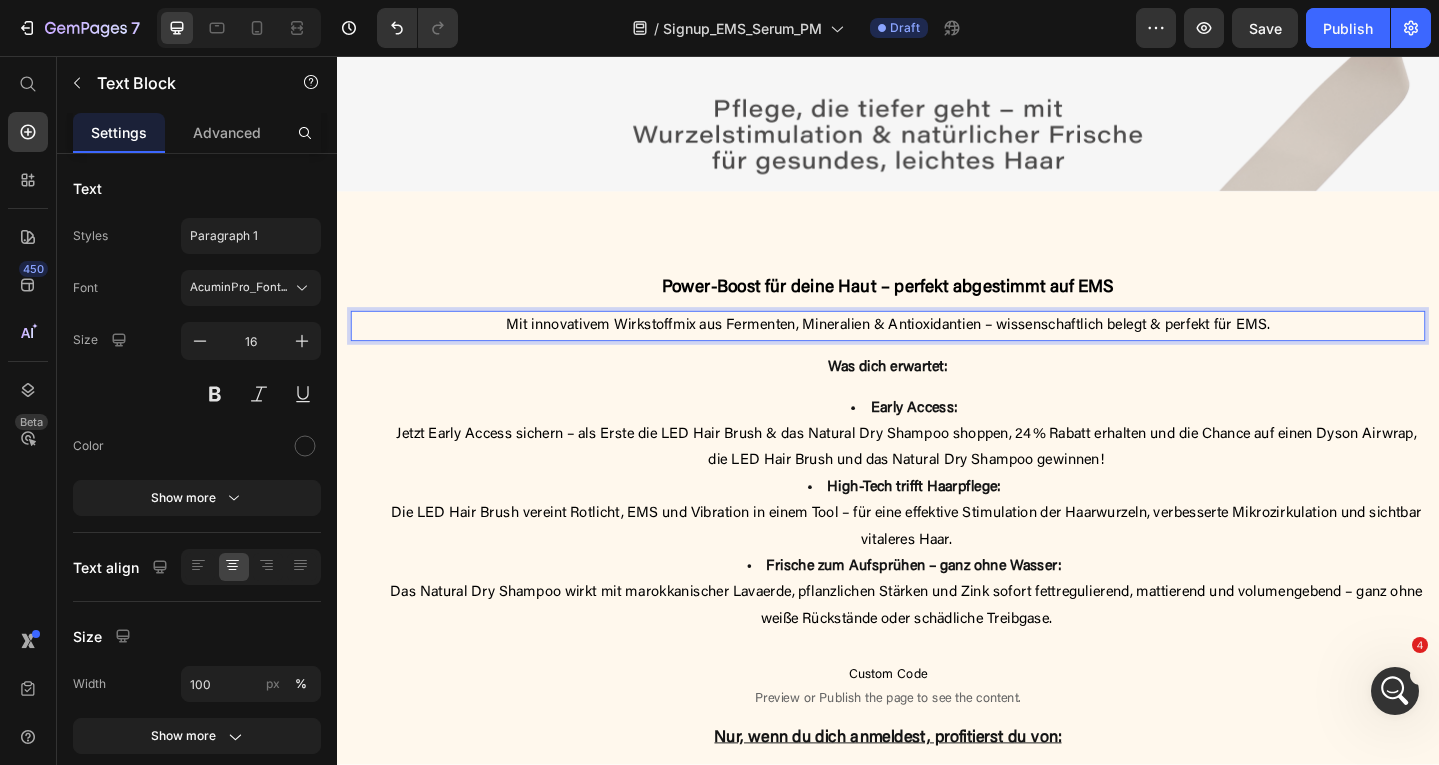 click on "Mit innovativem Wirkstoffmix aus Fermenten, Mineralien & Antioxidantien – wissenschaftlich belegt & perfekt für EMS." at bounding box center (937, 350) 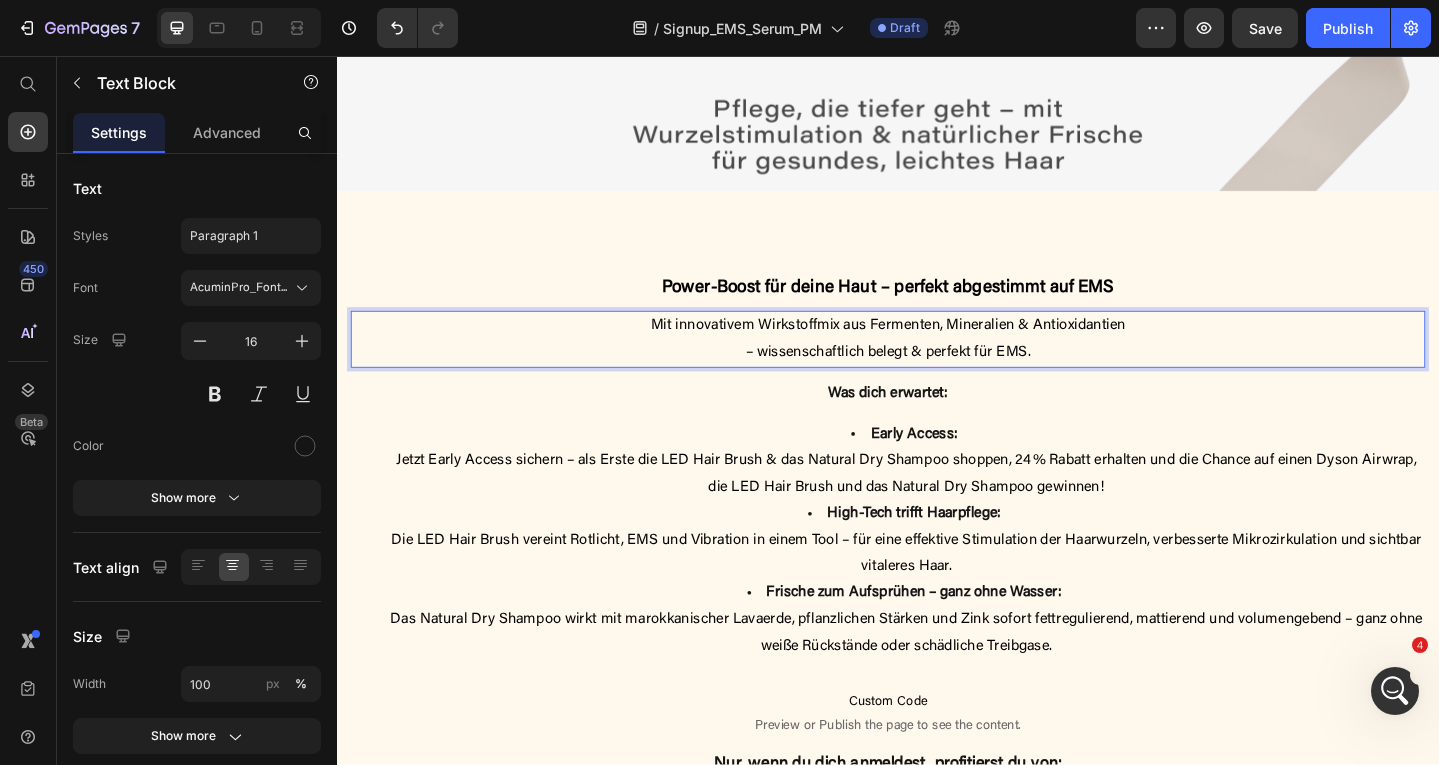 click on "– wissenschaftlich belegt & perfekt für EMS." at bounding box center [937, 379] 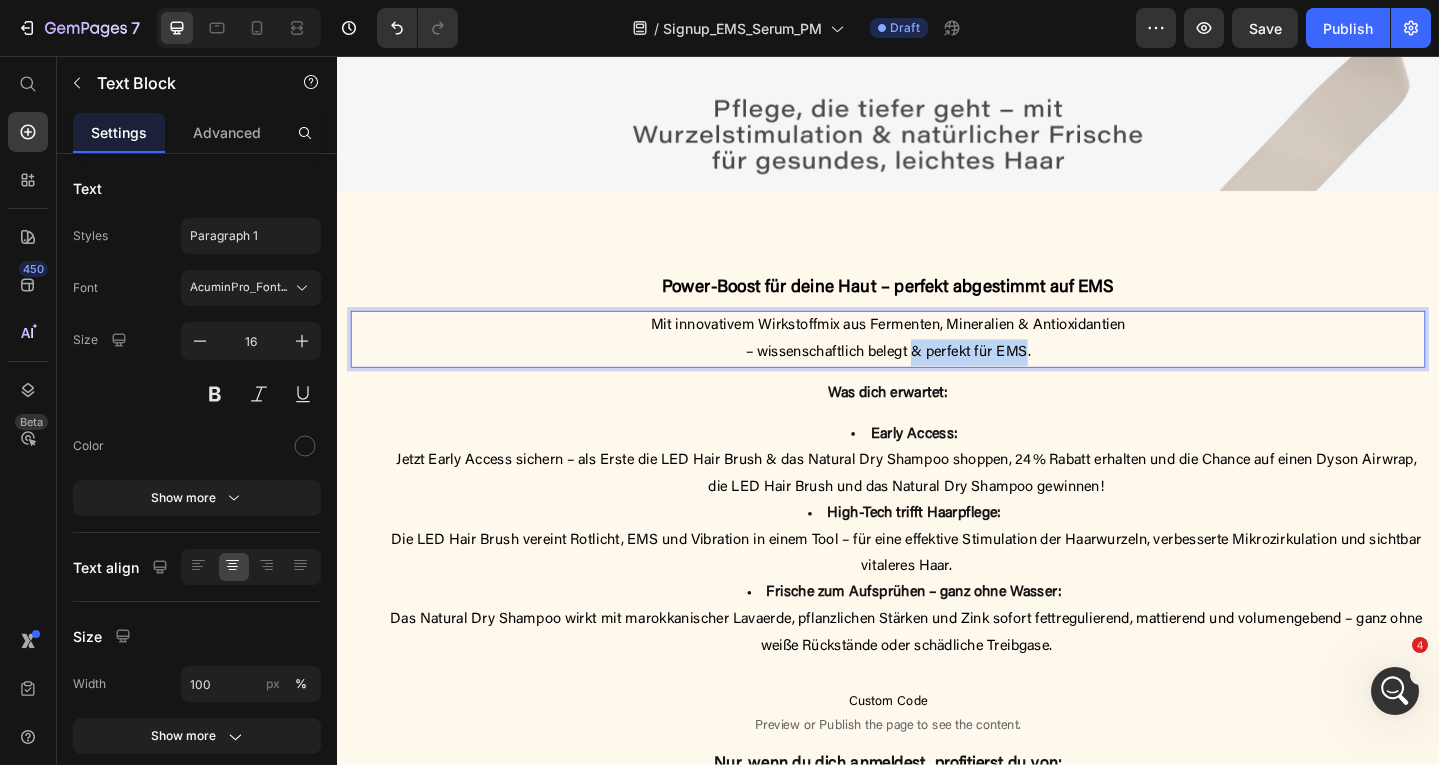 drag, startPoint x: 966, startPoint y: 378, endPoint x: 1088, endPoint y: 376, distance: 122.016396 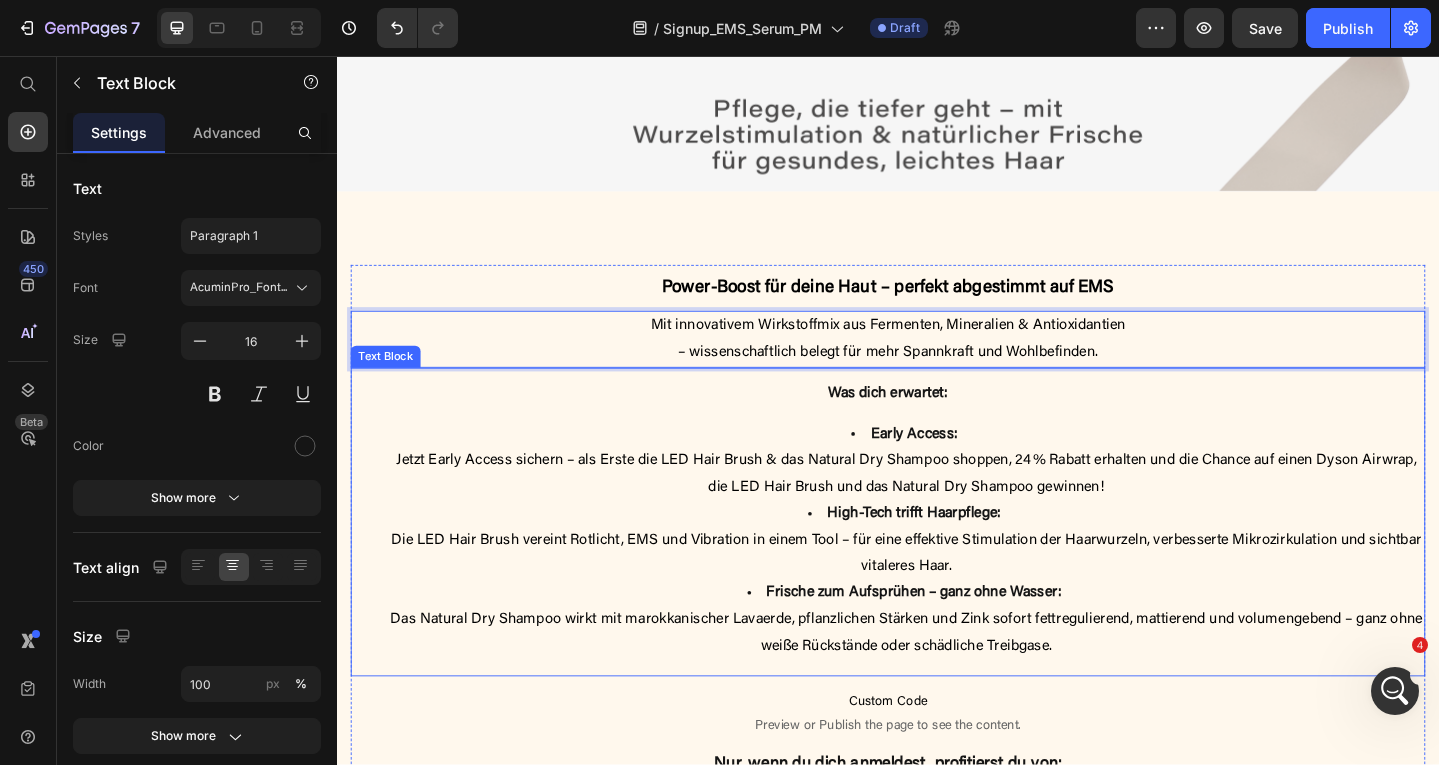 click on "Was dich erwartet:" at bounding box center [937, 424] 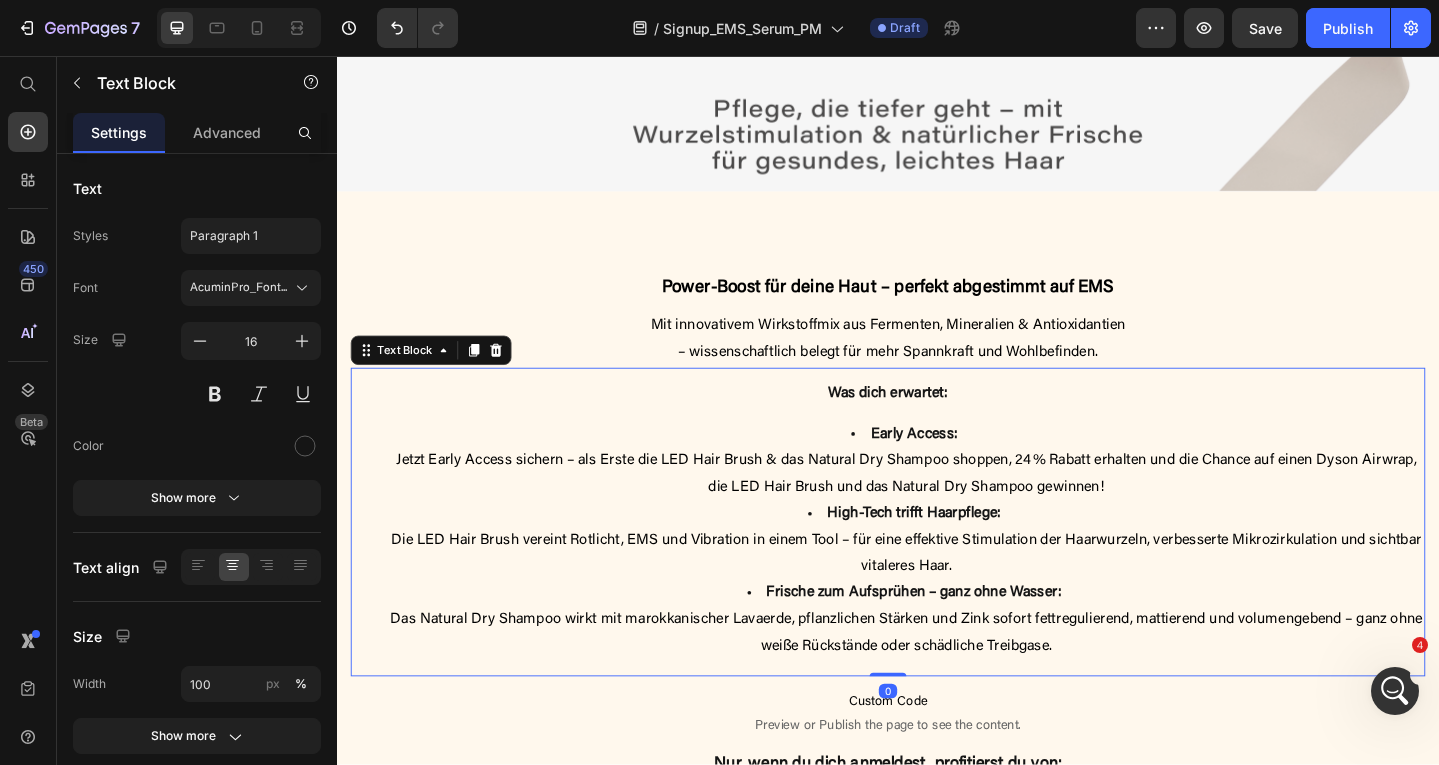click on "Was dich erwartet: Early Access :   Jetzt Early Access sichern – als Erste die LED Hair Brush & das Natural Dry Shampoo shoppen, 24 % Rabatt erhalten und die Chance auf einen Dyson Airwrap, die LED Hair Brush und das Natural Dry Shampoo gewinnen! High-Tech trifft Haarpflege :   Die LED Hair Brush vereint Rotlicht, EMS und Vibration in einem Tool – für eine effektive Stimulation der Haarwurzeln, verbesserte Mikrozirkulation und sichtbar vitaleres Haar. Frische zum Aufsprühen – ganz ohne Wasser :   Das Natural Dry Shampoo wirkt mit marokkanischer Lavaerde, pflanzlichen Stärken und Zink sofort fettregulierend, mattierend und volumengebend – ganz ohne weiße Rückstände oder schädliche Treibgase." at bounding box center (937, 570) 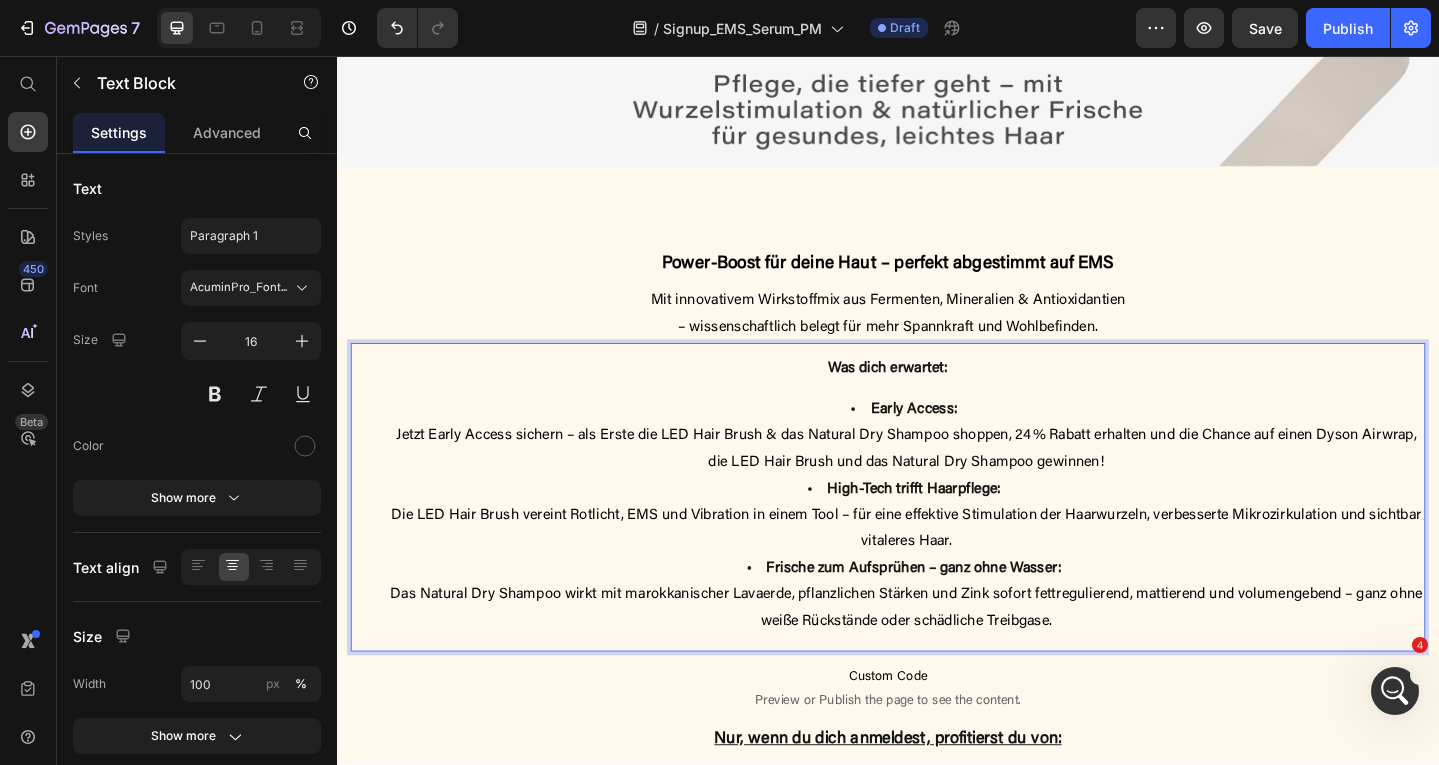 scroll, scrollTop: 659, scrollLeft: 0, axis: vertical 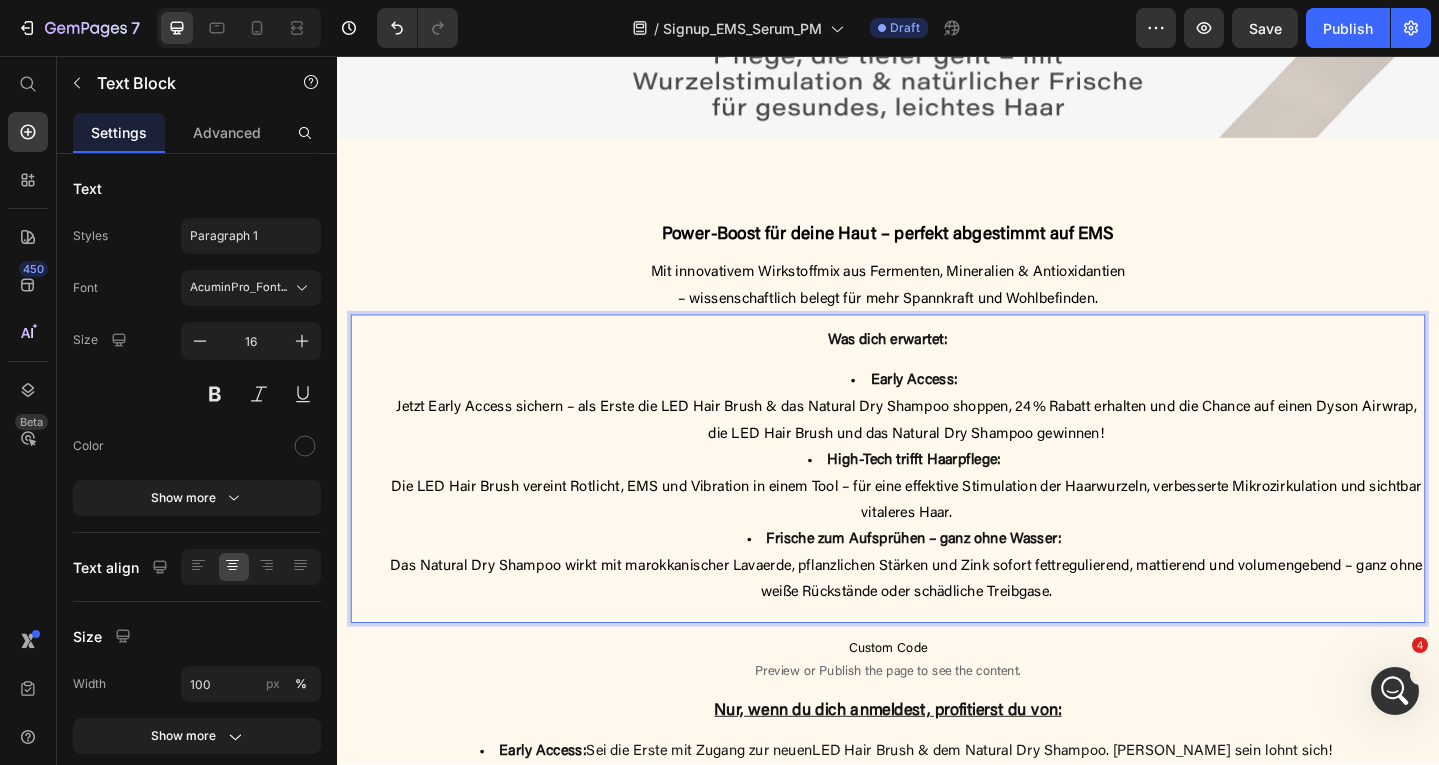 click on "Early Access" at bounding box center [963, 410] 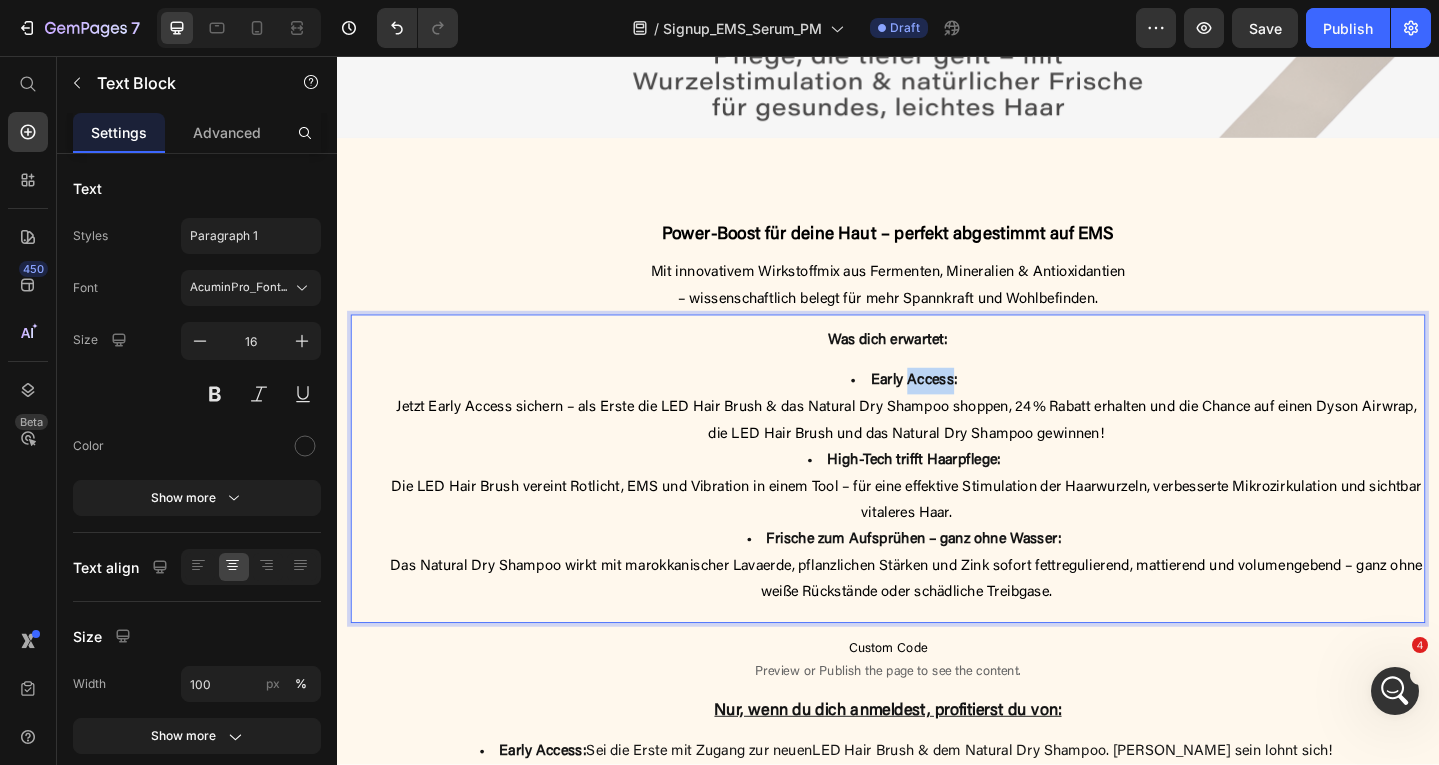 click on "Early Access" at bounding box center (963, 410) 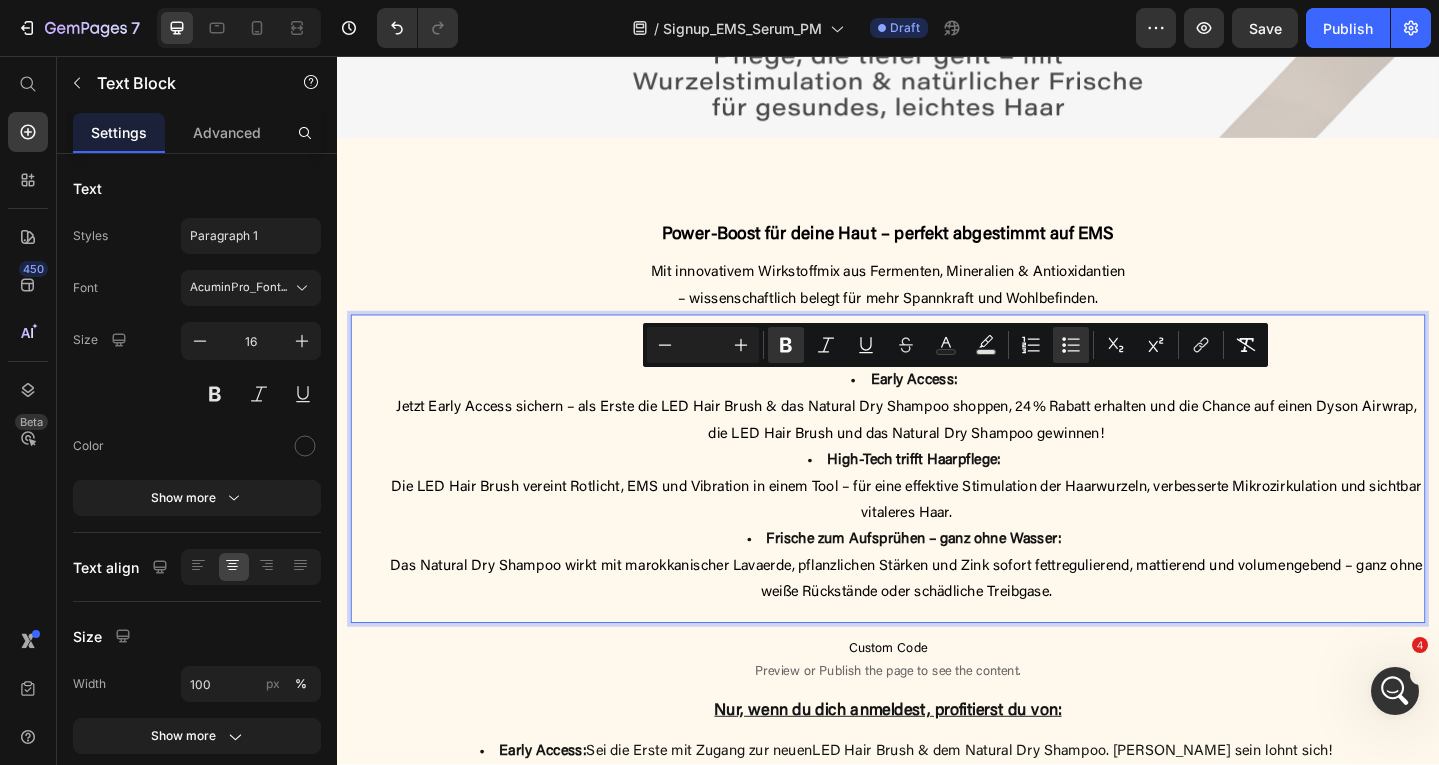 click on "Jetzt Early Access sichern – als Erste die LED Hair Brush & das Natural Dry Shampoo shoppen, 24 % Rabatt erhalten und die Chance auf einen Dyson Airwrap, die LED Hair Brush und das Natural Dry Shampoo gewinnen!" at bounding box center (957, 453) 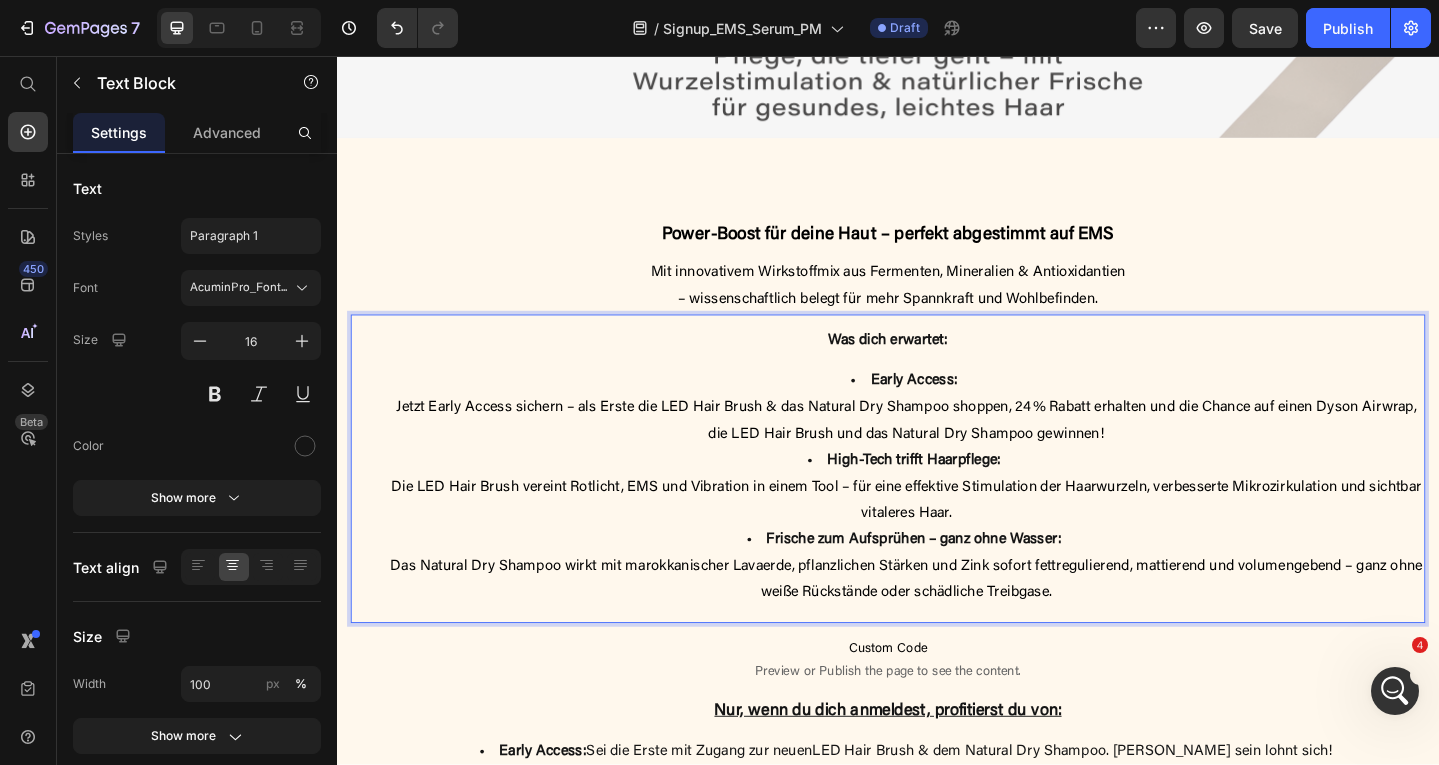 click on "High-Tech trifft Haarpflege :   Die LED Hair Brush vereint Rotlicht, EMS und Vibration in einem Tool – für eine effektive Stimulation der Haarwurzeln, verbesserte Mikrozirkulation und sichtbar vitaleres Haar." at bounding box center [957, 526] 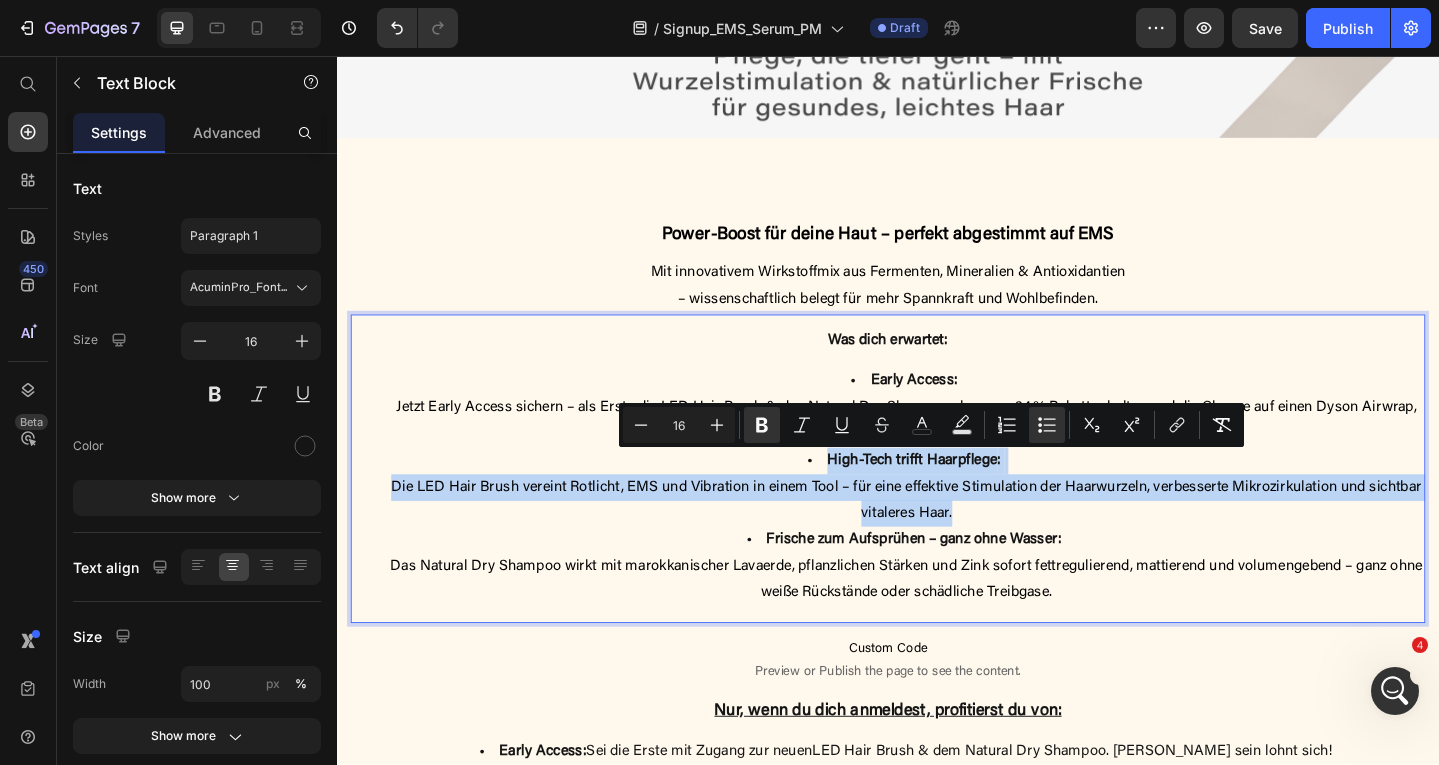 drag, startPoint x: 1042, startPoint y: 554, endPoint x: 858, endPoint y: 490, distance: 194.81273 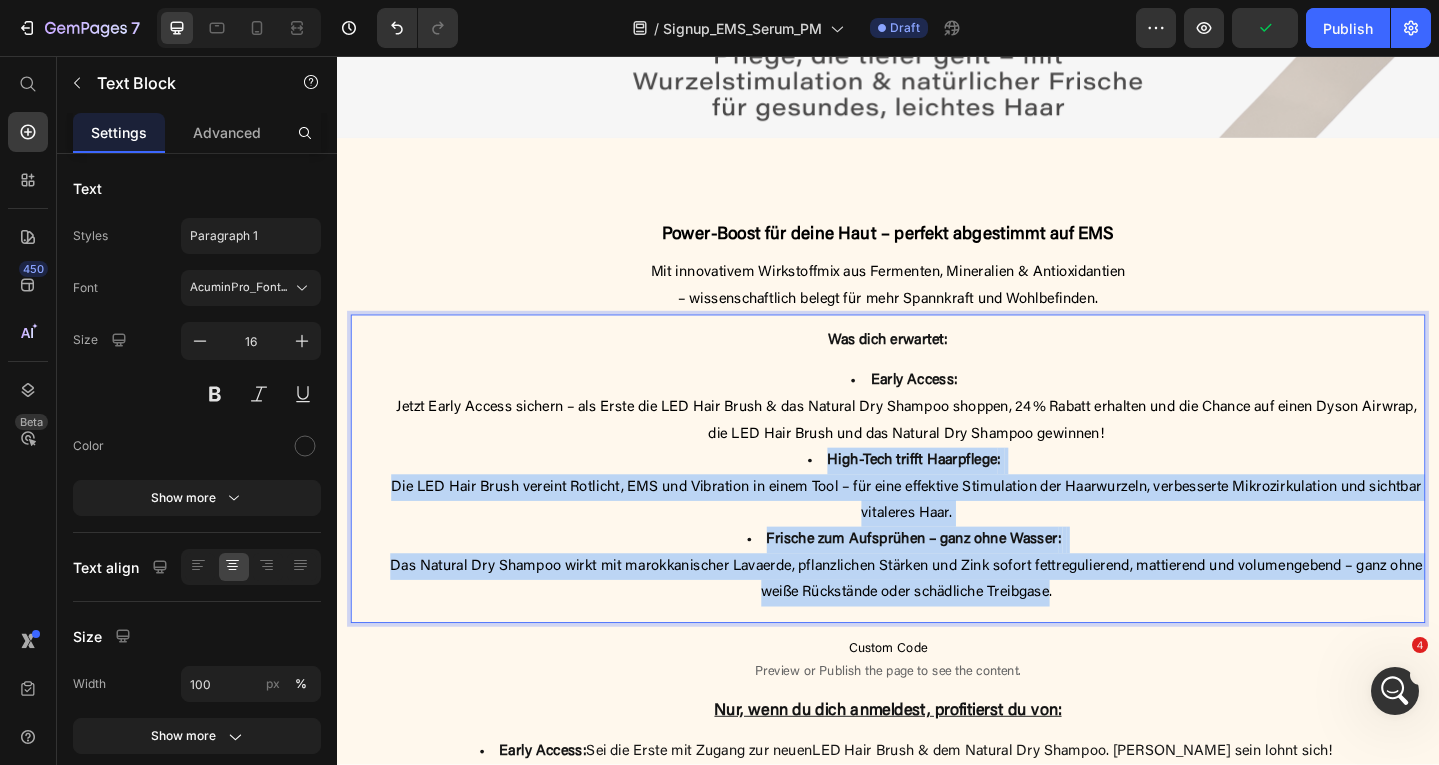 drag, startPoint x: 1109, startPoint y: 638, endPoint x: 866, endPoint y: 494, distance: 282.46237 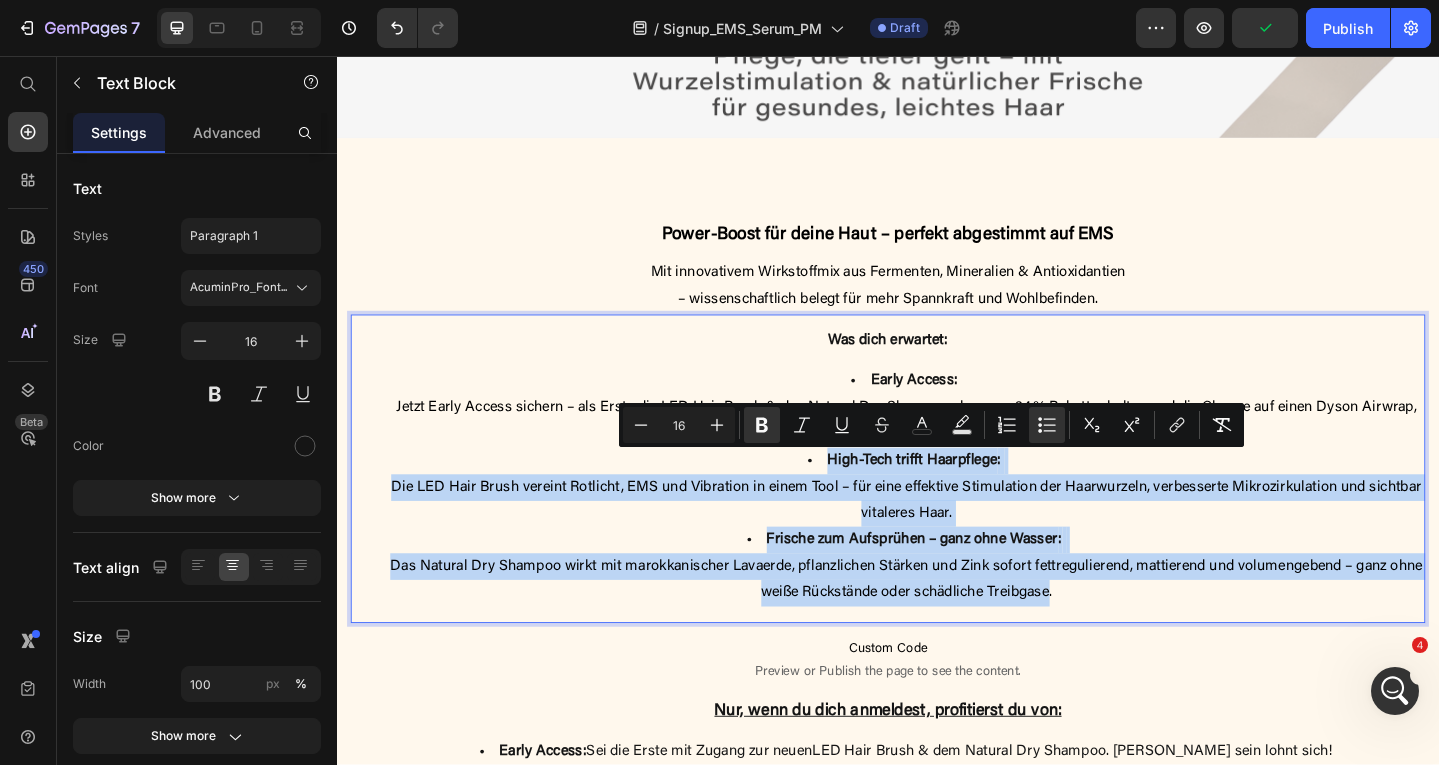 copy on "High-Tech trifft Haarpflege :   Die LED Hair Brush vereint Rotlicht, EMS und Vibration in einem Tool – für eine effektive Stimulation der Haarwurzeln, verbesserte Mikrozirkulation und sichtbar vitaleres Haar. Frische zum Aufsprühen – ganz ohne Wasser :   Das Natural Dry Shampoo wirkt mit marokkanischer Lavaerde, pflanzlichen Stärken und Zink sofort fettregulierend, mattierend und volumengebend – ganz ohne weiße Rückstände oder schädliche Treibgase" 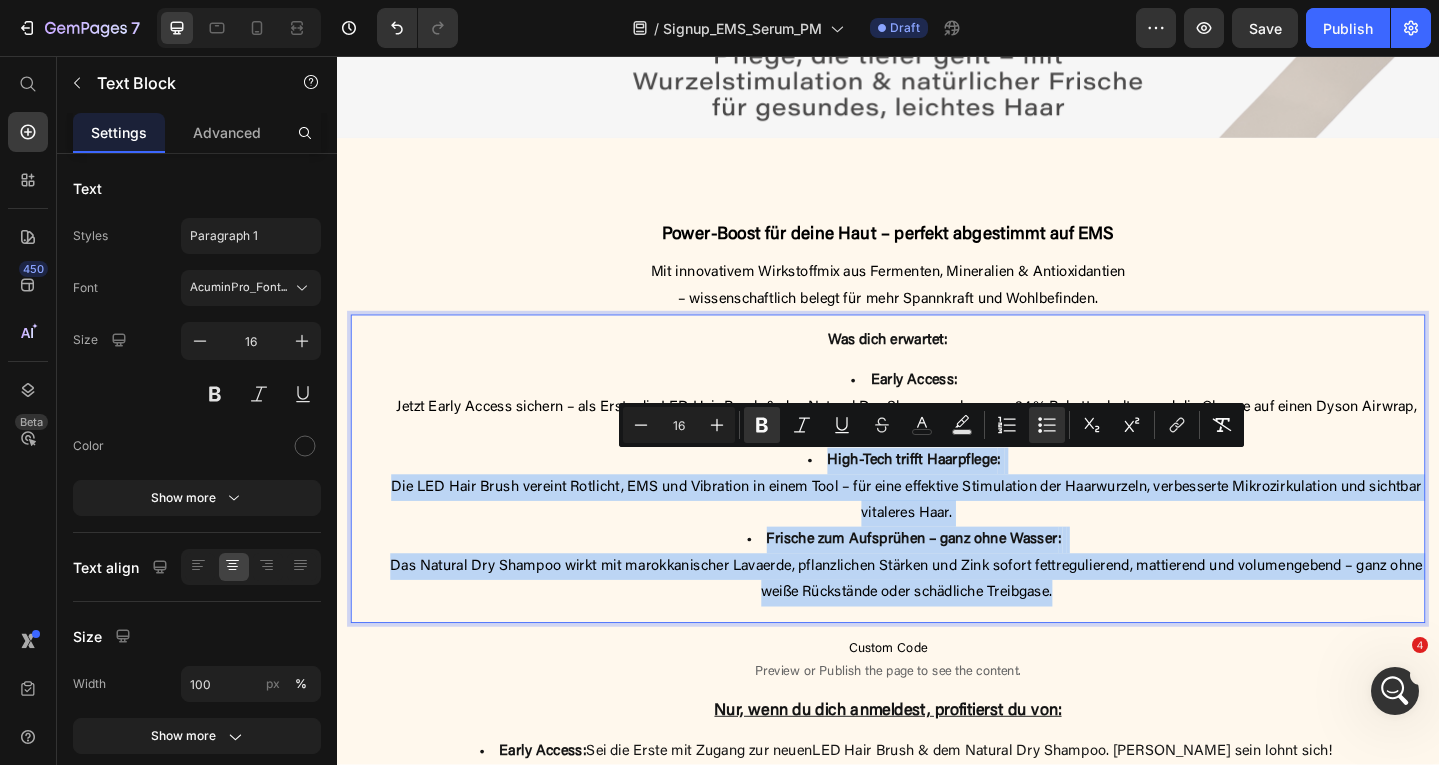drag, startPoint x: 1134, startPoint y: 636, endPoint x: 863, endPoint y: 490, distance: 307.82626 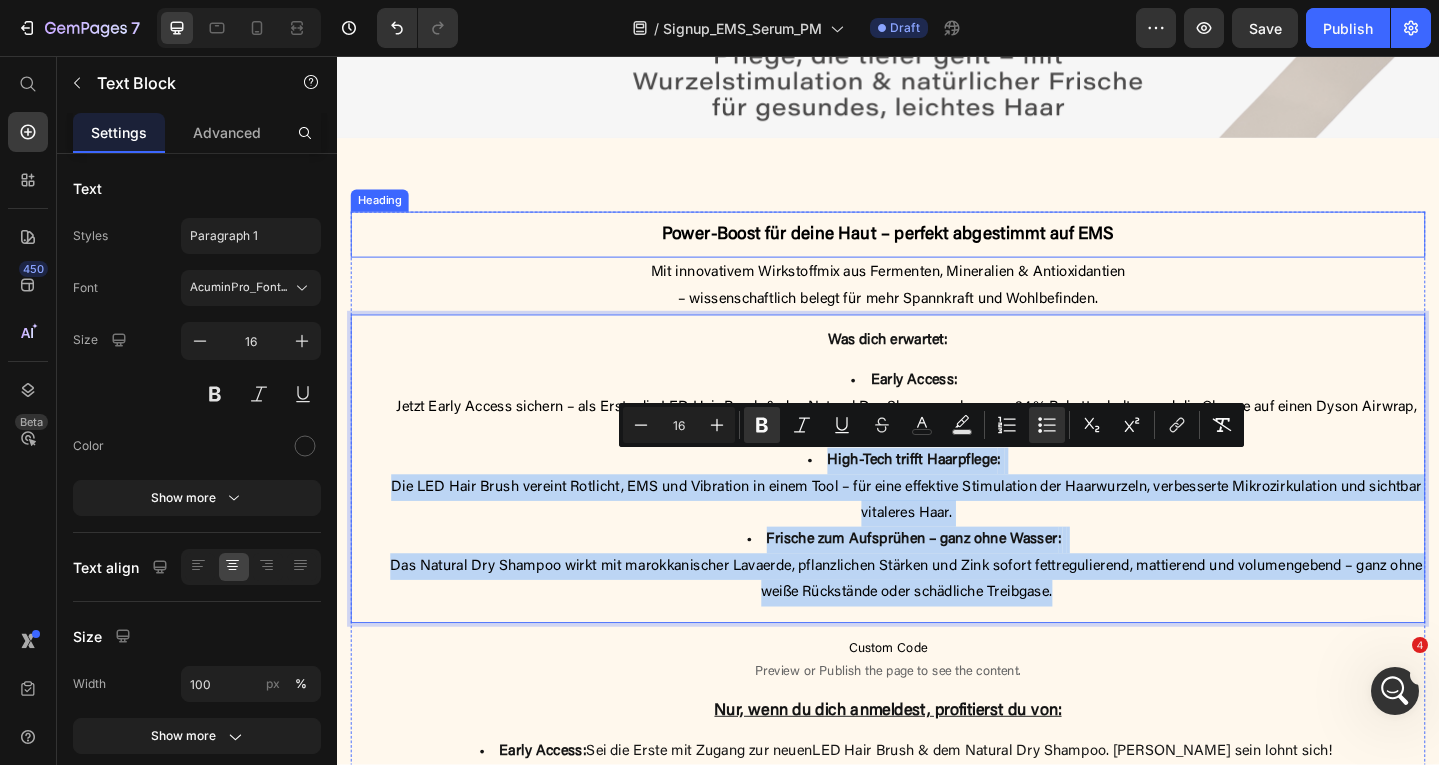 click on "⁠⁠⁠⁠⁠⁠⁠ Power-Boost für deine Haut – perfekt abgestimmt auf EMS" at bounding box center [937, 251] 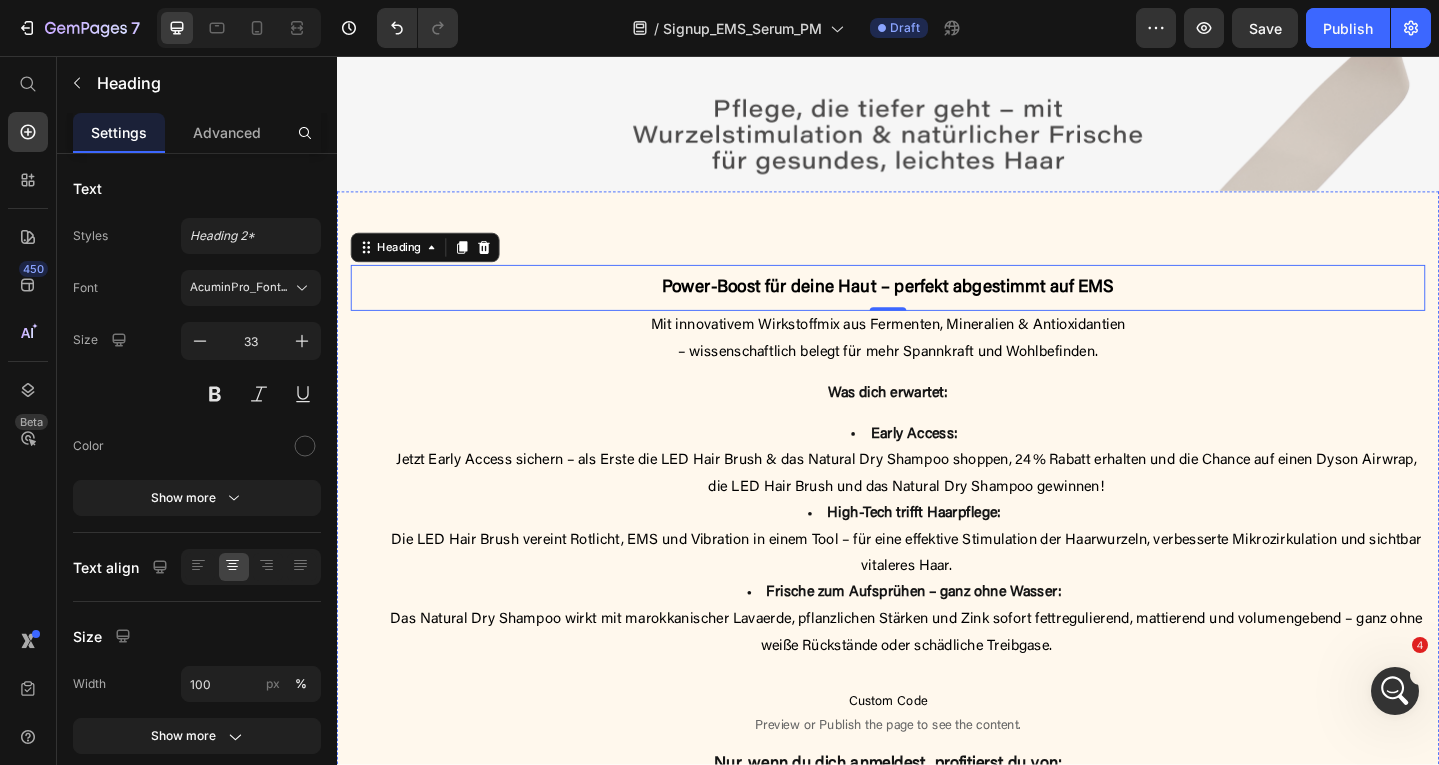 scroll, scrollTop: 754, scrollLeft: 0, axis: vertical 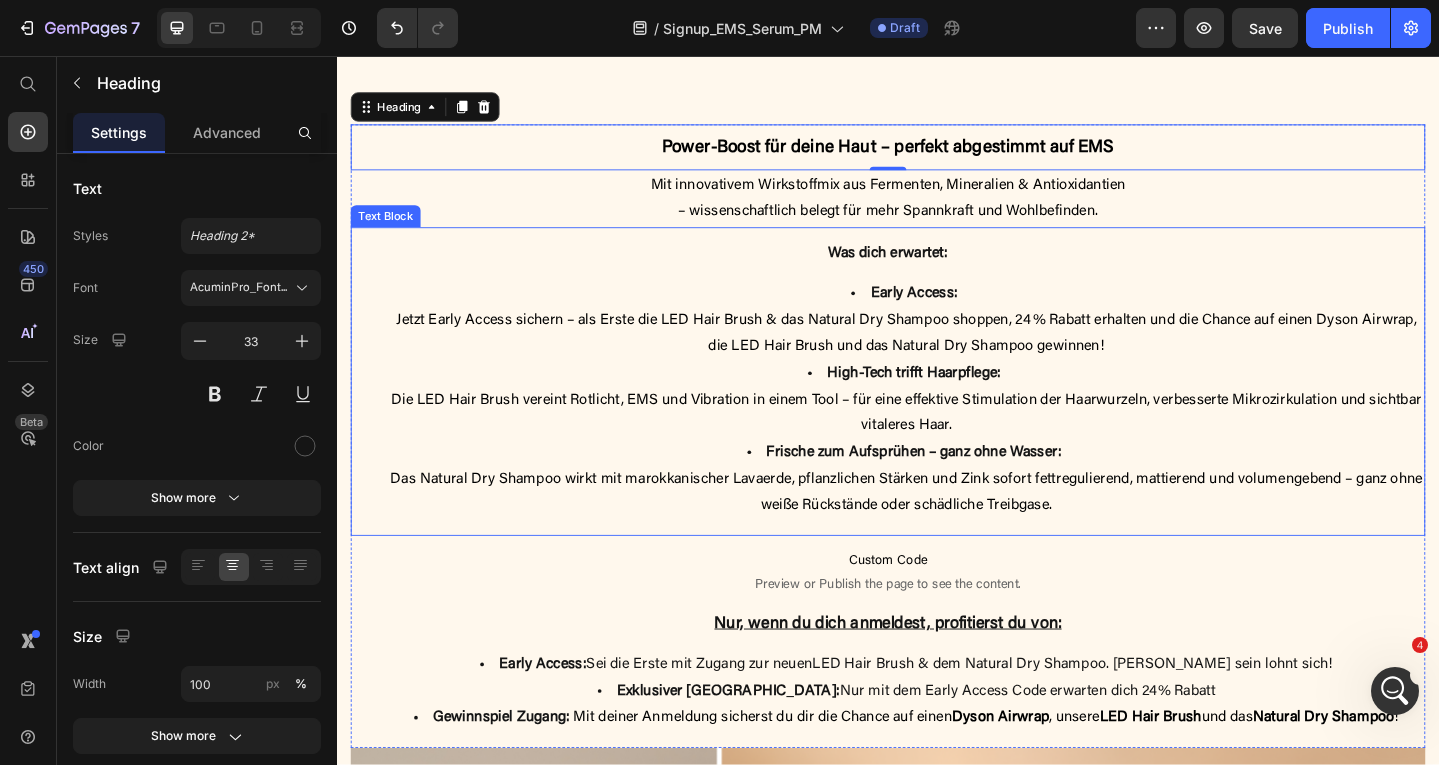 click on "Jetzt Early Access sichern – als Erste die LED Hair Brush & das Natural Dry Shampoo shoppen, 24 % Rabatt erhalten und die Chance auf einen Dyson Airwrap, die LED Hair Brush und das Natural Dry Shampoo gewinnen!" at bounding box center [957, 358] 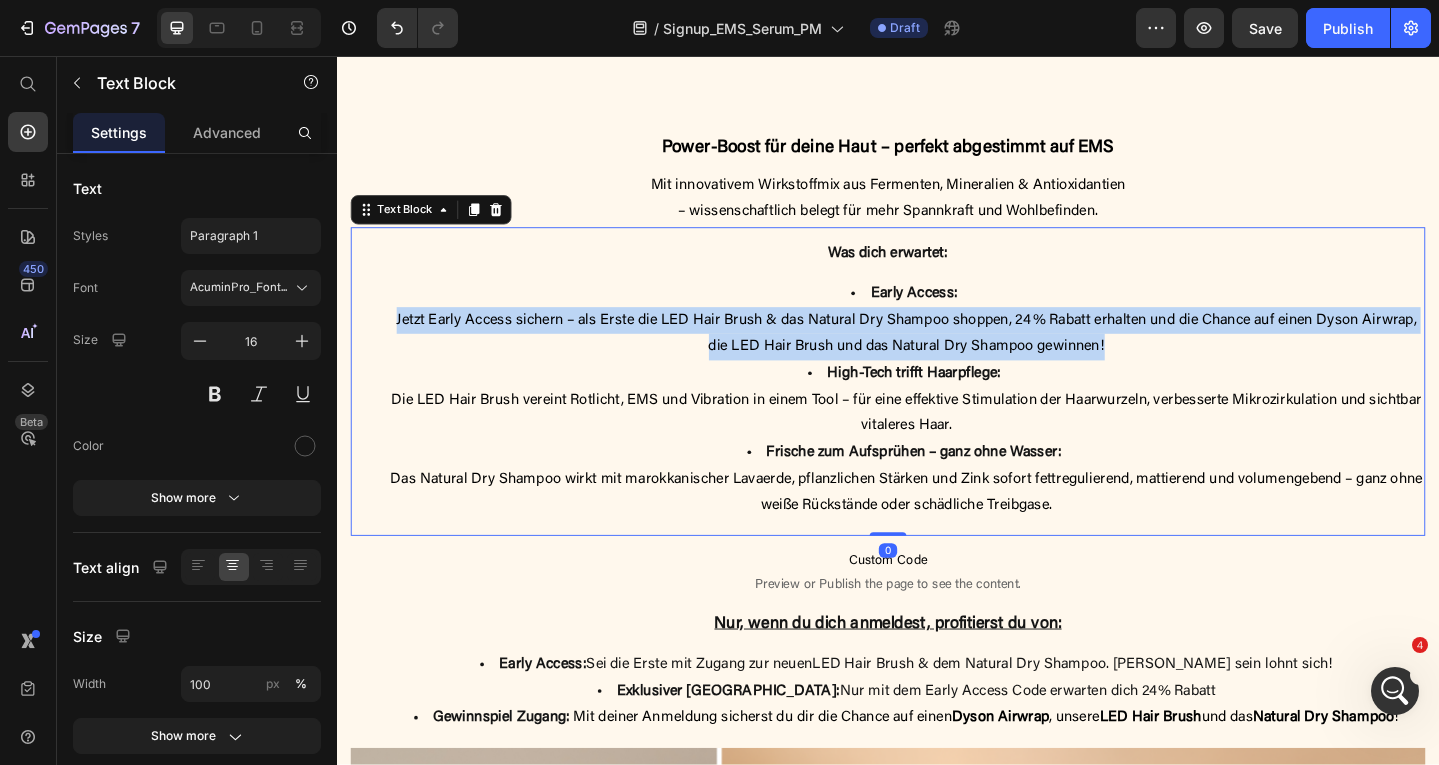 click on "Jetzt Early Access sichern – als Erste die LED Hair Brush & das Natural Dry Shampoo shoppen, 24 % Rabatt erhalten und die Chance auf einen Dyson Airwrap, die LED Hair Brush und das Natural Dry Shampoo gewinnen!" at bounding box center [957, 358] 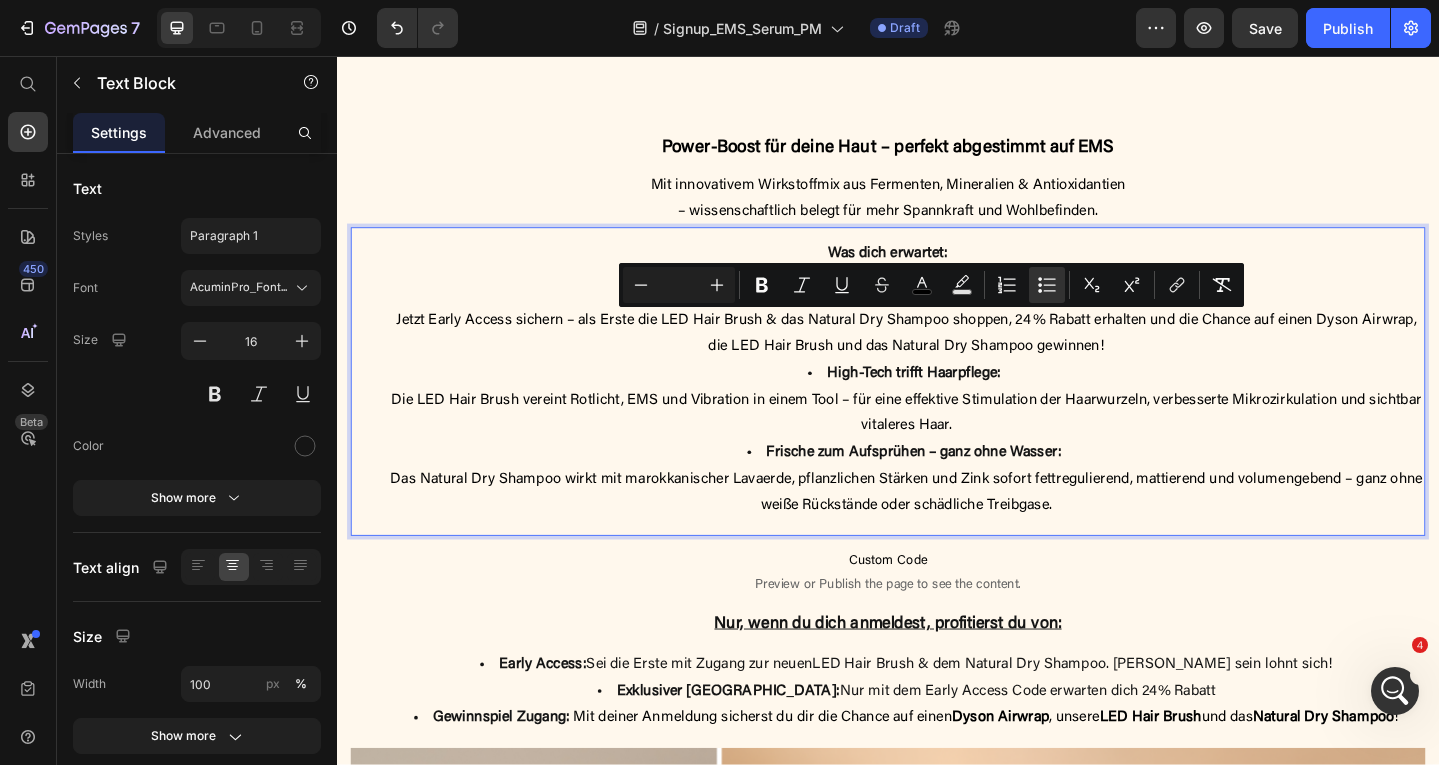 click on "Die LED Hair Brush vereint Rotlicht, EMS und Vibration in einem Tool – für eine effektive Stimulation der Haarwurzeln, verbesserte Mikrozirkulation und sichtbar vitaleres Haar." at bounding box center [957, 445] 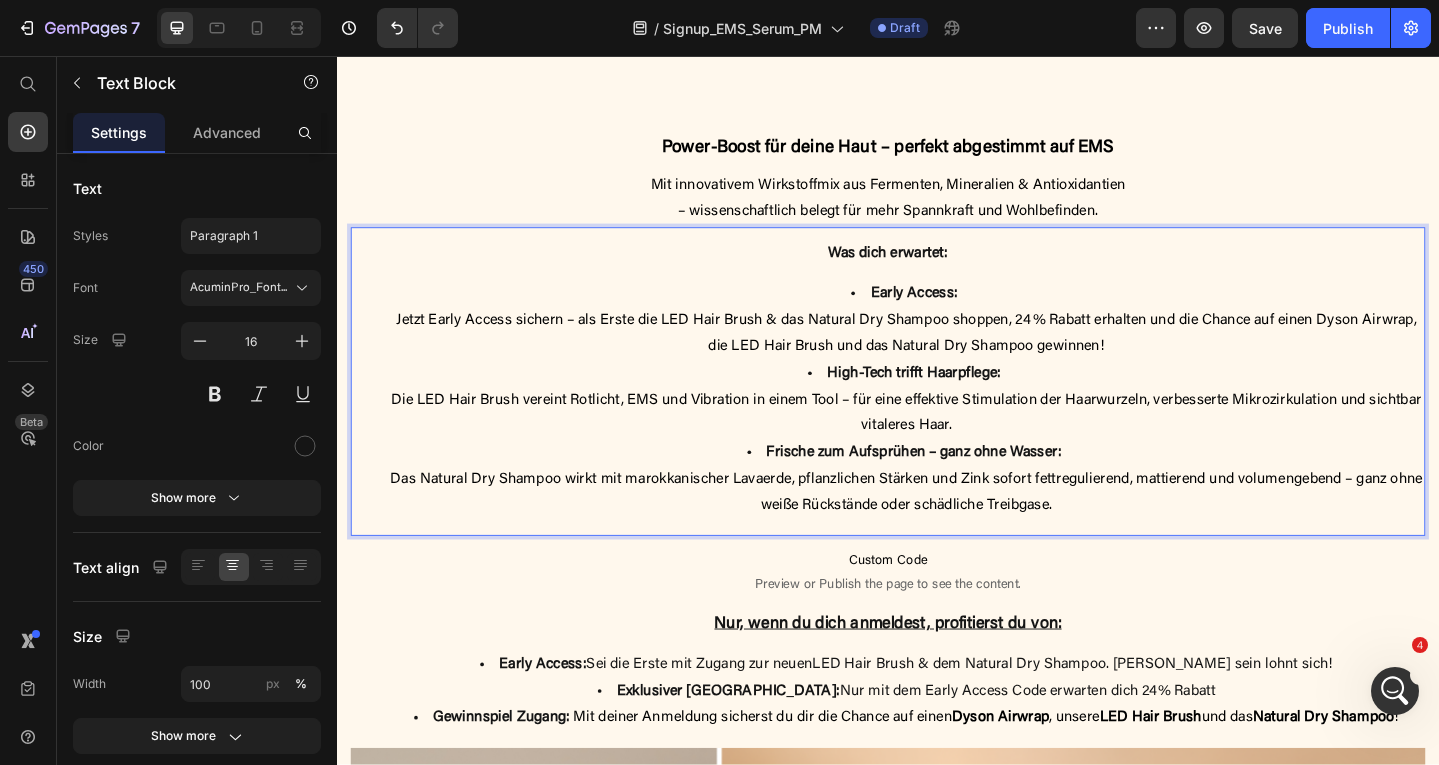 click on "Custom Code" at bounding box center (937, 607) 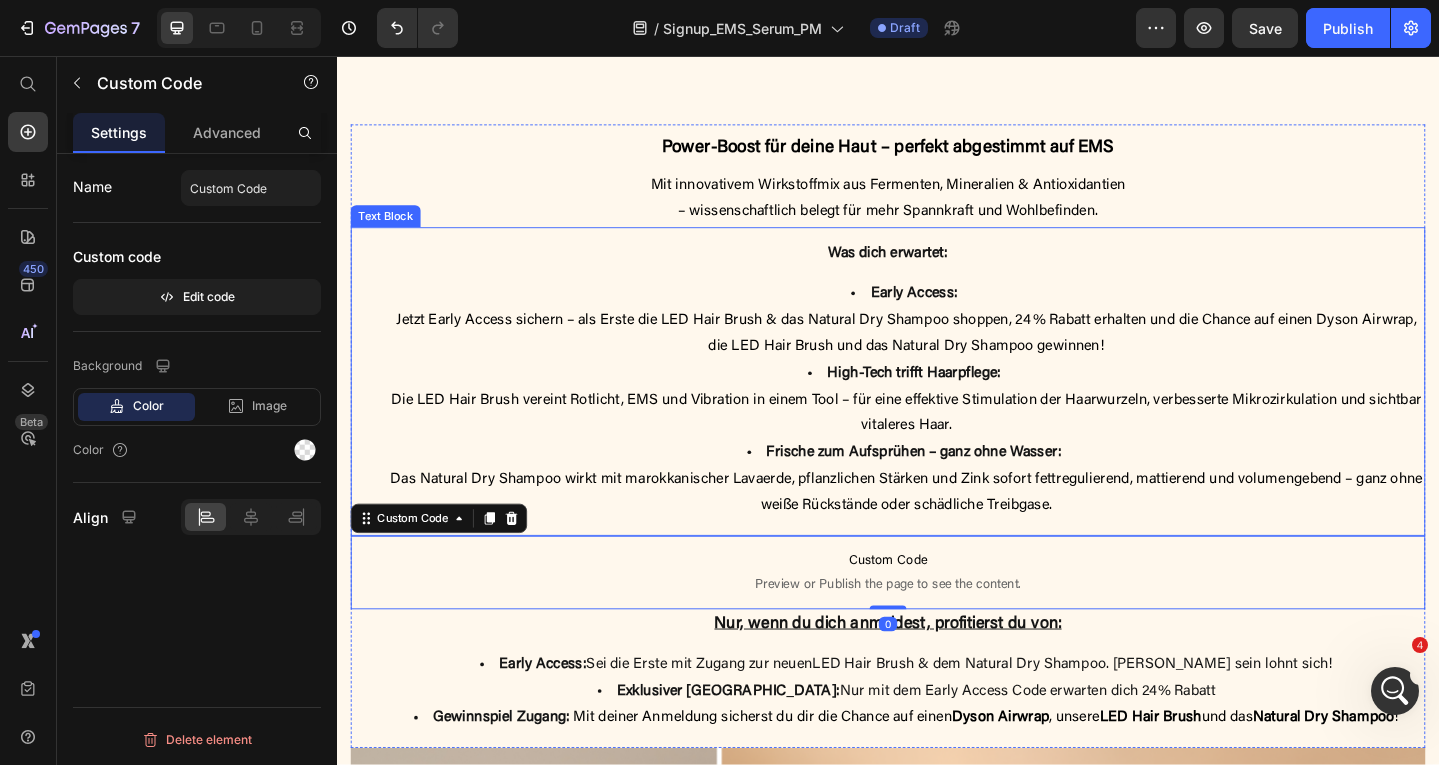 click on "Jetzt Early Access sichern – als Erste die LED Hair Brush & das Natural Dry Shampoo shoppen, 24 % Rabatt erhalten und die Chance auf einen Dyson Airwrap, die LED Hair Brush und das Natural Dry Shampoo gewinnen!" at bounding box center [957, 358] 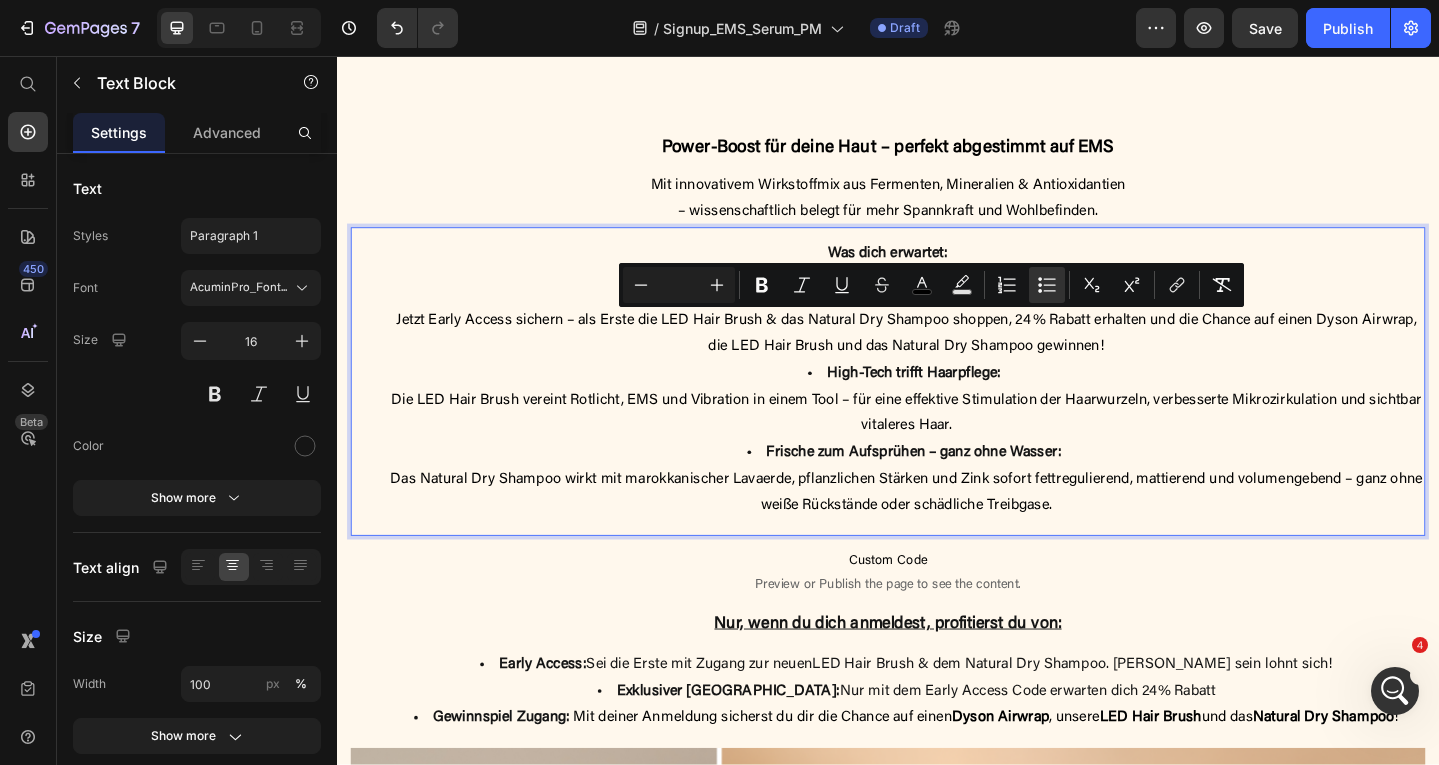 click on "Jetzt Early Access sichern – als Erste die LED Hair Brush & das Natural Dry Shampoo shoppen, 24 % Rabatt erhalten und die Chance auf einen Dyson Airwrap, die LED Hair Brush und das Natural Dry Shampoo gewinnen!" at bounding box center (957, 358) 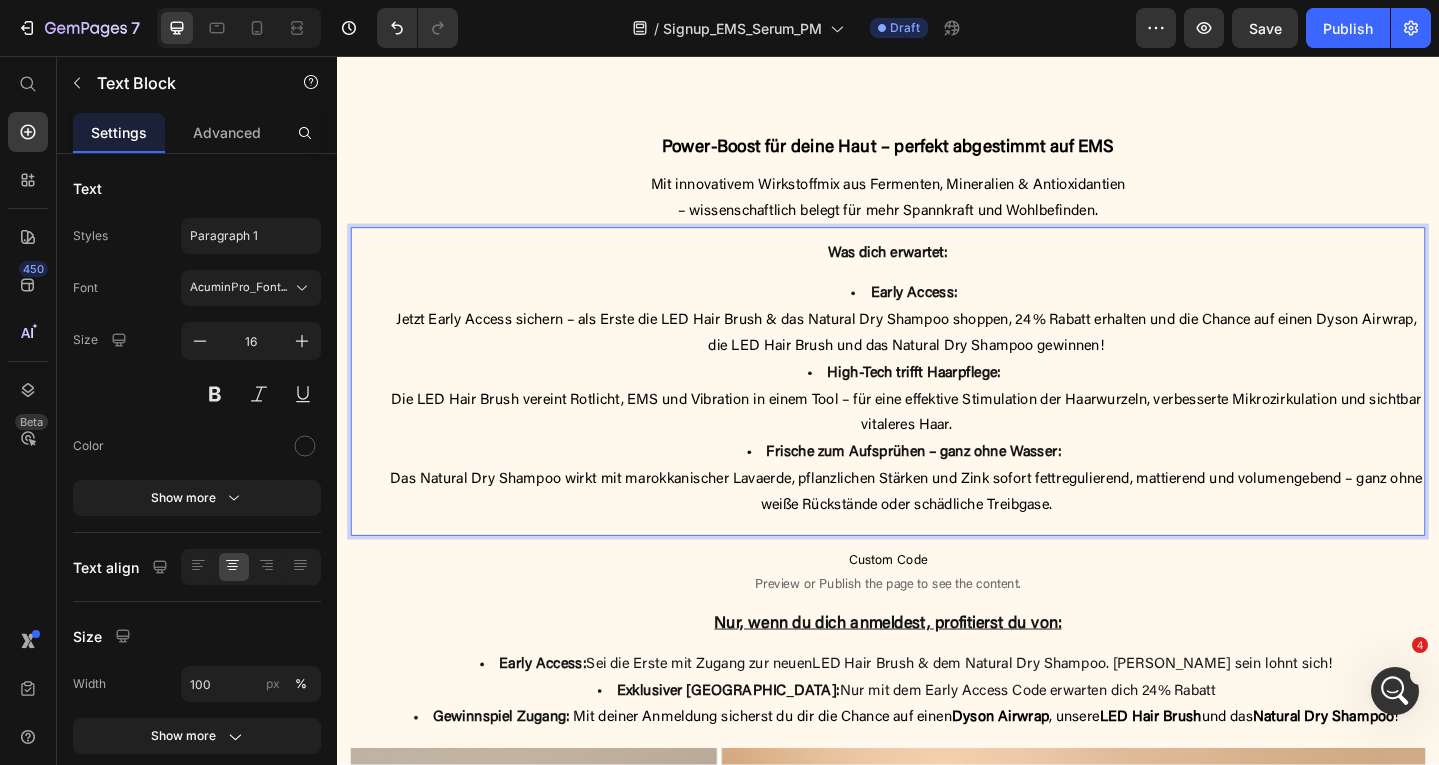 click on "High-Tech trifft Haarpflege" at bounding box center [963, 402] 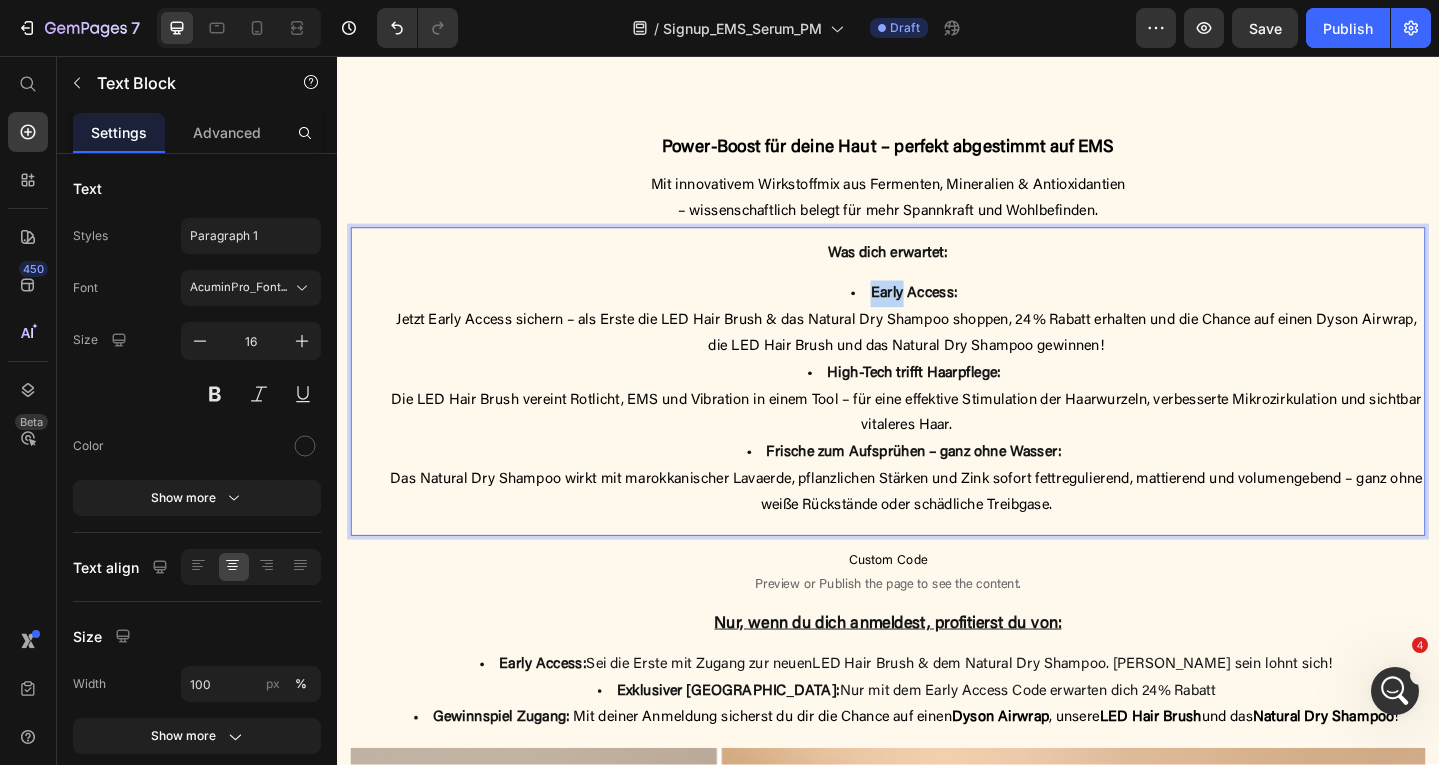 click on "Early Access" at bounding box center [963, 315] 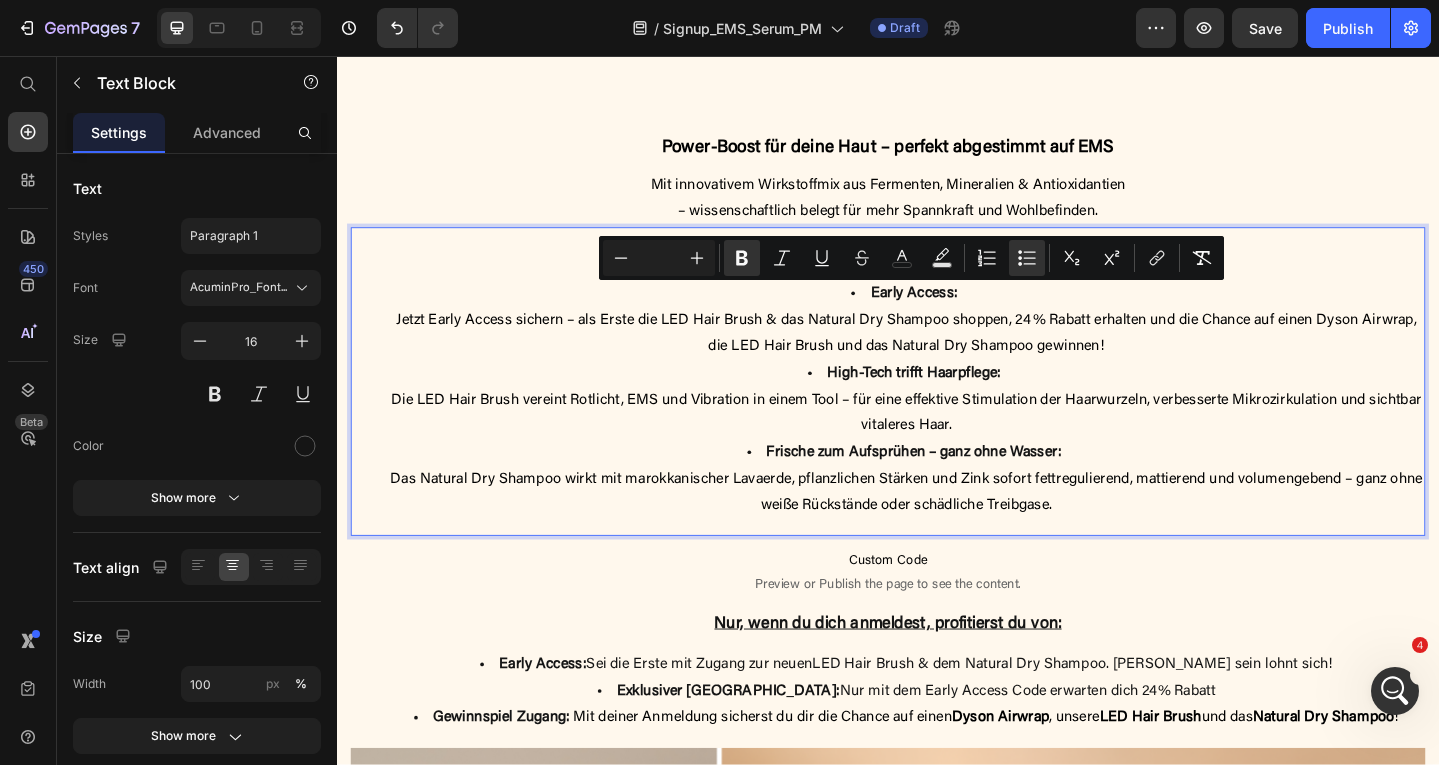 click on "Early Access :   Jetzt Early Access sichern – als Erste die LED Hair Brush & das Natural Dry Shampoo shoppen, 24 % Rabatt erhalten und die Chance auf einen Dyson Airwrap, die LED Hair Brush und das Natural Dry Shampoo gewinnen!" at bounding box center (957, 344) 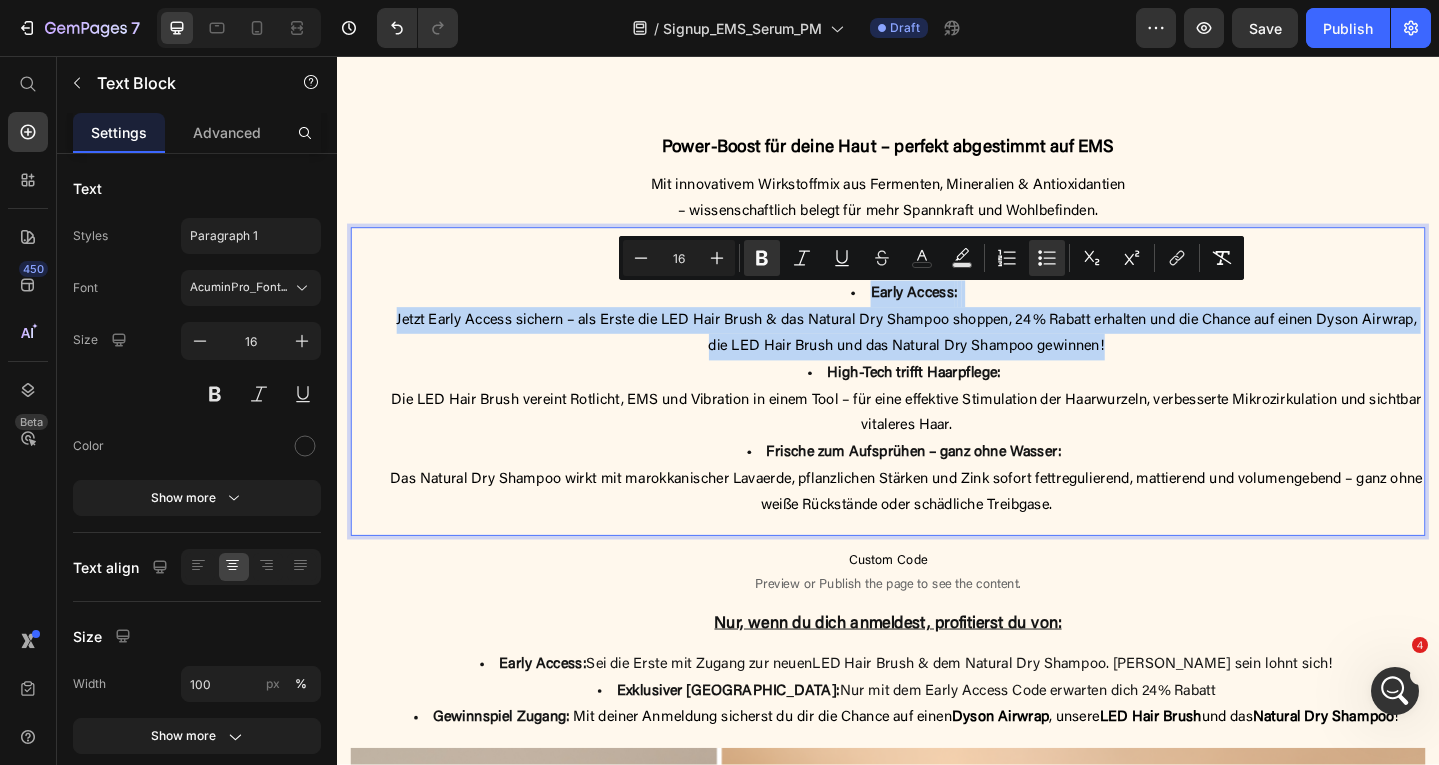 drag, startPoint x: 1178, startPoint y: 373, endPoint x: 917, endPoint y: 321, distance: 266.12967 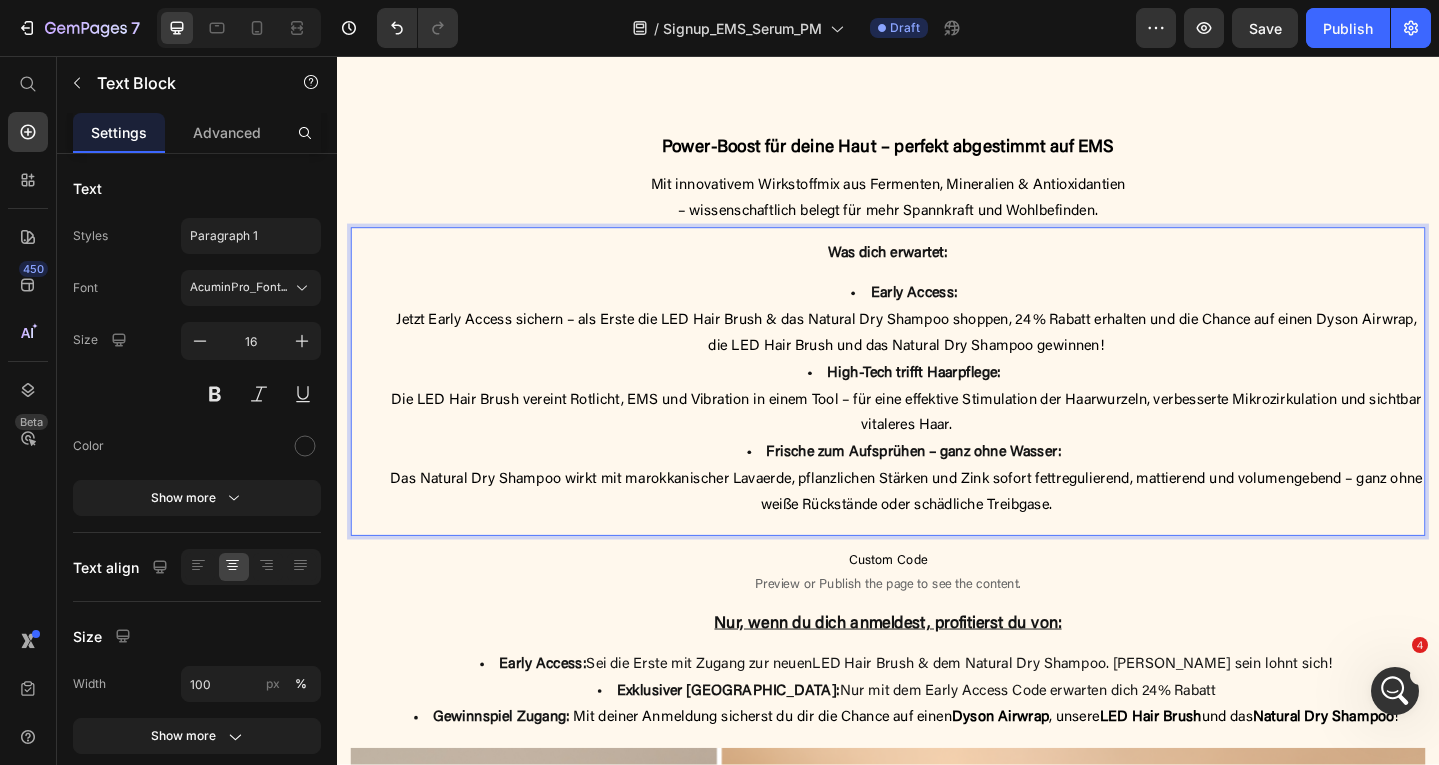 click on "High-Tech trifft Haarpflege" at bounding box center (963, 402) 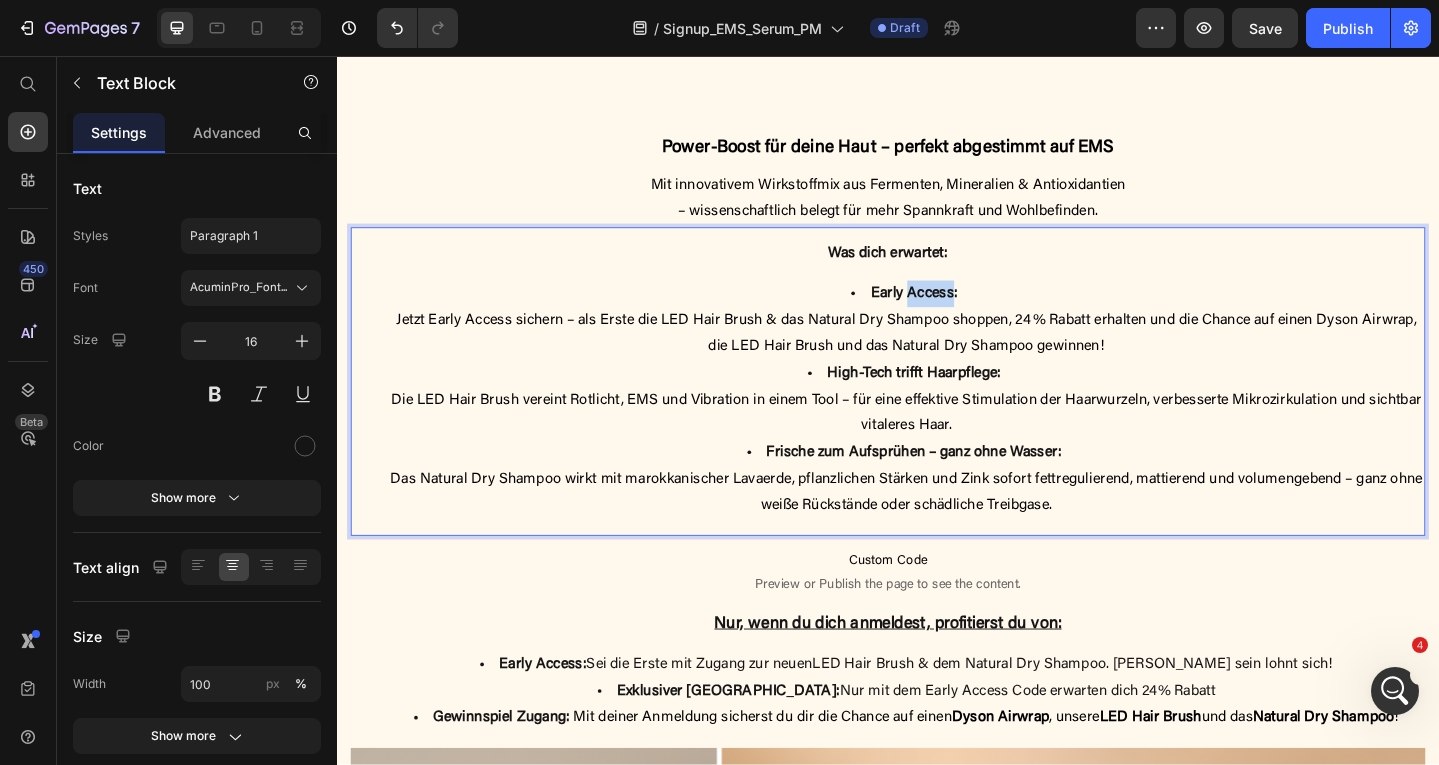 click on "Early Access" at bounding box center [963, 315] 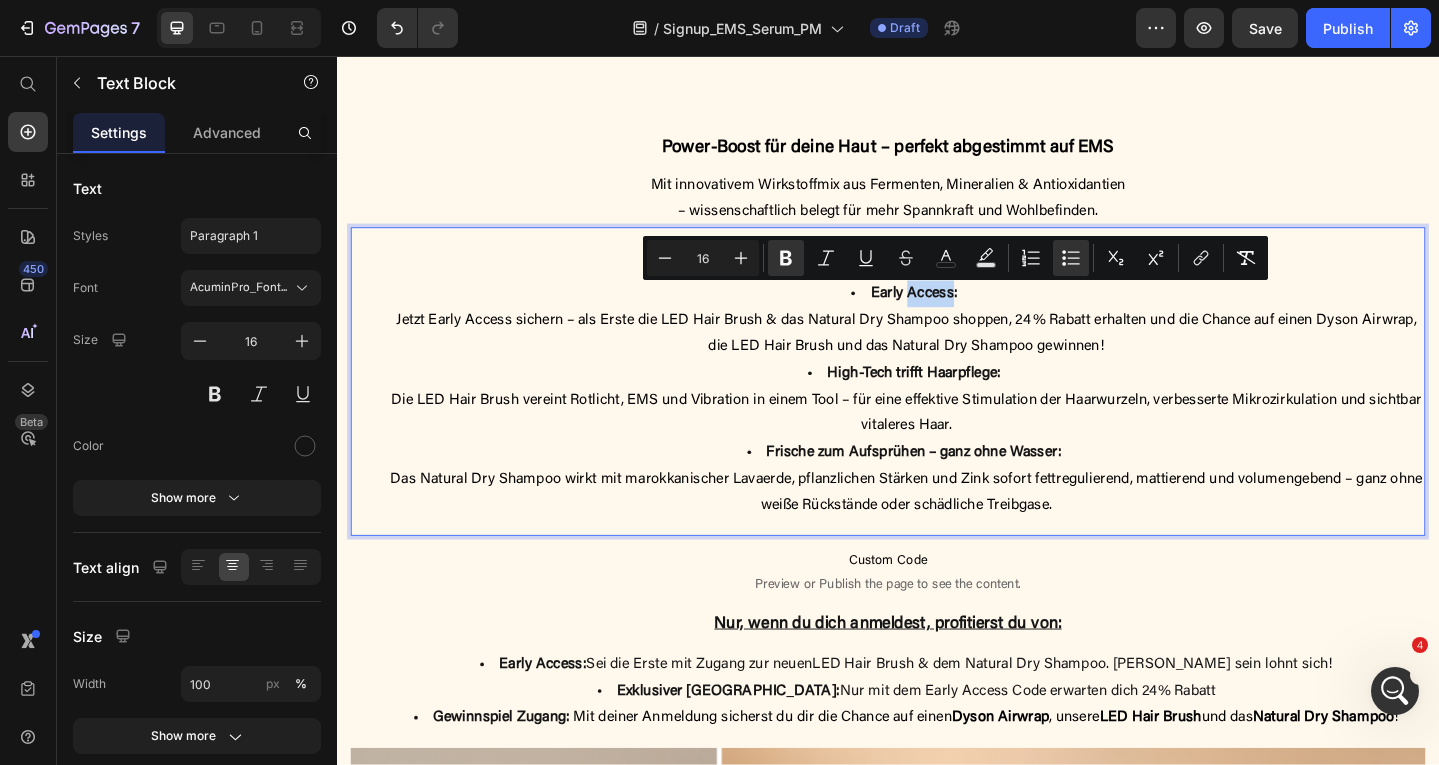 click on "Early Access" at bounding box center [963, 315] 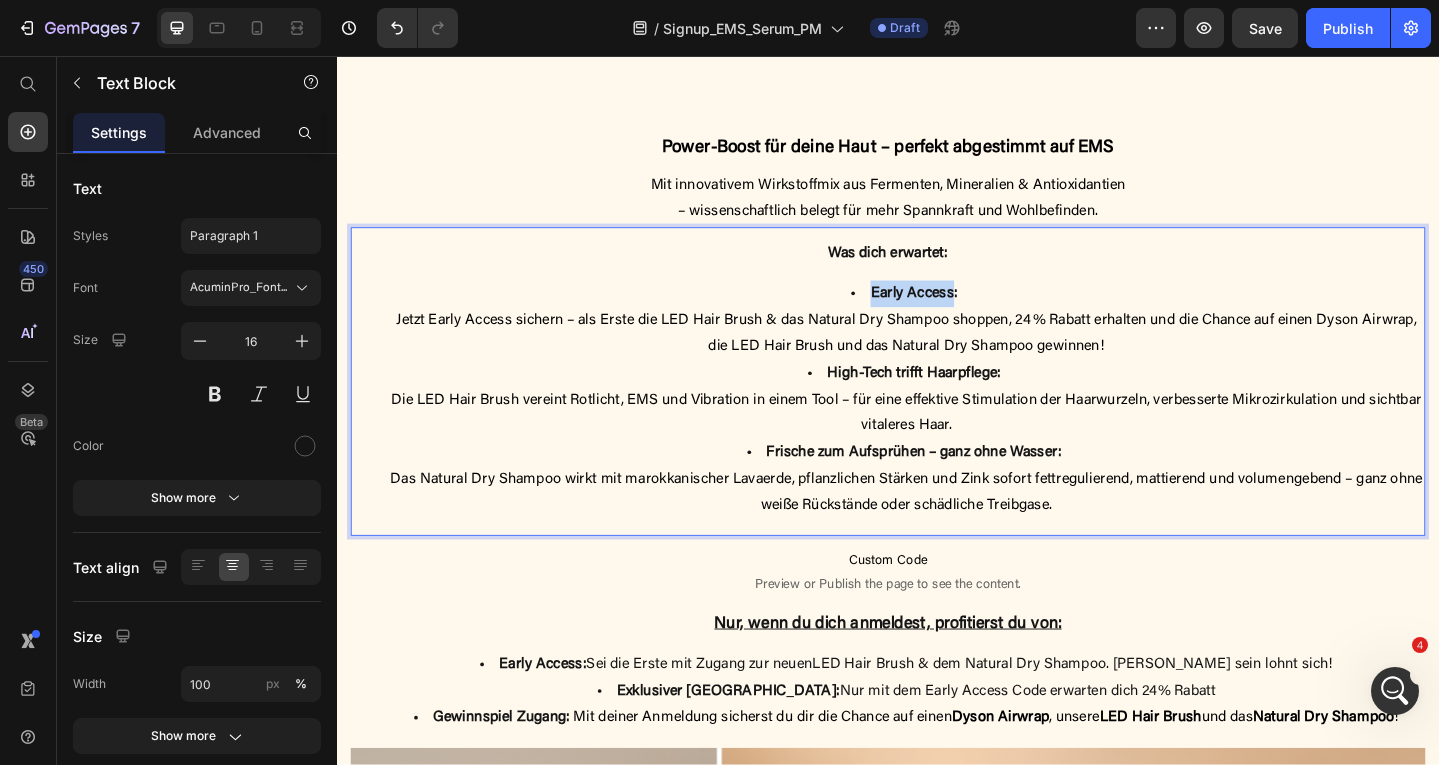 drag, startPoint x: 1007, startPoint y: 318, endPoint x: 922, endPoint y: 317, distance: 85.00588 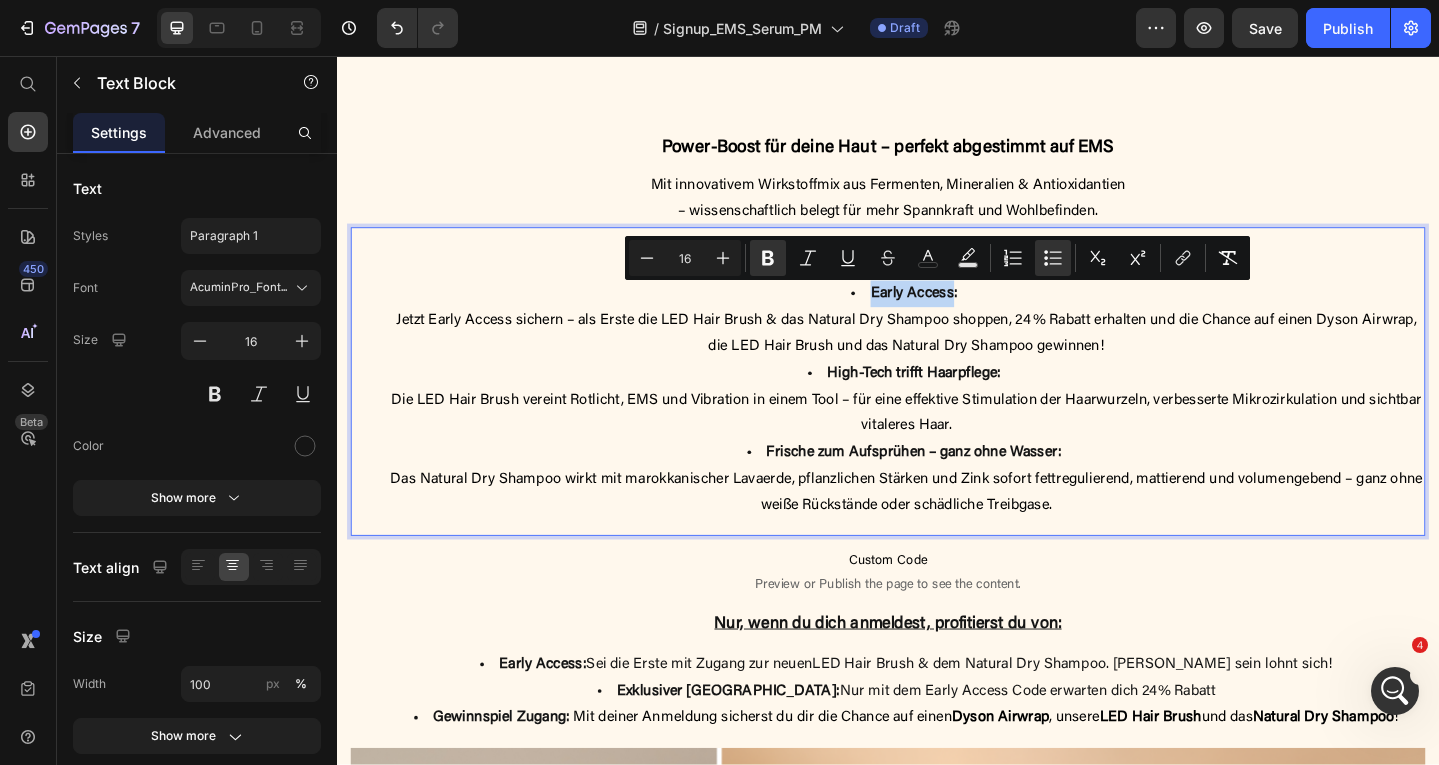 type 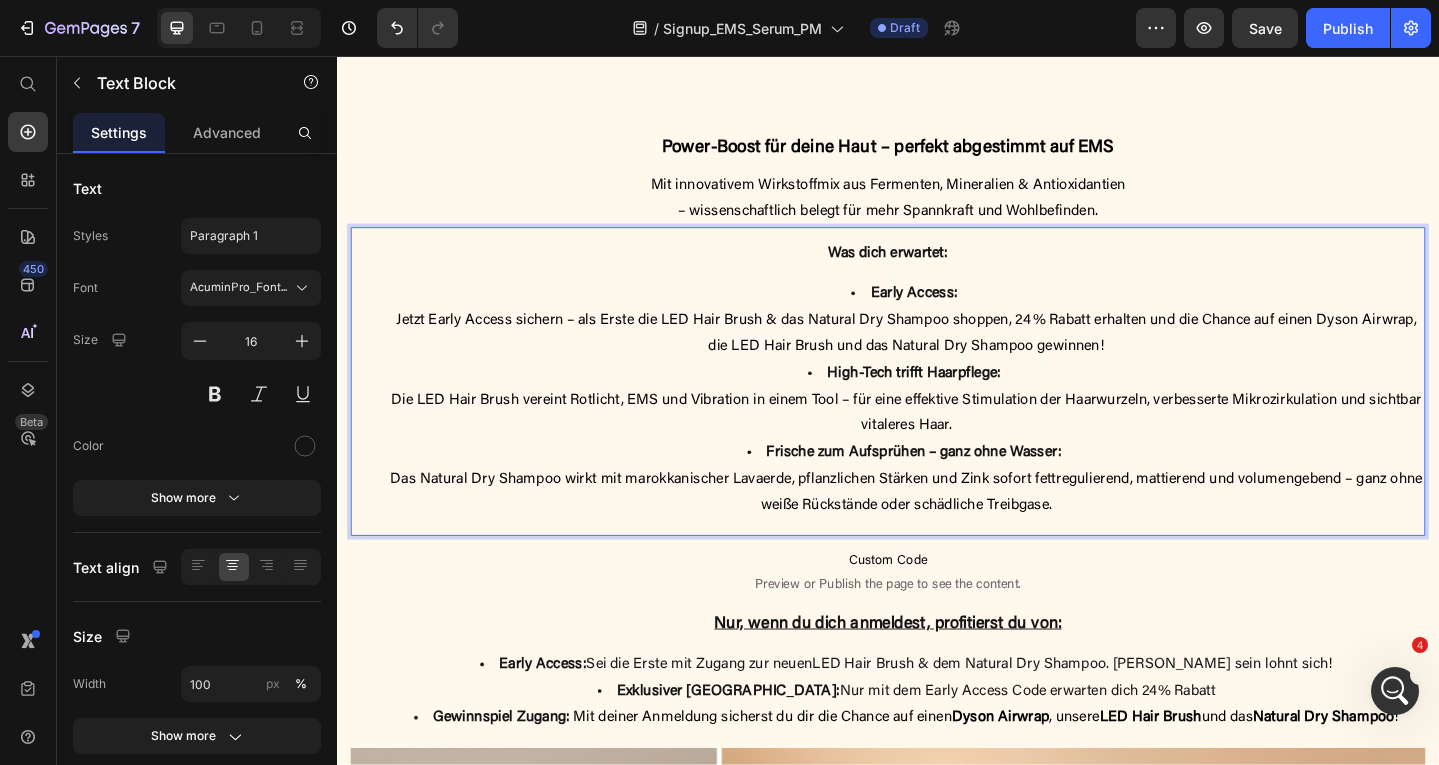 click on "Early Access :   Jetzt Early Access sichern – als Erste die LED Hair Brush & das Natural Dry Shampoo shoppen, 24 % Rabatt erhalten und die Chance auf einen Dyson Airwrap, die LED Hair Brush und das Natural Dry Shampoo gewinnen!" at bounding box center [957, 344] 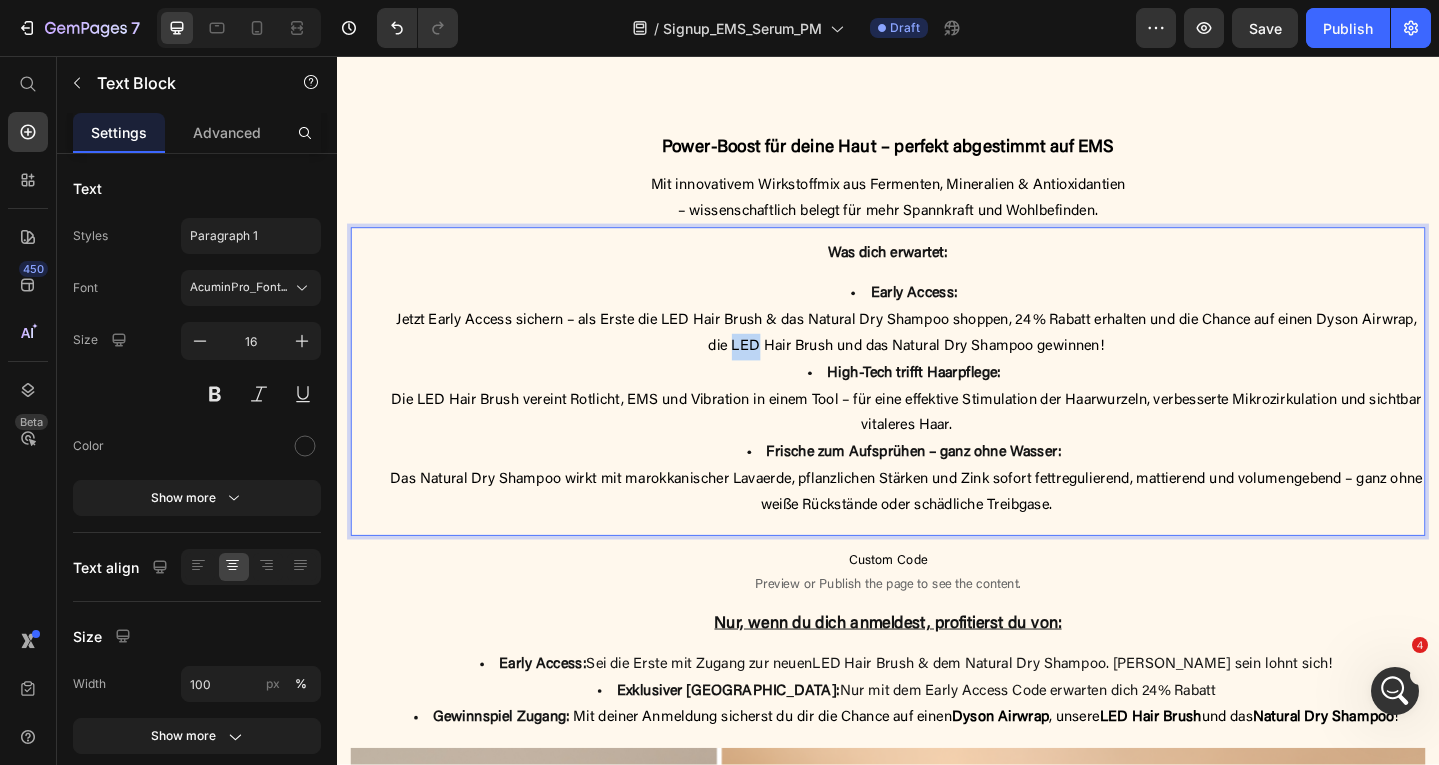 click on "Early Access :   Jetzt Early Access sichern – als Erste die LED Hair Brush & das Natural Dry Shampoo shoppen, 24 % Rabatt erhalten und die Chance auf einen Dyson Airwrap, die LED Hair Brush und das Natural Dry Shampoo gewinnen!" at bounding box center [957, 344] 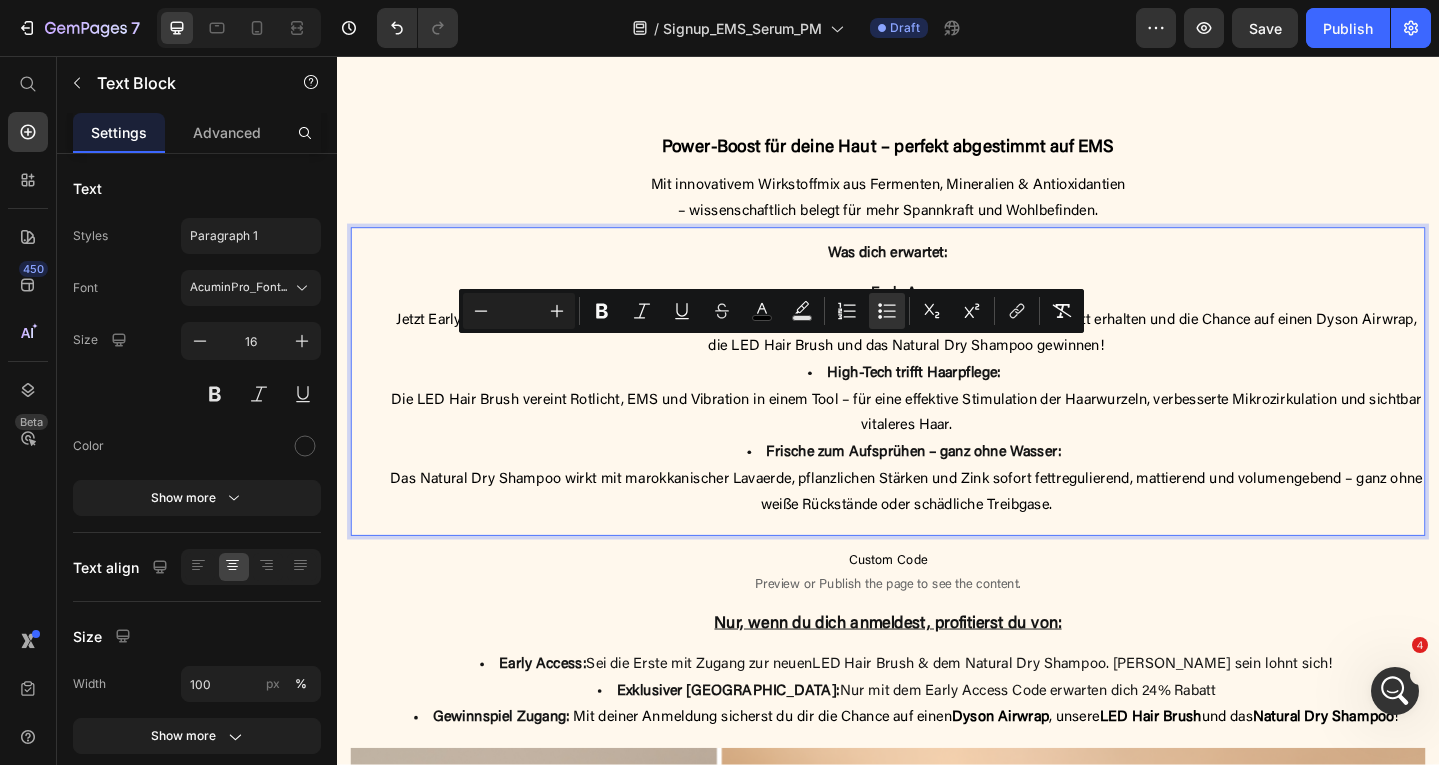 click on "Early Access :   Jetzt Early Access sichern – als Erste die LED Hair Brush & das Natural Dry Shampoo shoppen, 24 % Rabatt erhalten und die Chance auf einen Dyson Airwrap, die LED Hair Brush und das Natural Dry Shampoo gewinnen!" at bounding box center [957, 344] 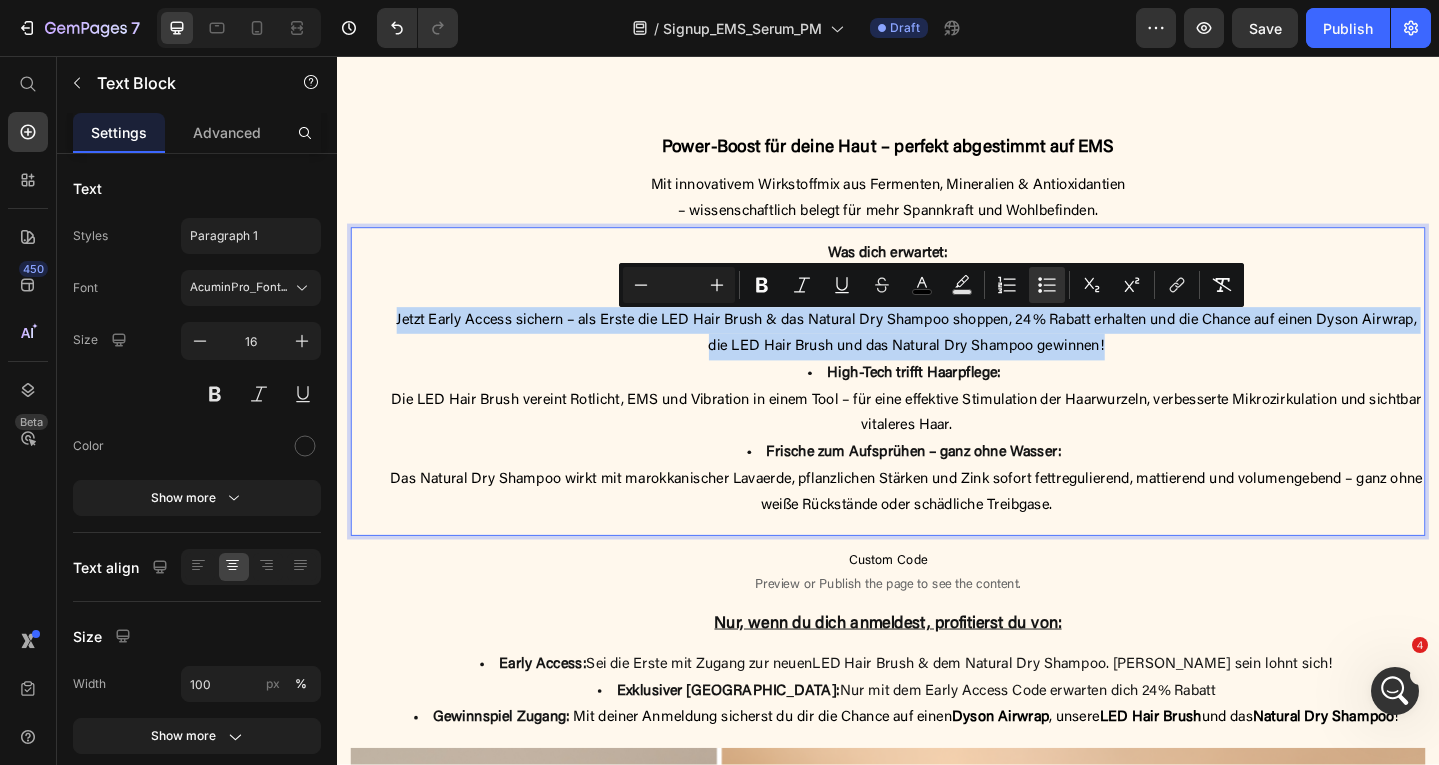 drag, startPoint x: 1206, startPoint y: 374, endPoint x: 397, endPoint y: 352, distance: 809.2991 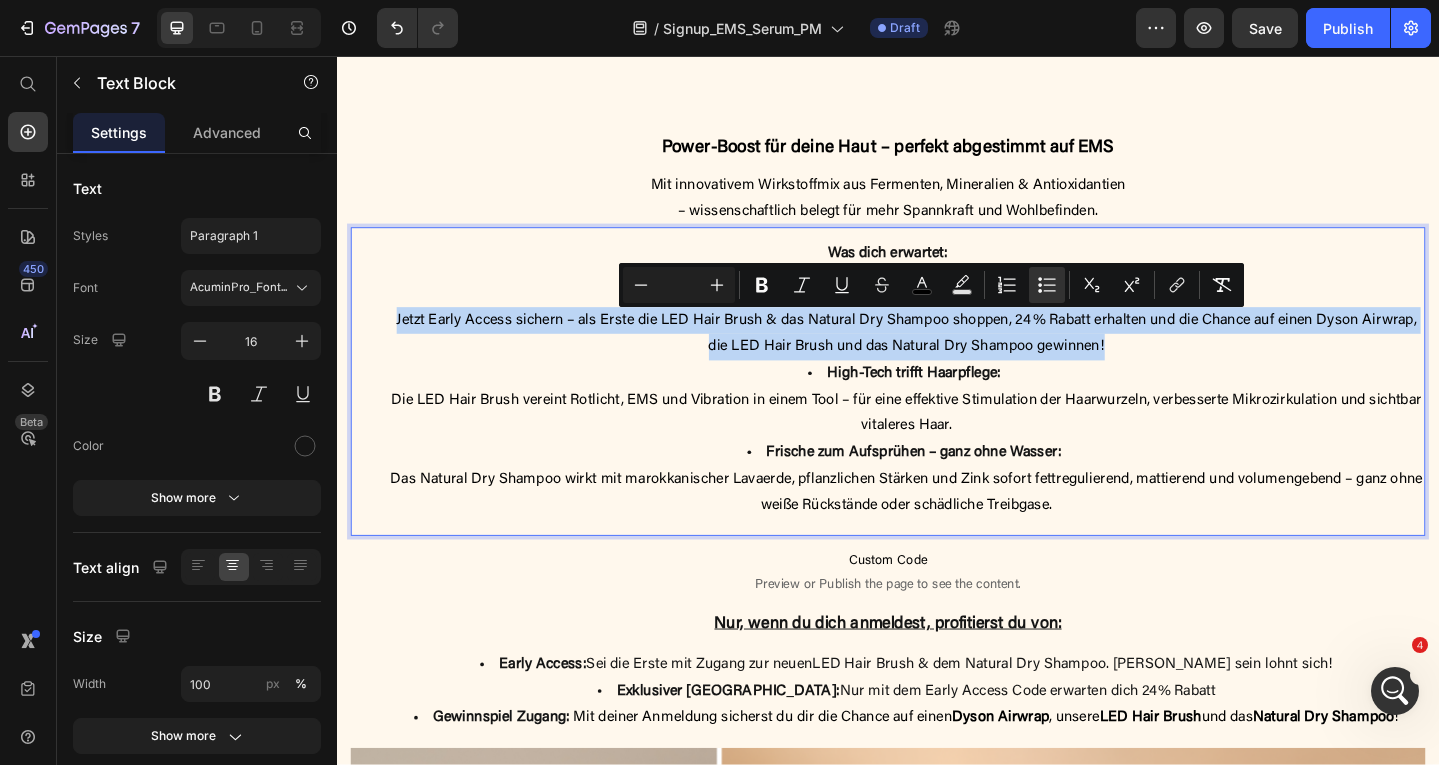 click on "Early Access :   Jetzt Early Access sichern – als Erste die LED Hair Brush & das Natural Dry Shampoo shoppen, 24 % Rabatt erhalten und die Chance auf einen Dyson Airwrap, die LED Hair Brush und das Natural Dry Shampoo gewinnen!" at bounding box center [957, 344] 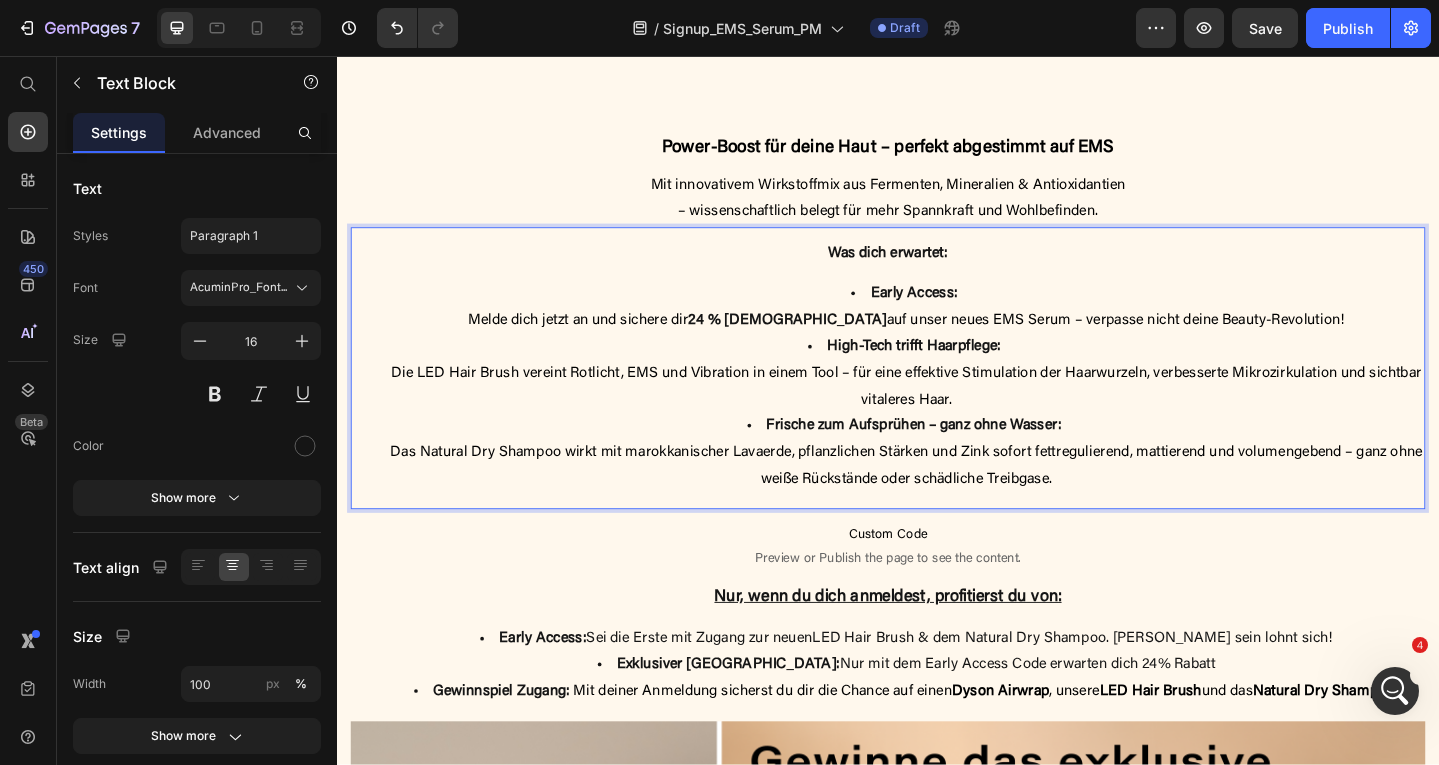 click on "Early Access" at bounding box center (963, 315) 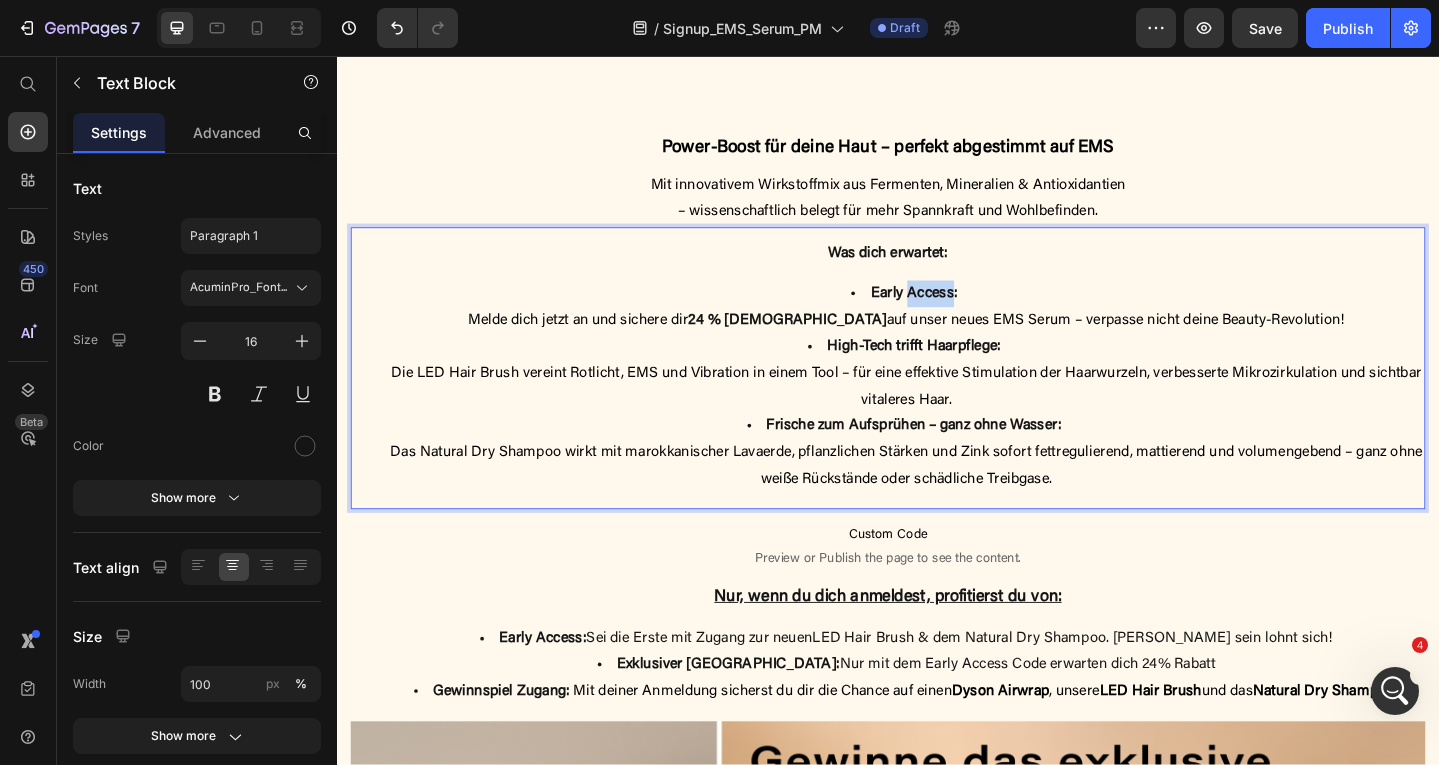 click on "Early Access" at bounding box center [963, 315] 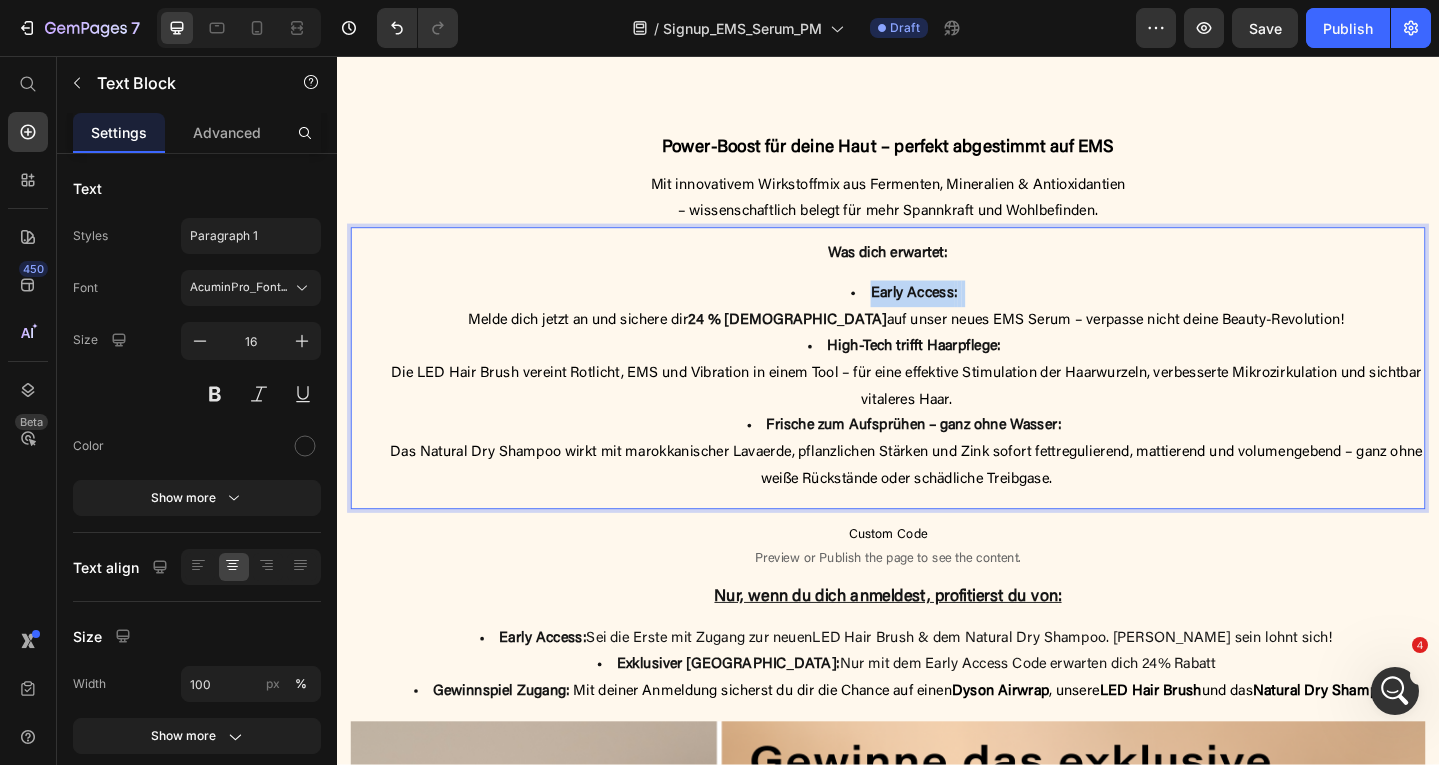 click on "Early Access" at bounding box center [963, 315] 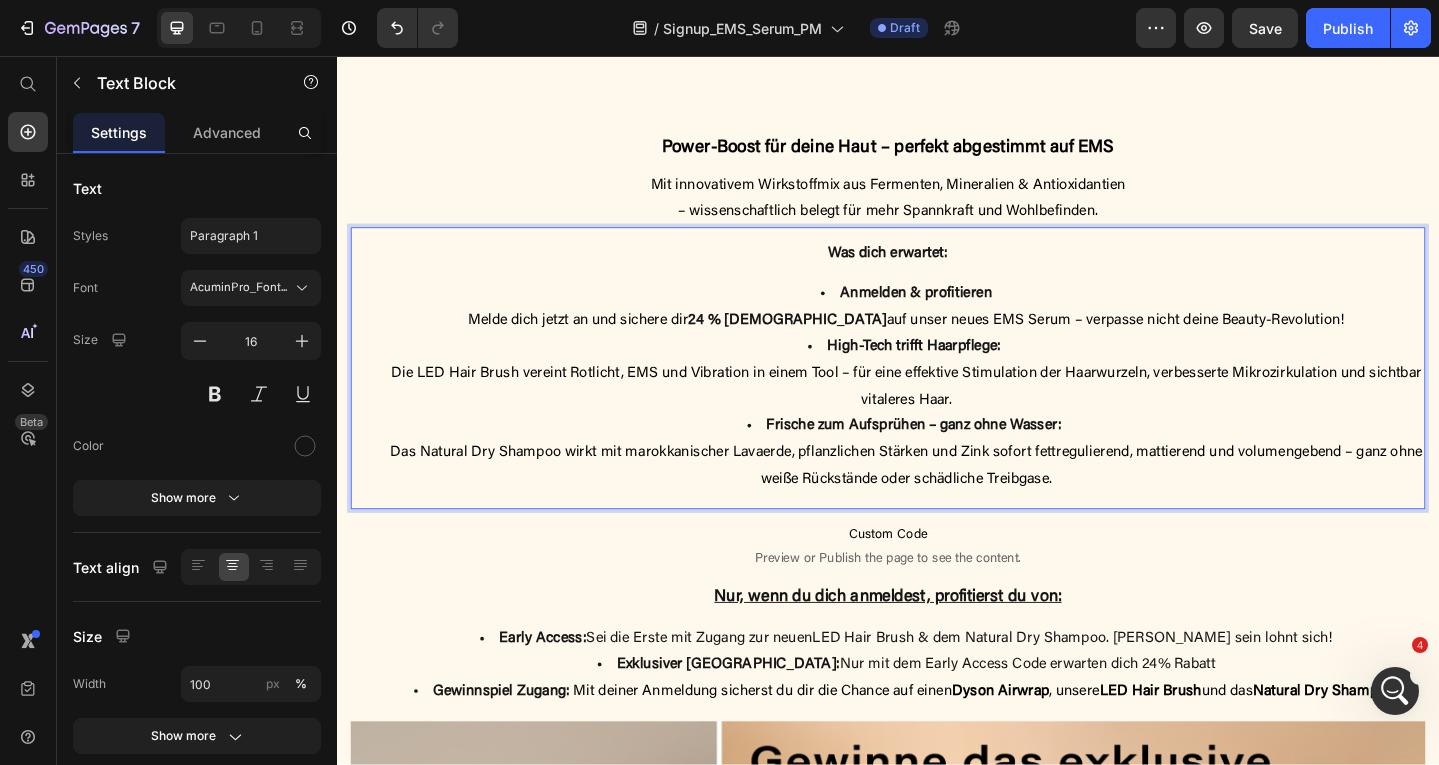 click on "High-Tech trifft Haarpflege" at bounding box center [963, 373] 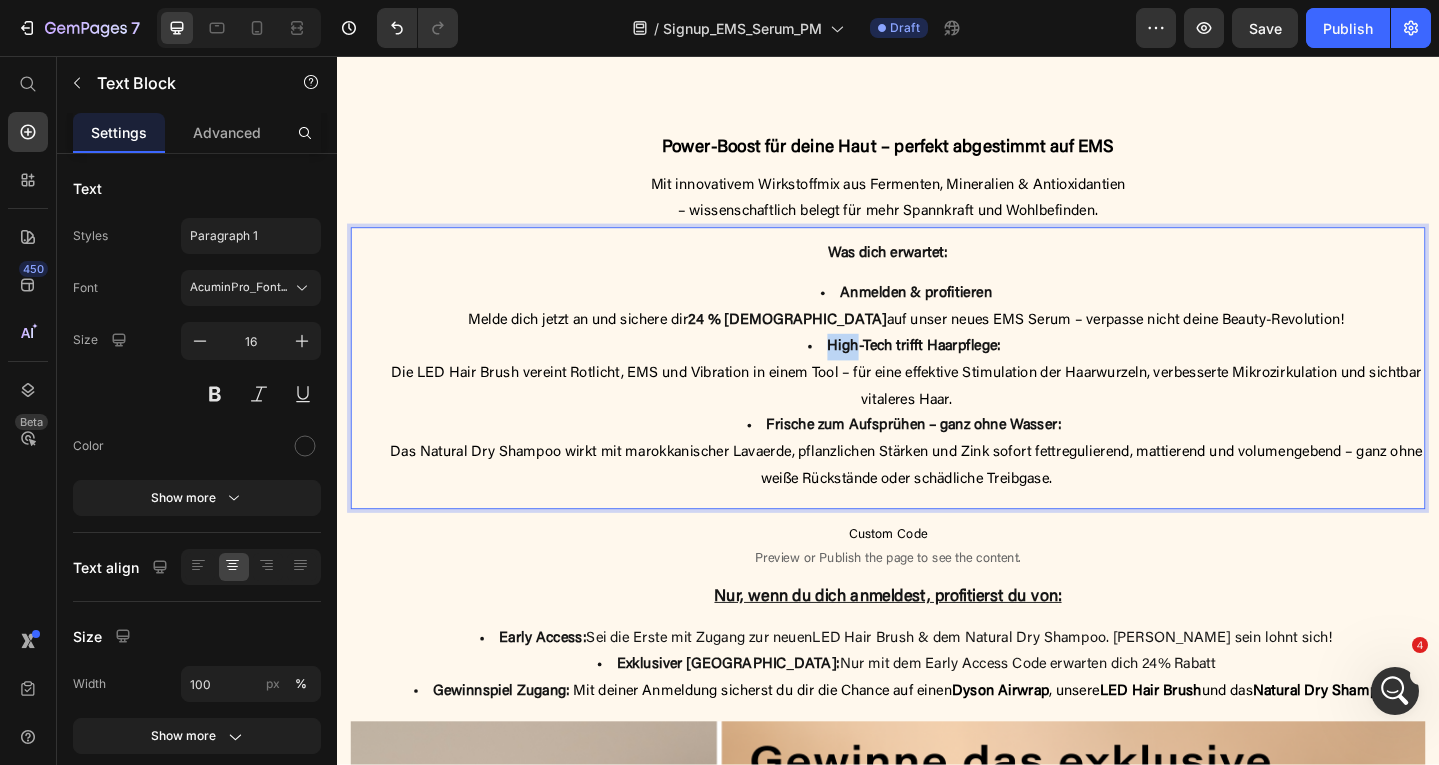 click on "High-Tech trifft Haarpflege" at bounding box center [963, 373] 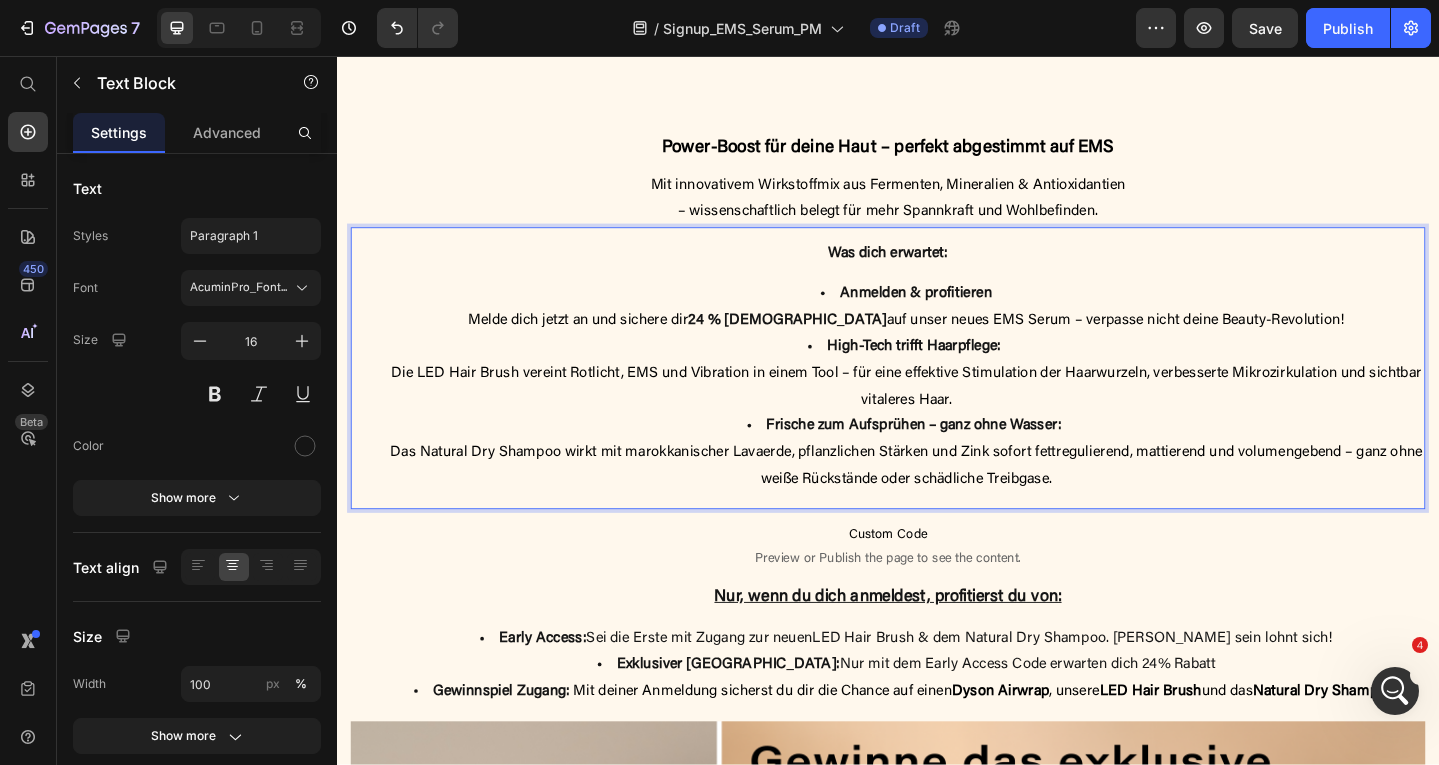 click on "Die LED Hair Brush vereint Rotlicht, EMS und Vibration in einem Tool – für eine effektive Stimulation der Haarwurzeln, verbesserte Mikrozirkulation und sichtbar vitaleres Haar." at bounding box center (957, 416) 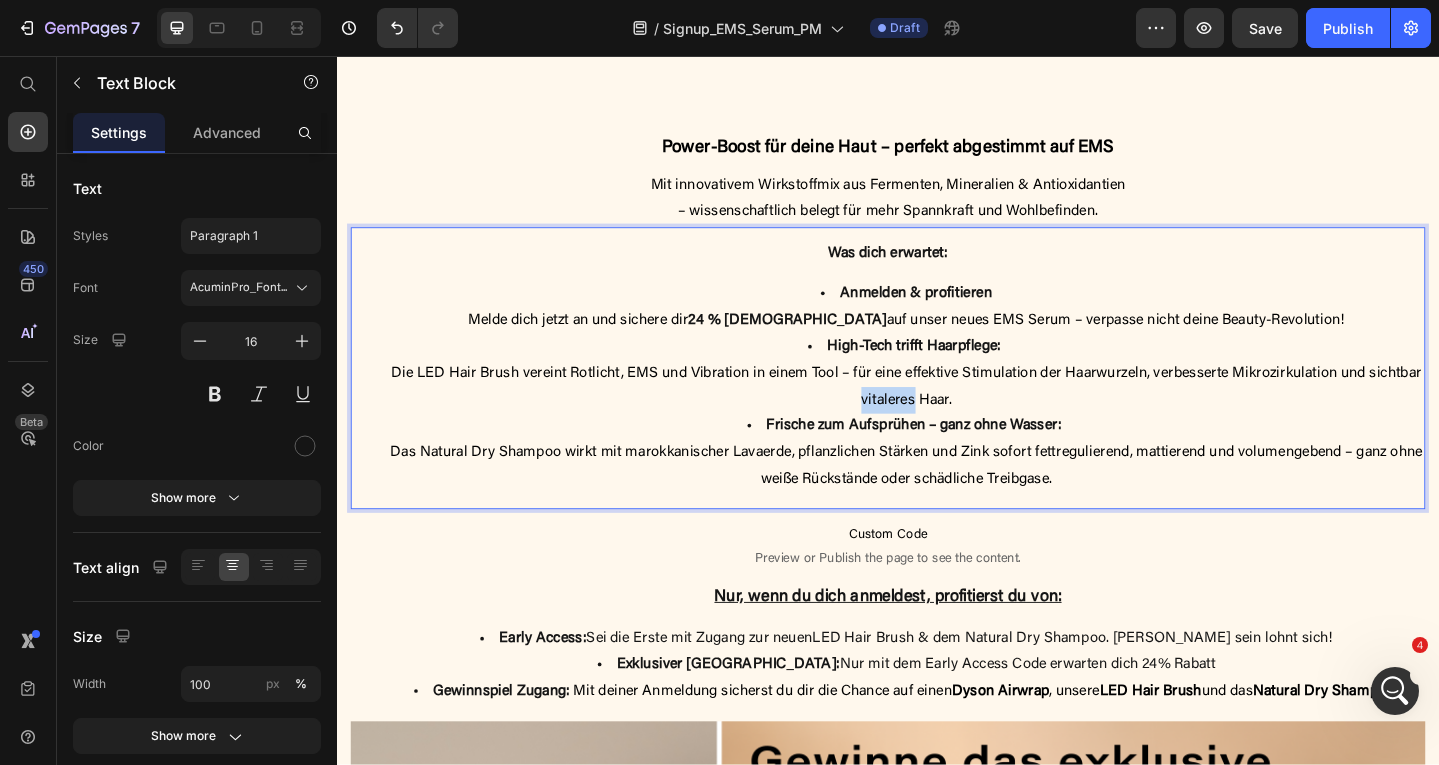 click on "Die LED Hair Brush vereint Rotlicht, EMS und Vibration in einem Tool – für eine effektive Stimulation der Haarwurzeln, verbesserte Mikrozirkulation und sichtbar vitaleres Haar." at bounding box center (957, 416) 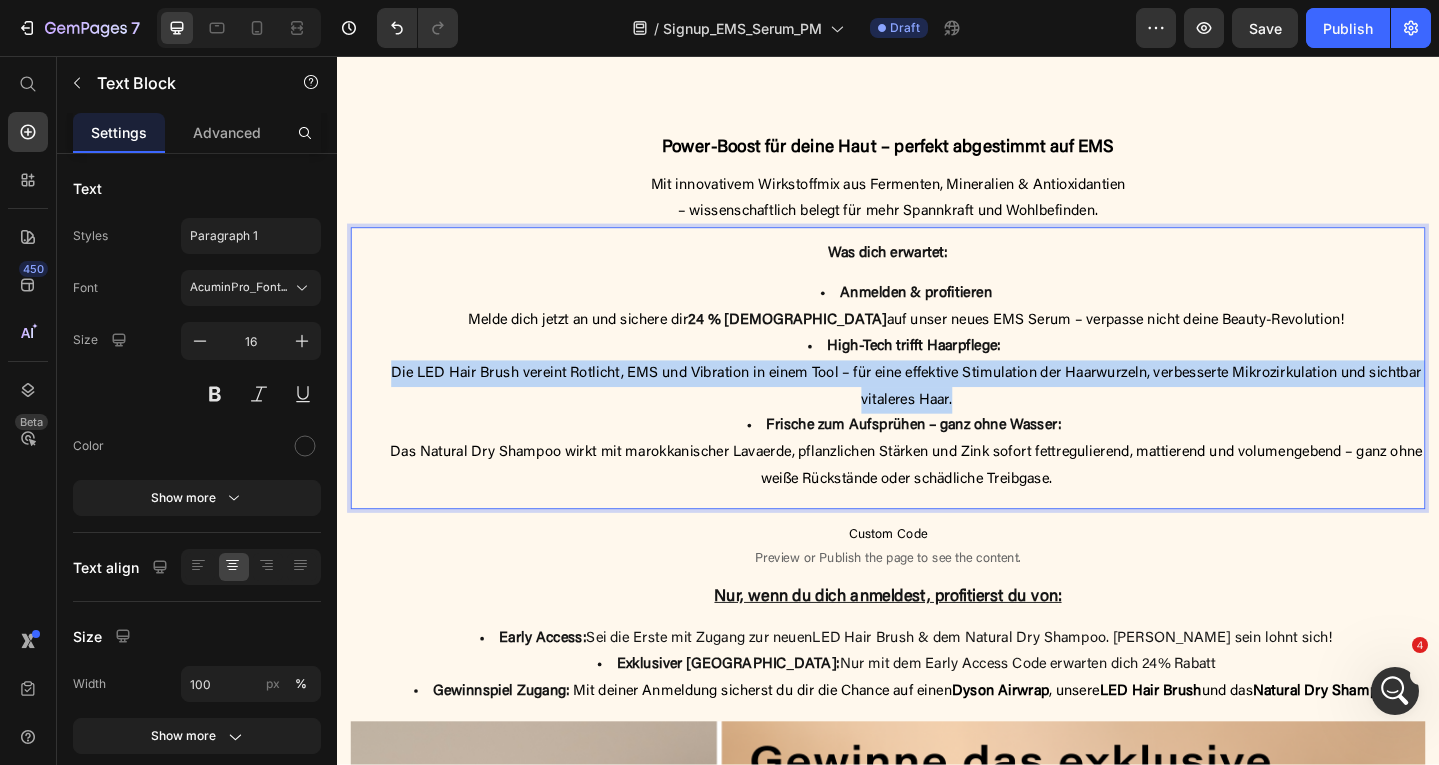click on "Die LED Hair Brush vereint Rotlicht, EMS und Vibration in einem Tool – für eine effektive Stimulation der Haarwurzeln, verbesserte Mikrozirkulation und sichtbar vitaleres Haar." at bounding box center (957, 416) 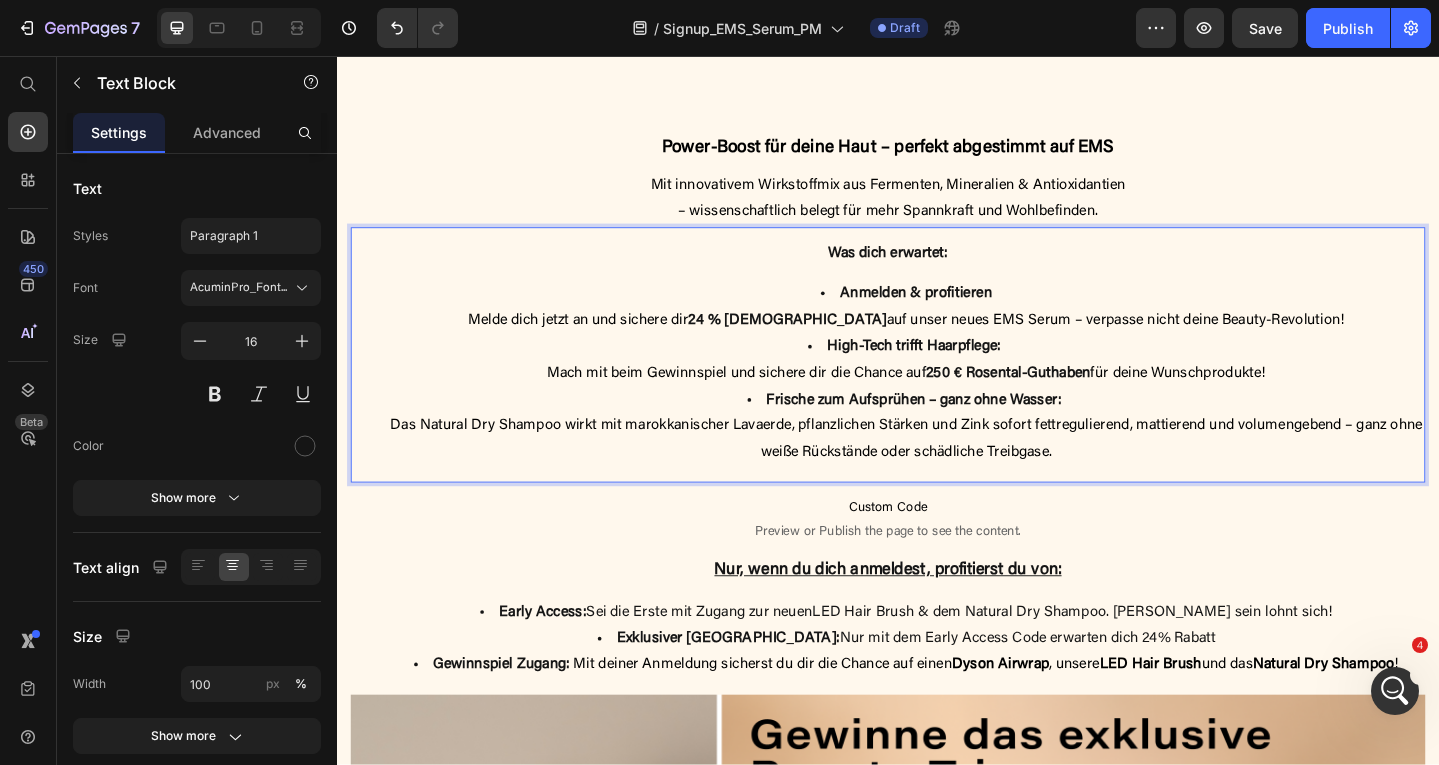 click on "High-Tech trifft Haarpflege :   Mach mit beim Gewinnspiel und sichere dir die Chance auf  250 € Rosental-Guthaben  für deine Wunschprodukte!" at bounding box center (957, 388) 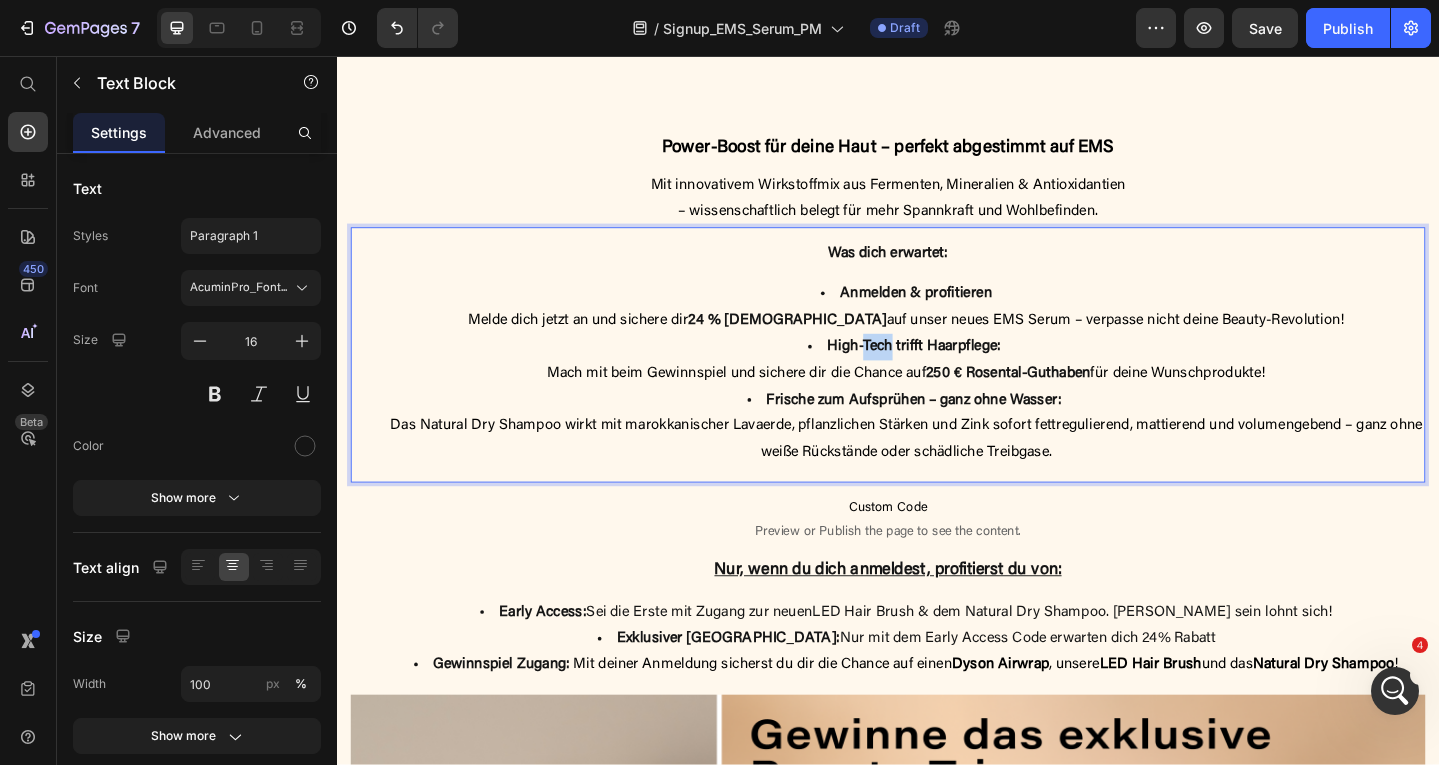 click on "High-Tech trifft Haarpflege :   Mach mit beim Gewinnspiel und sichere dir die Chance auf  250 € Rosental-Guthaben  für deine Wunschprodukte!" at bounding box center (957, 388) 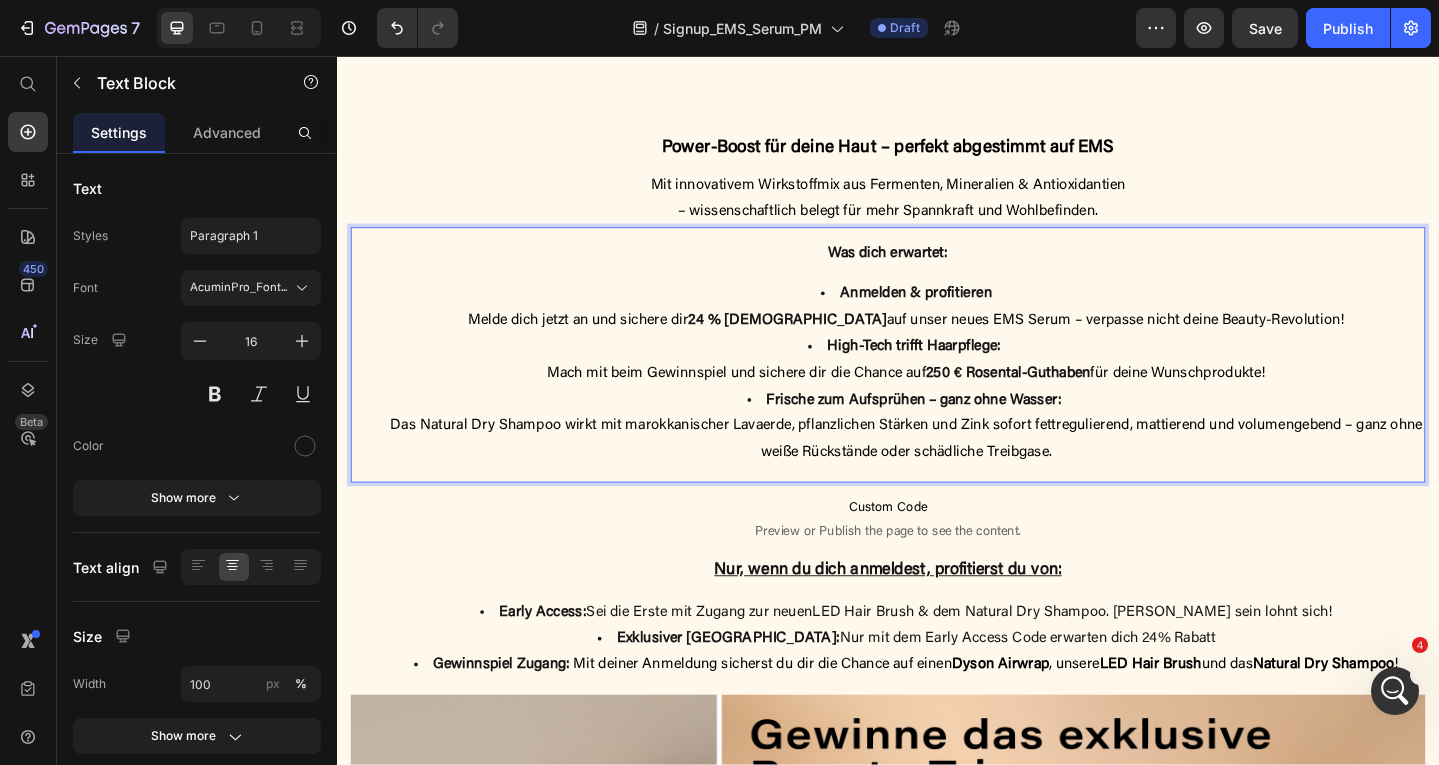 click on ":" at bounding box center (1060, 373) 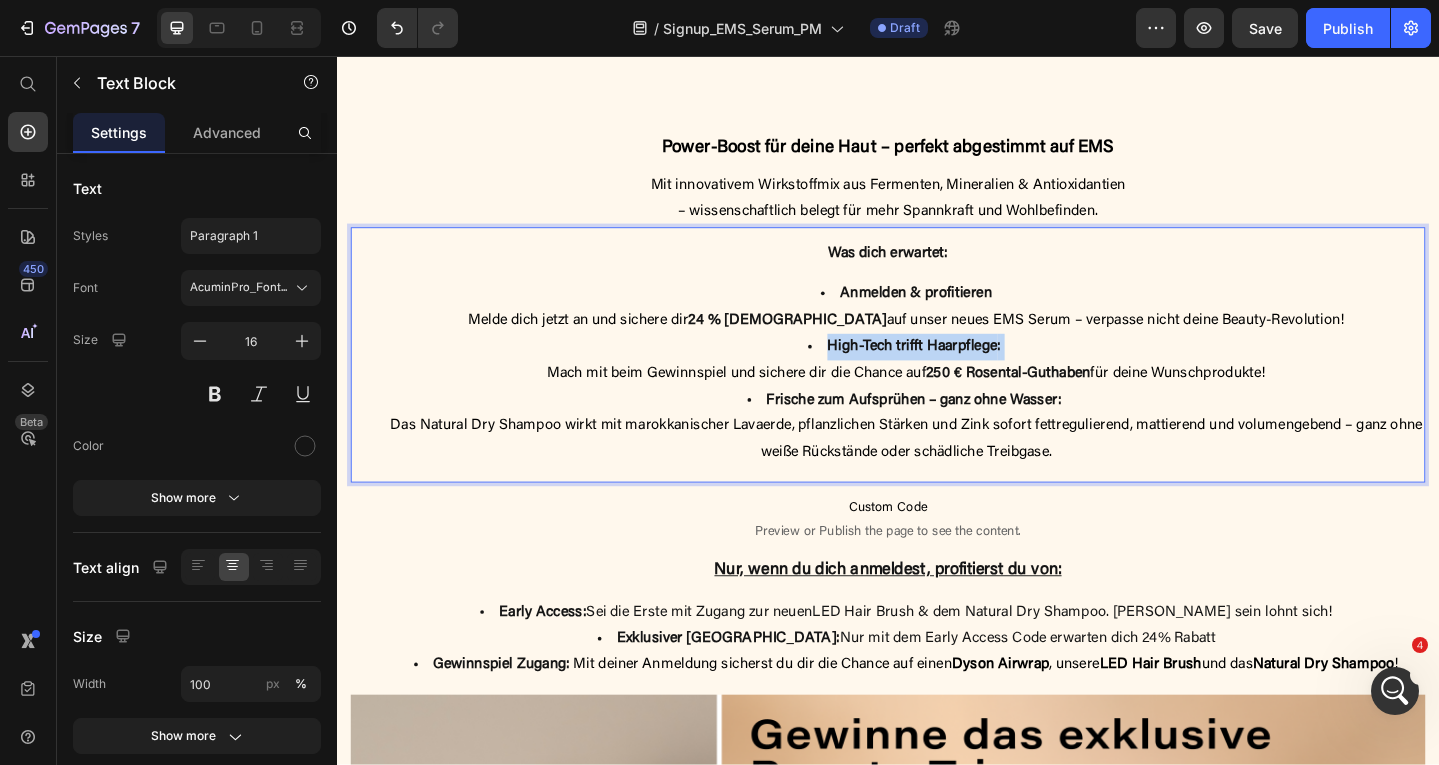 drag, startPoint x: 1049, startPoint y: 371, endPoint x: 872, endPoint y: 374, distance: 177.02542 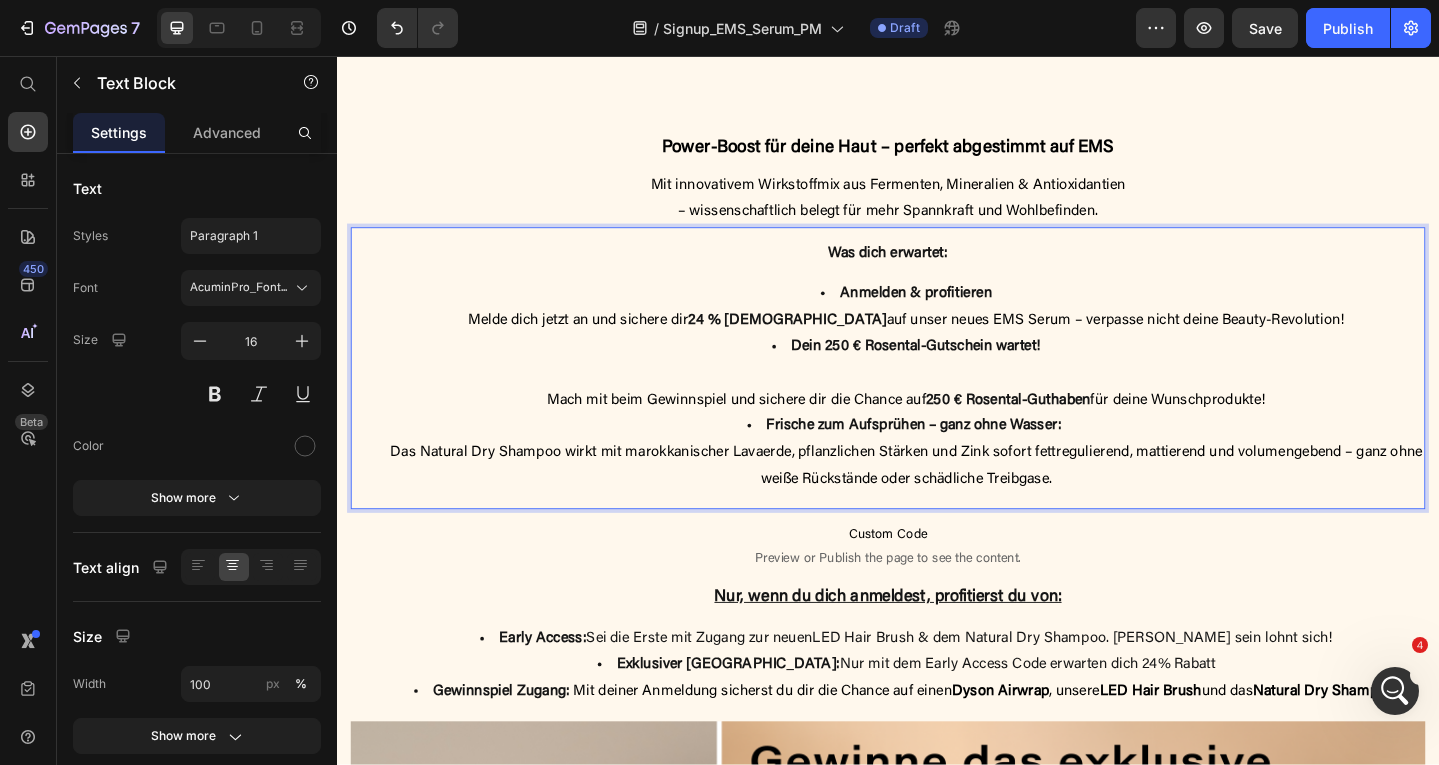 click on "Dein 250 € Rosental-Gutschein wartet! ⁠⁠⁠⁠⁠⁠⁠ Mach mit beim Gewinnspiel und sichere dir die Chance auf  250 € Rosental-Guthaben  für deine Wunschprodukte!" at bounding box center [957, 402] 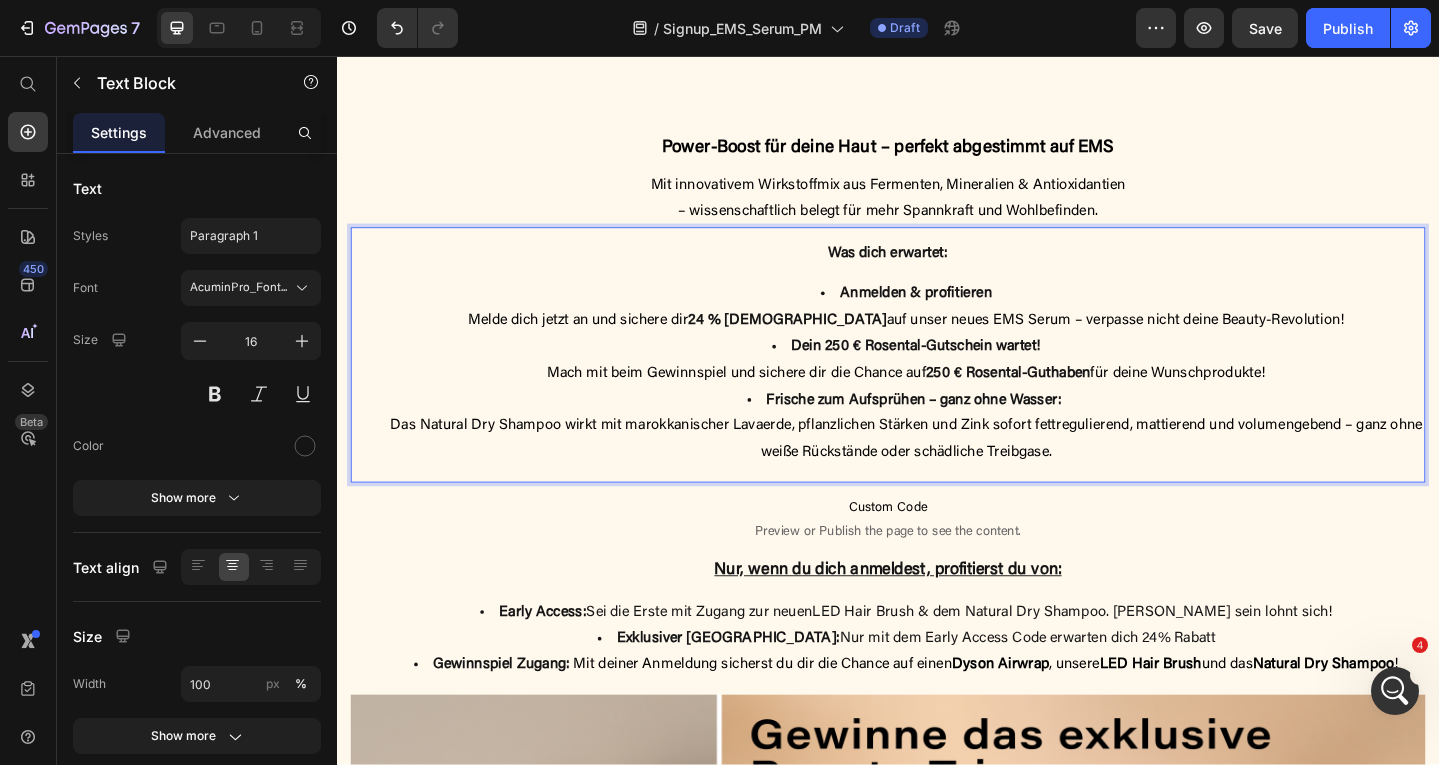 click on "Frische zum Aufsprühen – ganz ohne Wasser" at bounding box center [964, 431] 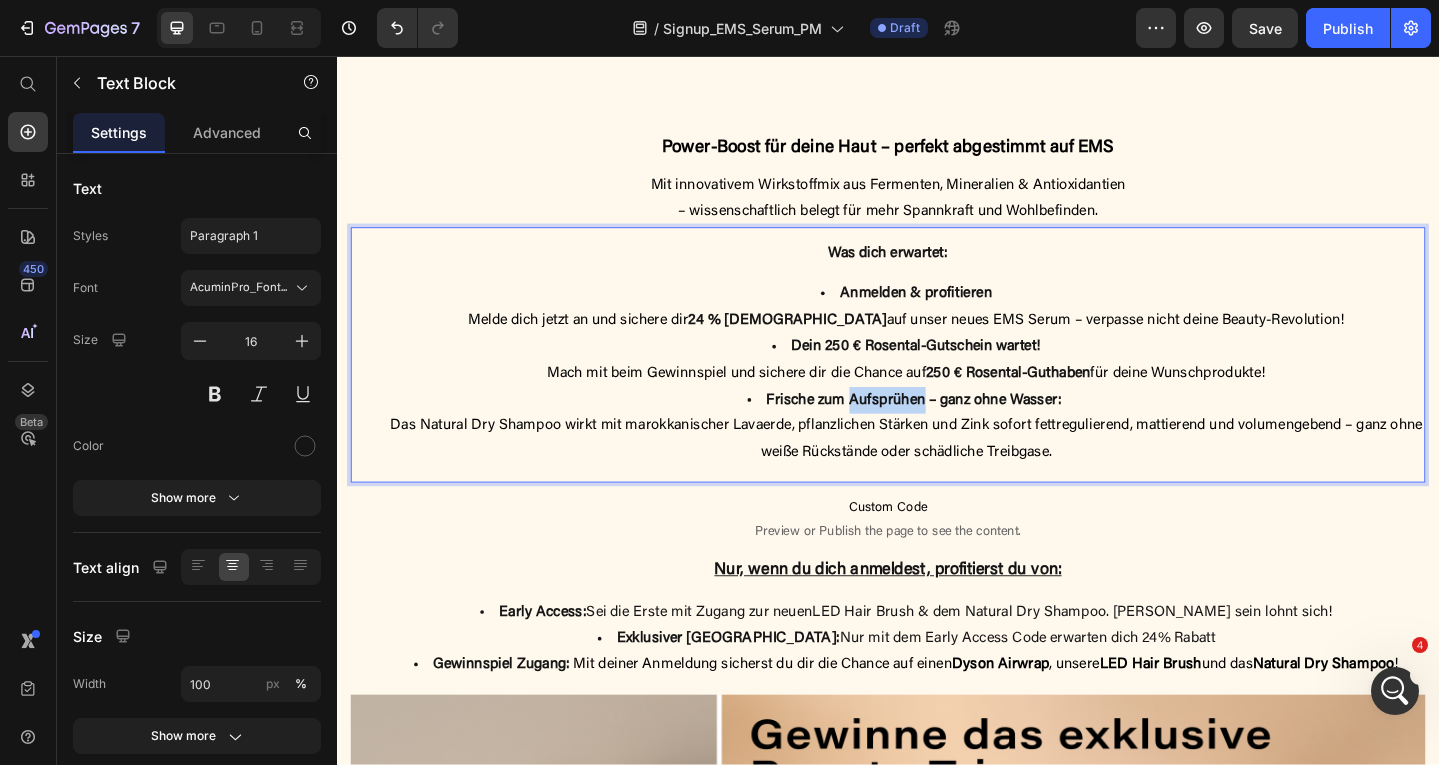 click on "Frische zum Aufsprühen – ganz ohne Wasser" at bounding box center (964, 431) 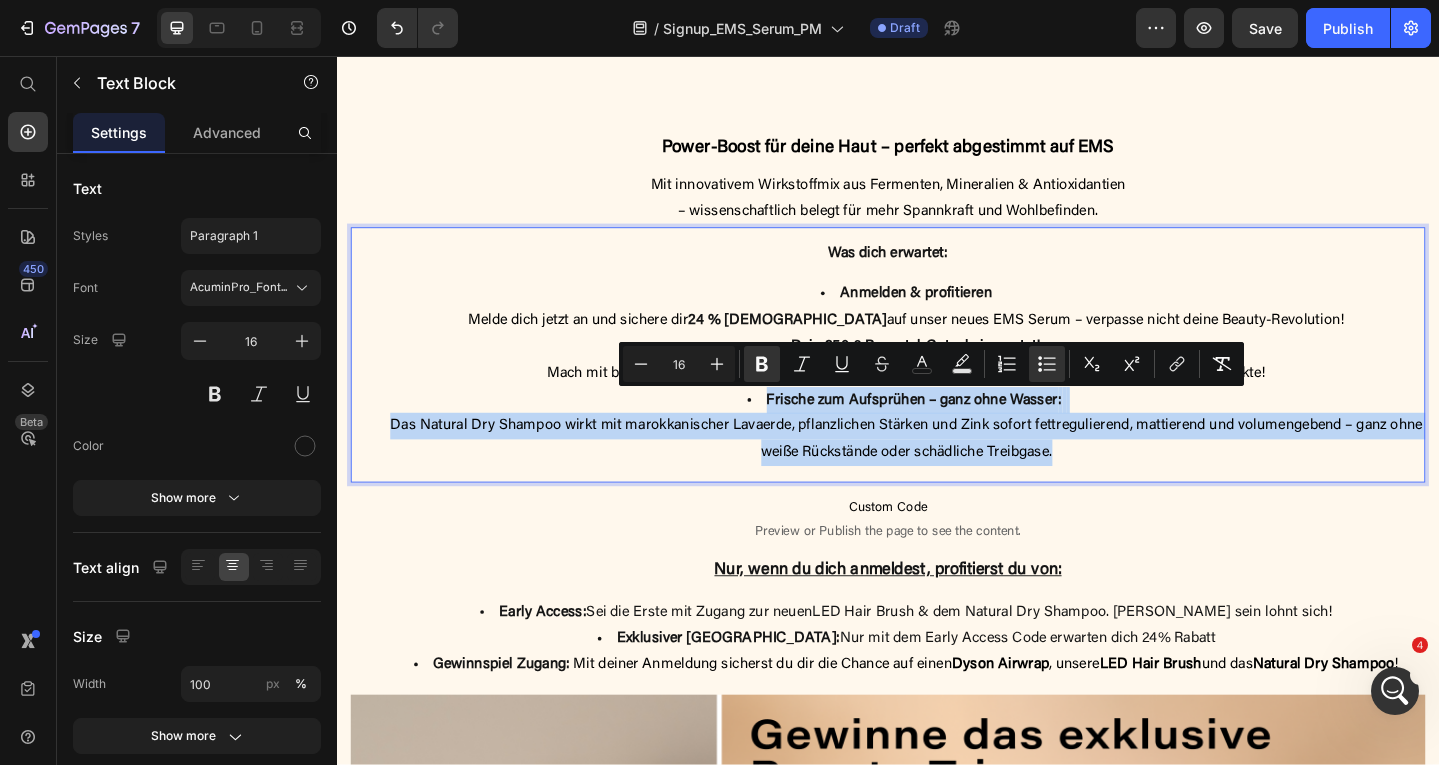 drag, startPoint x: 1093, startPoint y: 498, endPoint x: 778, endPoint y: 433, distance: 321.63644 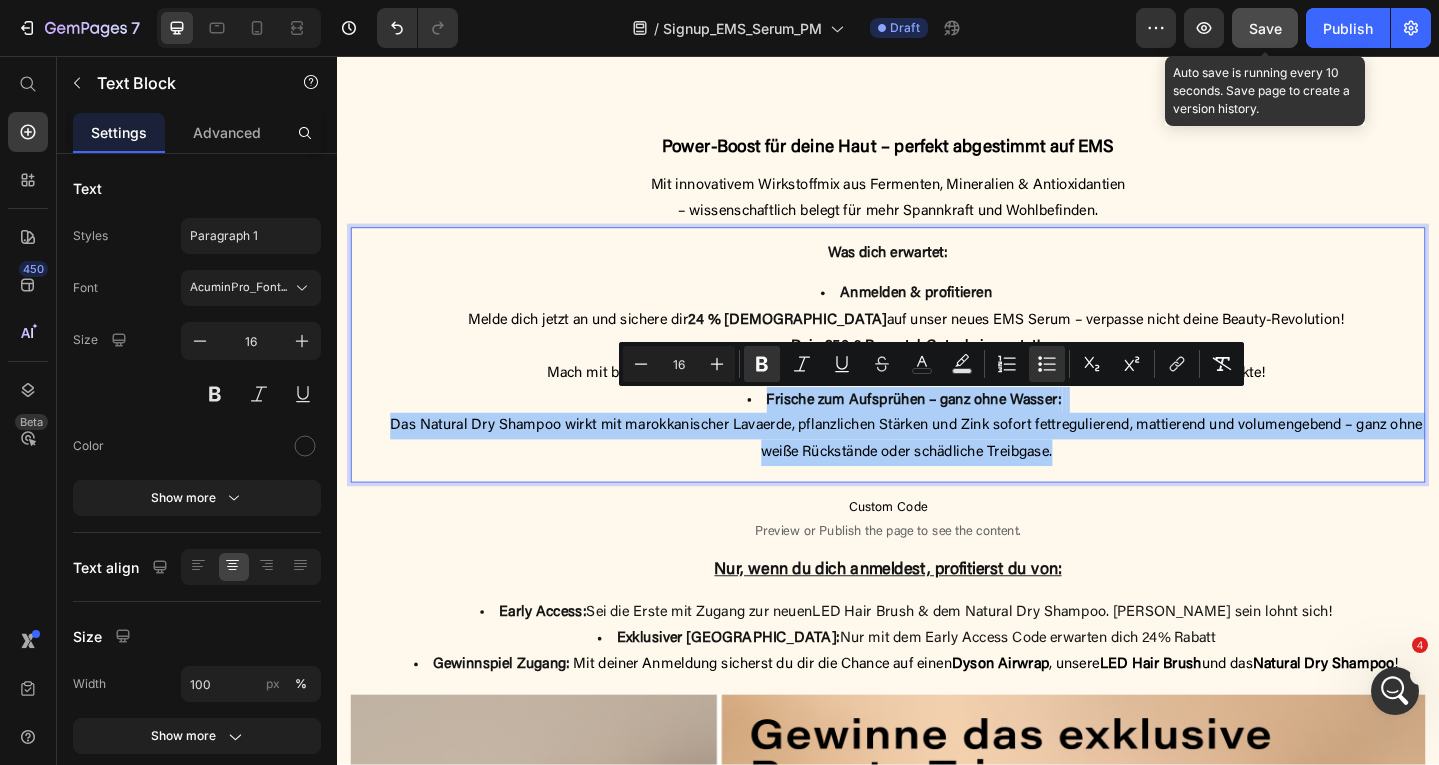 click on "Save" at bounding box center (1265, 28) 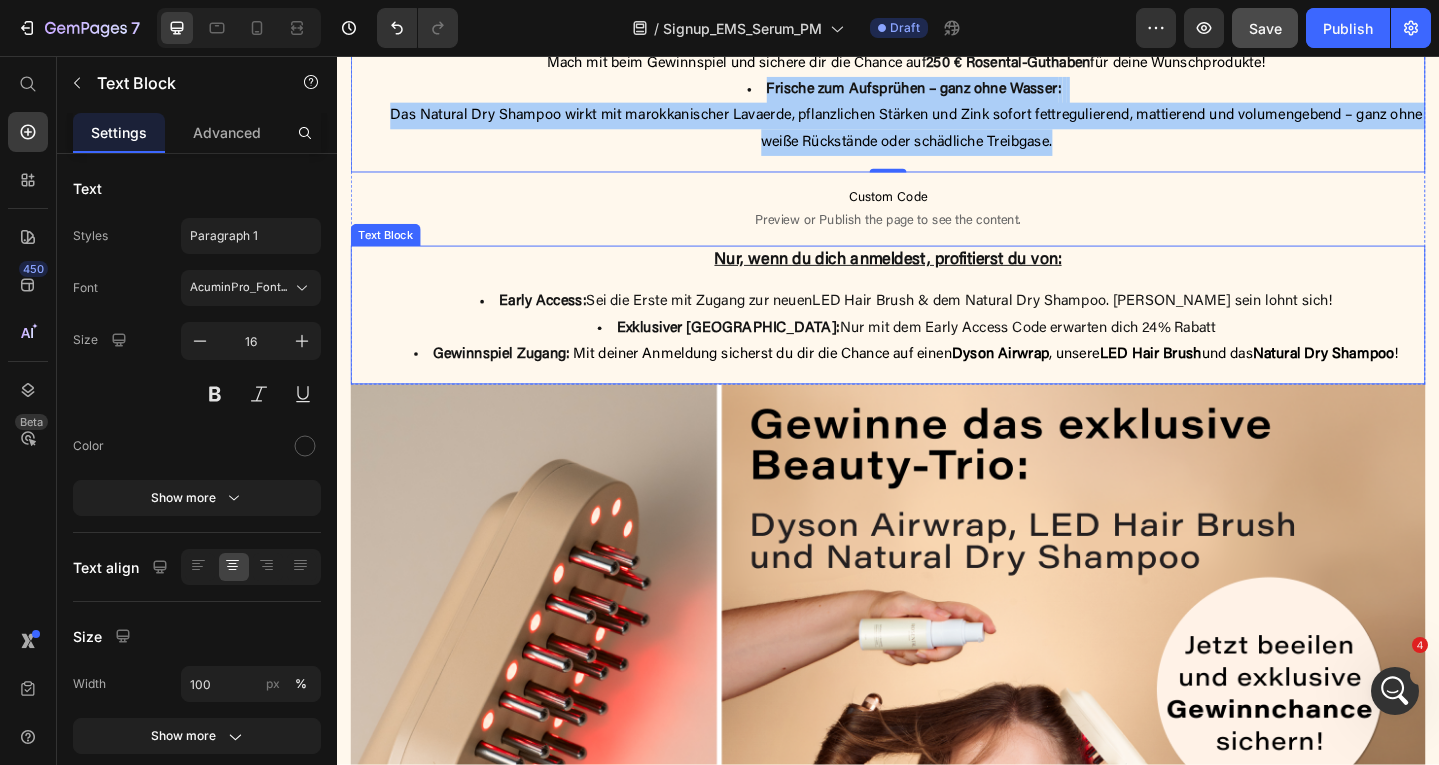 scroll, scrollTop: 1113, scrollLeft: 0, axis: vertical 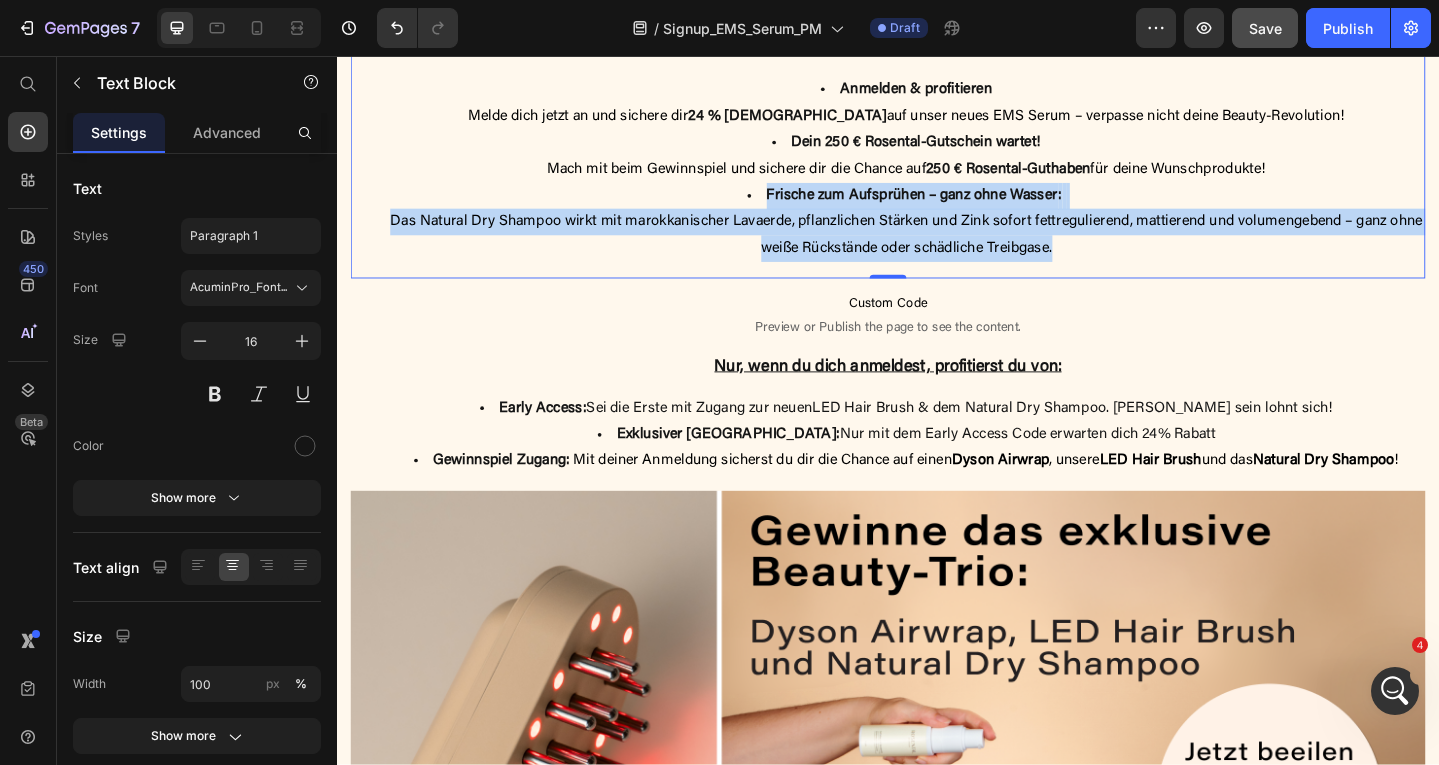 click on "Frische zum Aufsprühen – ganz ohne Wasser :   Das Natural Dry Shampoo wirkt mit marokkanischer Lavaerde, pflanzlichen Stärken und Zink sofort fettregulierend, mattierend und volumengebend – ganz ohne weiße Rückstände oder schädliche Treibgase." at bounding box center [957, 238] 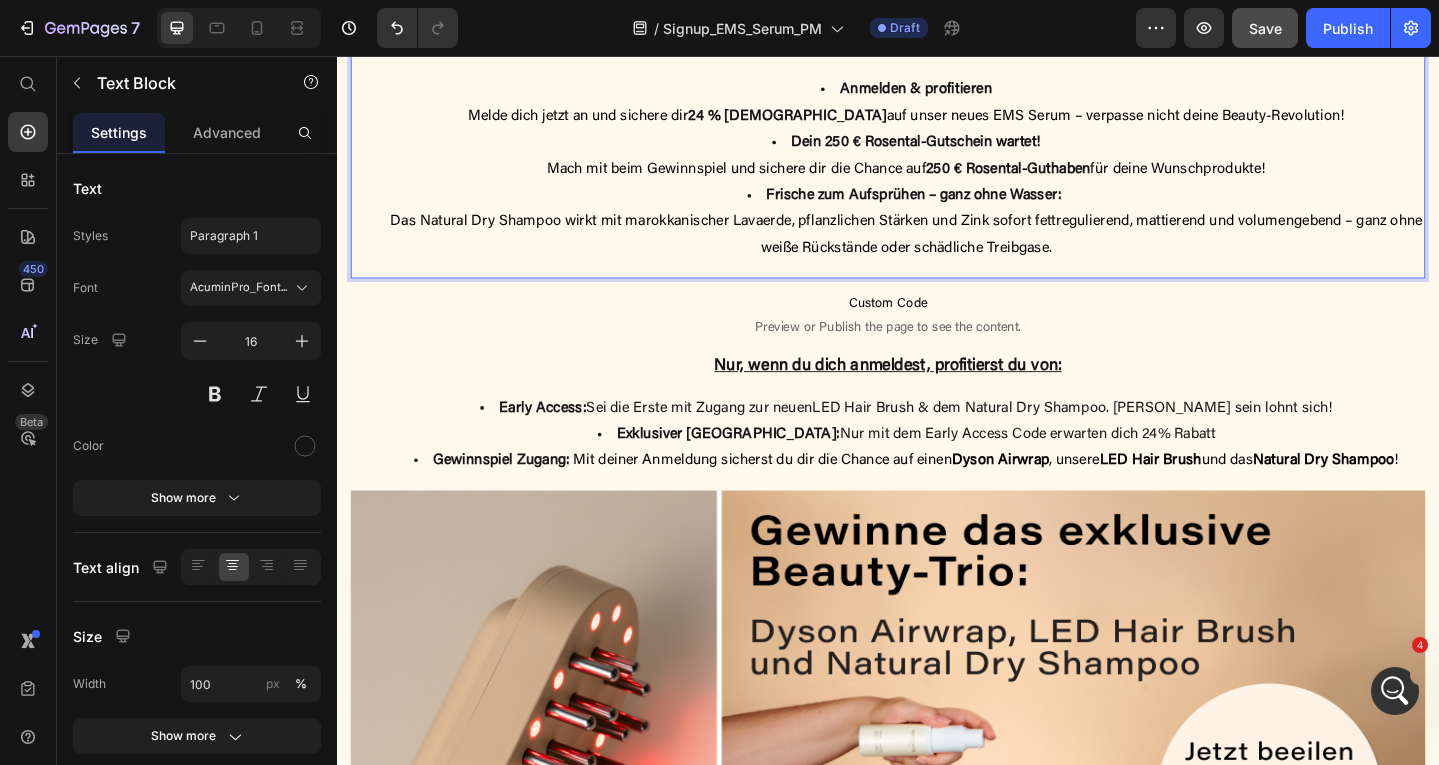 click on "Das Natural Dry Shampoo wirkt mit marokkanischer Lavaerde, pflanzlichen Stärken und Zink sofort fettregulierend, mattierend und volumengebend – ganz ohne weiße Rückstände oder schädliche Treibgase." at bounding box center [957, 251] 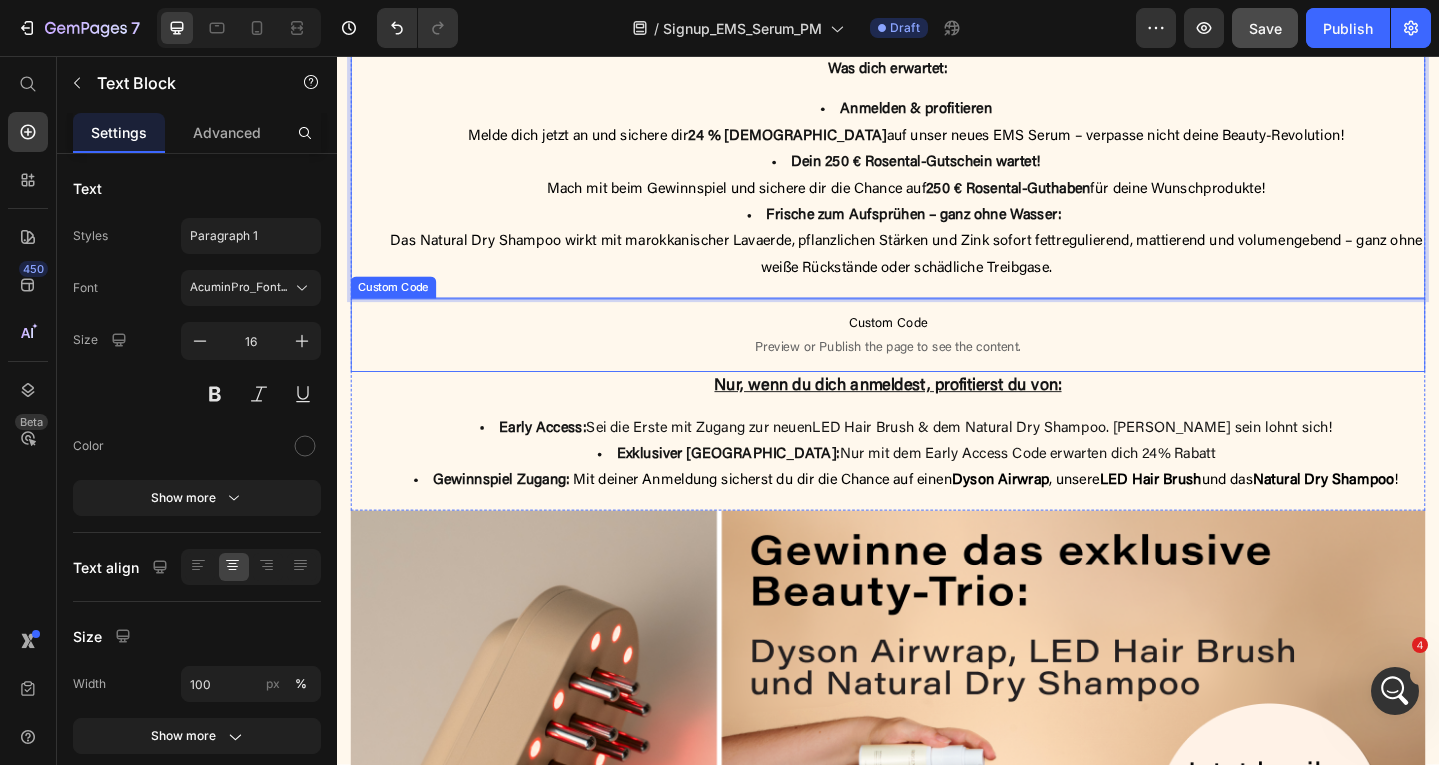 scroll, scrollTop: 939, scrollLeft: 0, axis: vertical 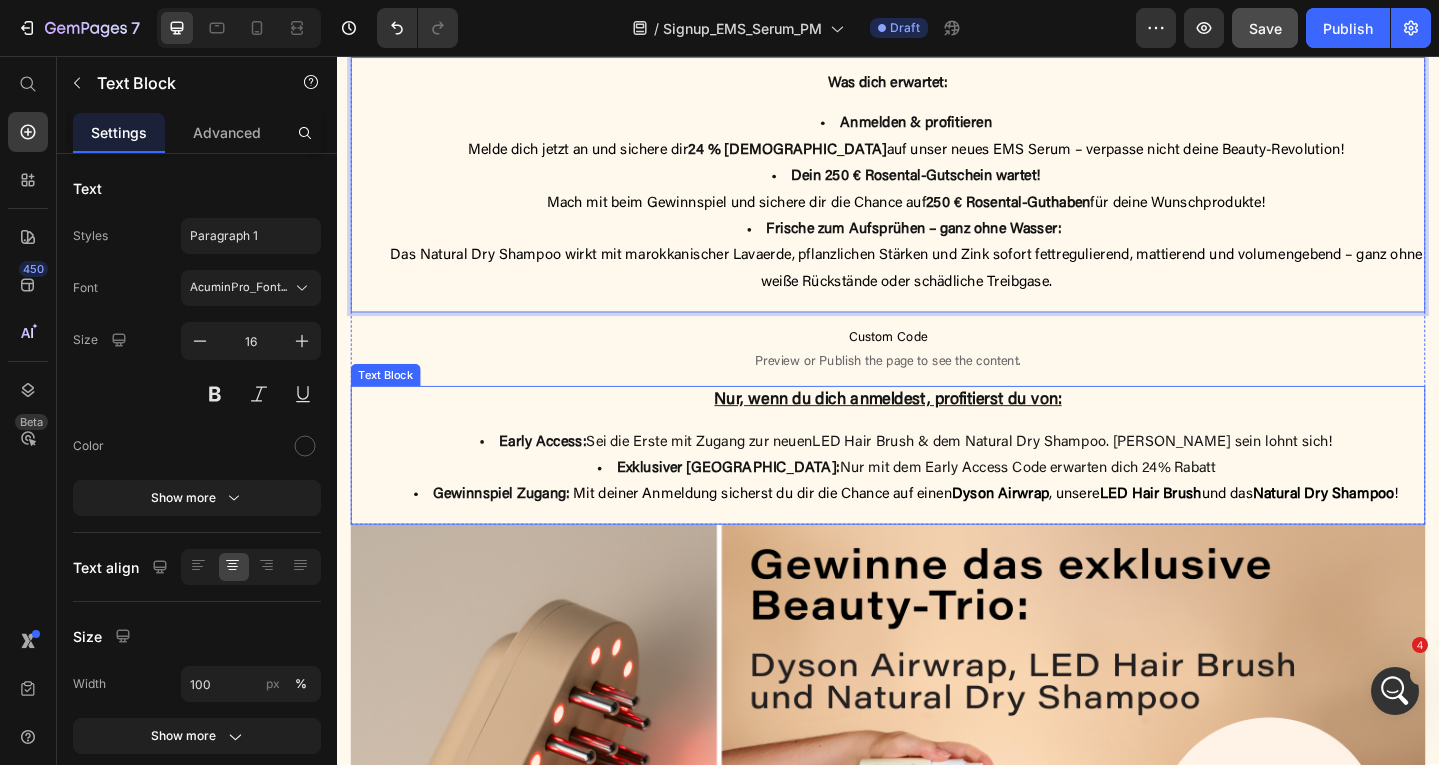 click on "Early Access:  Sei die Erste mit Zugang zur neuen" at bounding box center (684, 477) 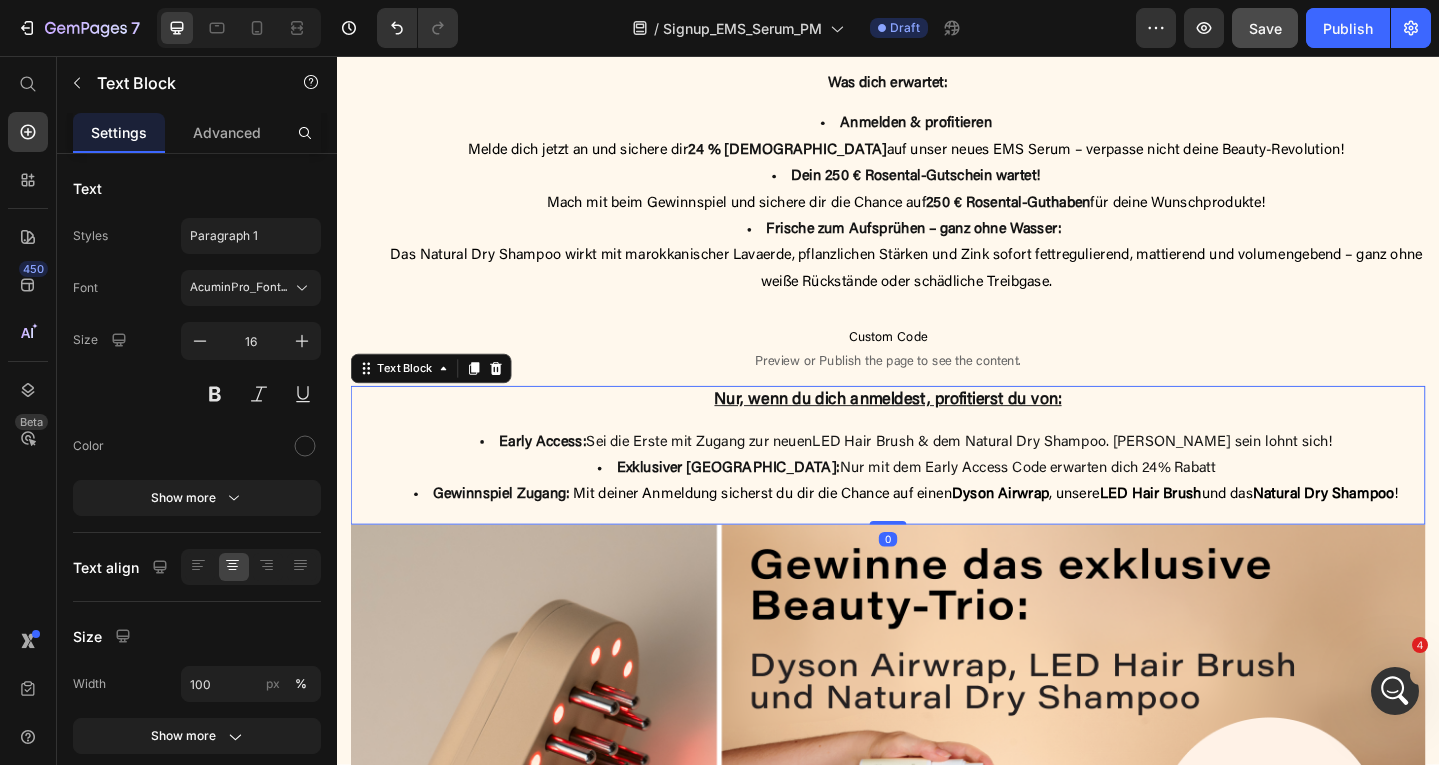 click on "Early Access:  Sei die Erste mit Zugang zur neuen" at bounding box center [684, 477] 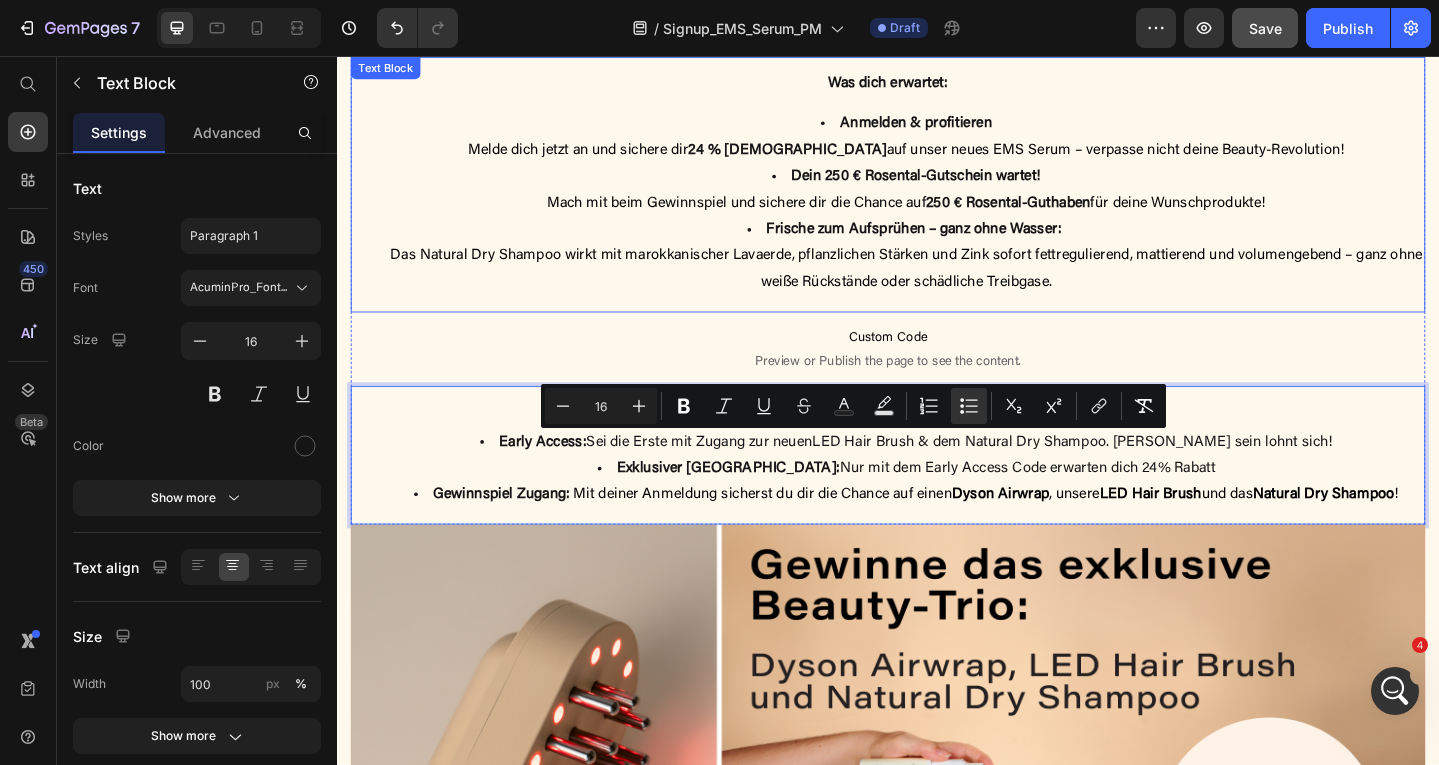 click on "Frische zum Aufsprühen – ganz ohne Wasser" at bounding box center (964, 246) 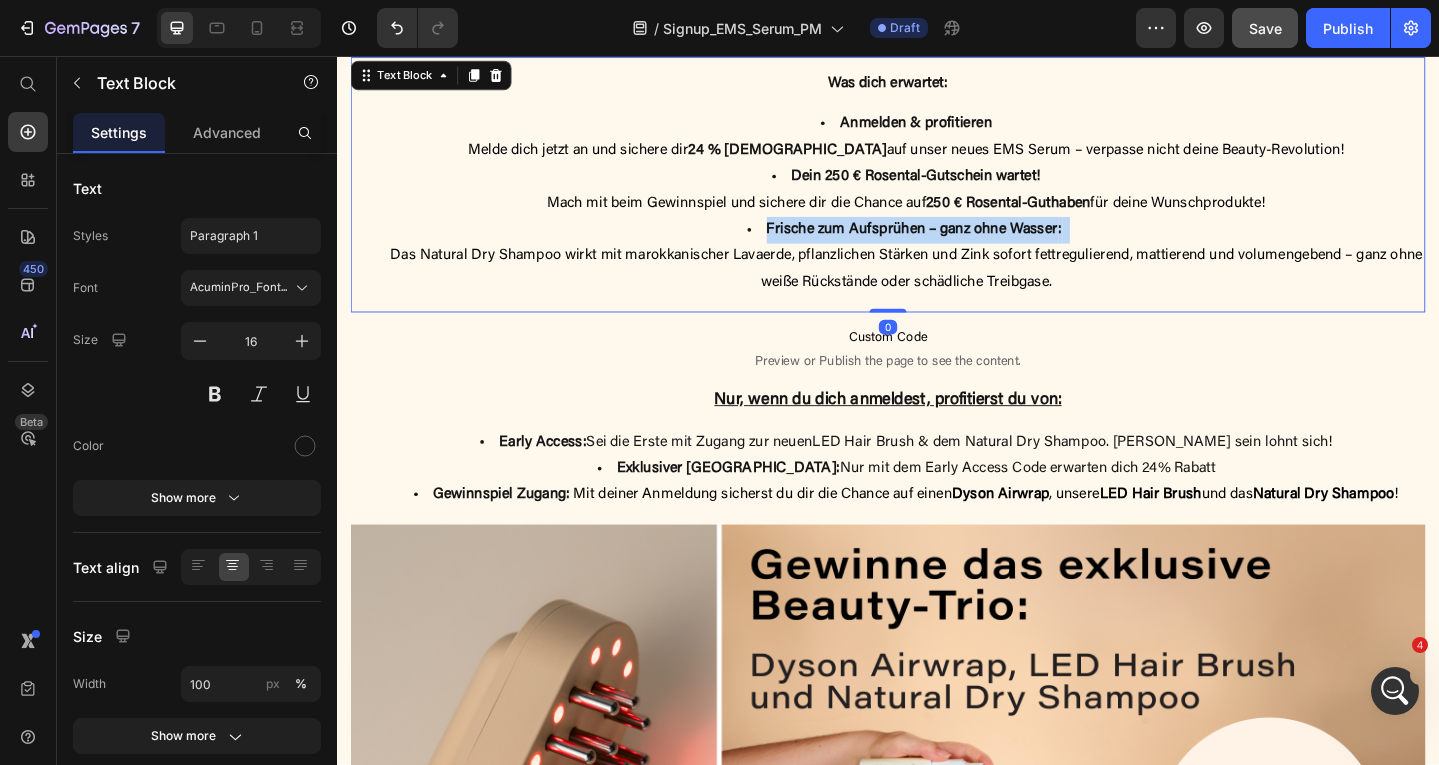 click on "Frische zum Aufsprühen – ganz ohne Wasser" at bounding box center [964, 246] 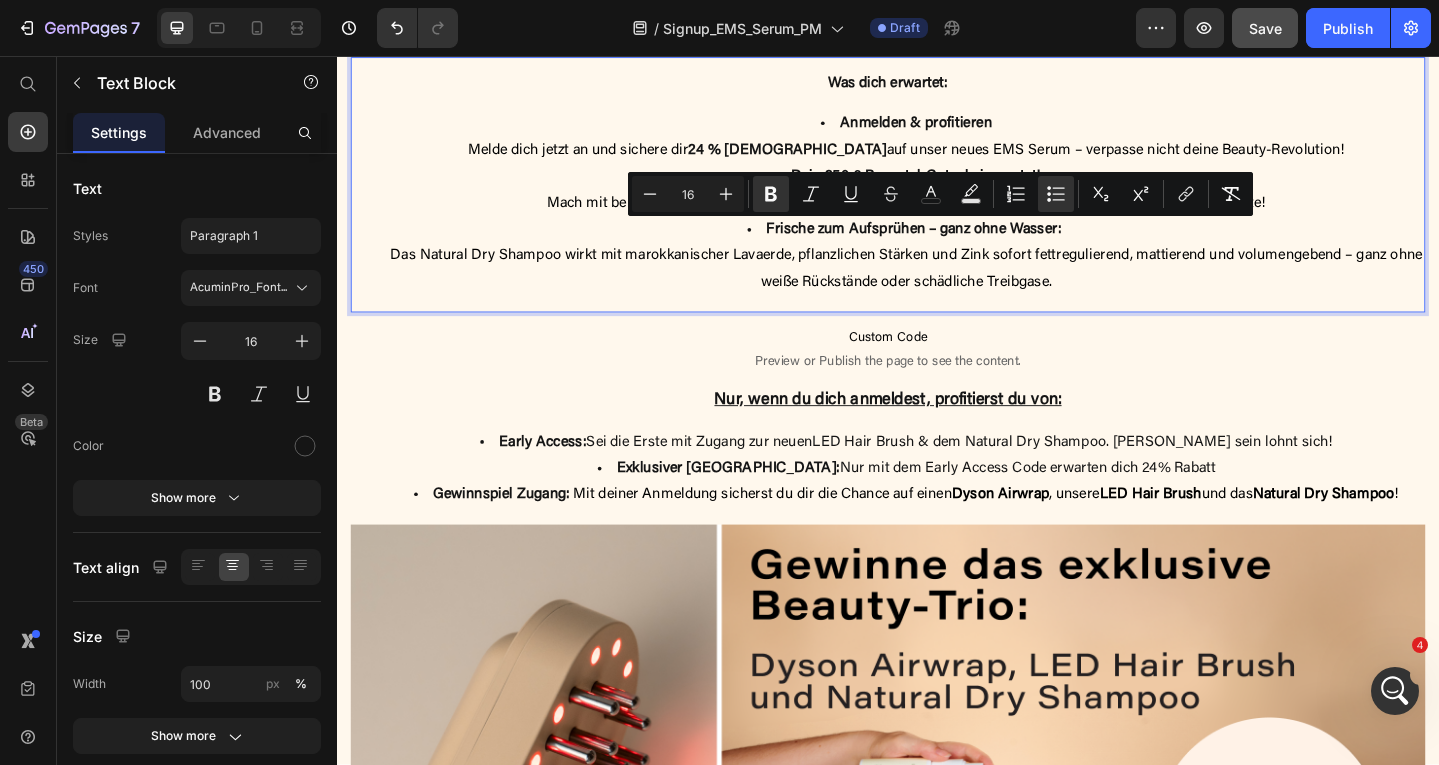 click on "Frische zum Aufsprühen – ganz ohne Wasser" at bounding box center [964, 246] 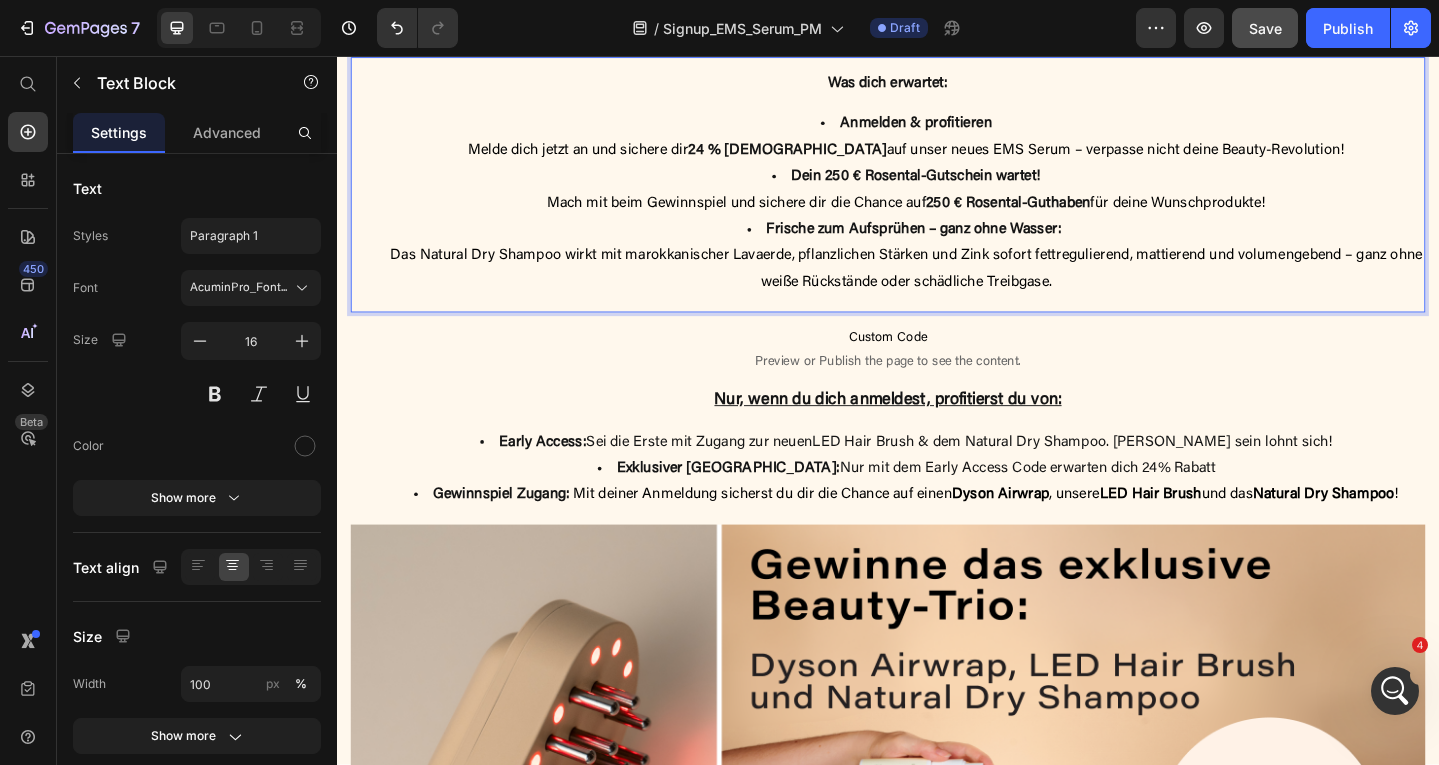 click on "Frische zum Aufsprühen – ganz ohne Wasser :   Das Natural Dry Shampoo wirkt mit marokkanischer Lavaerde, pflanzlichen Stärken und Zink sofort fettregulierend, mattierend und volumengebend – ganz ohne weiße Rückstände oder schädliche Treibgase." at bounding box center [957, 275] 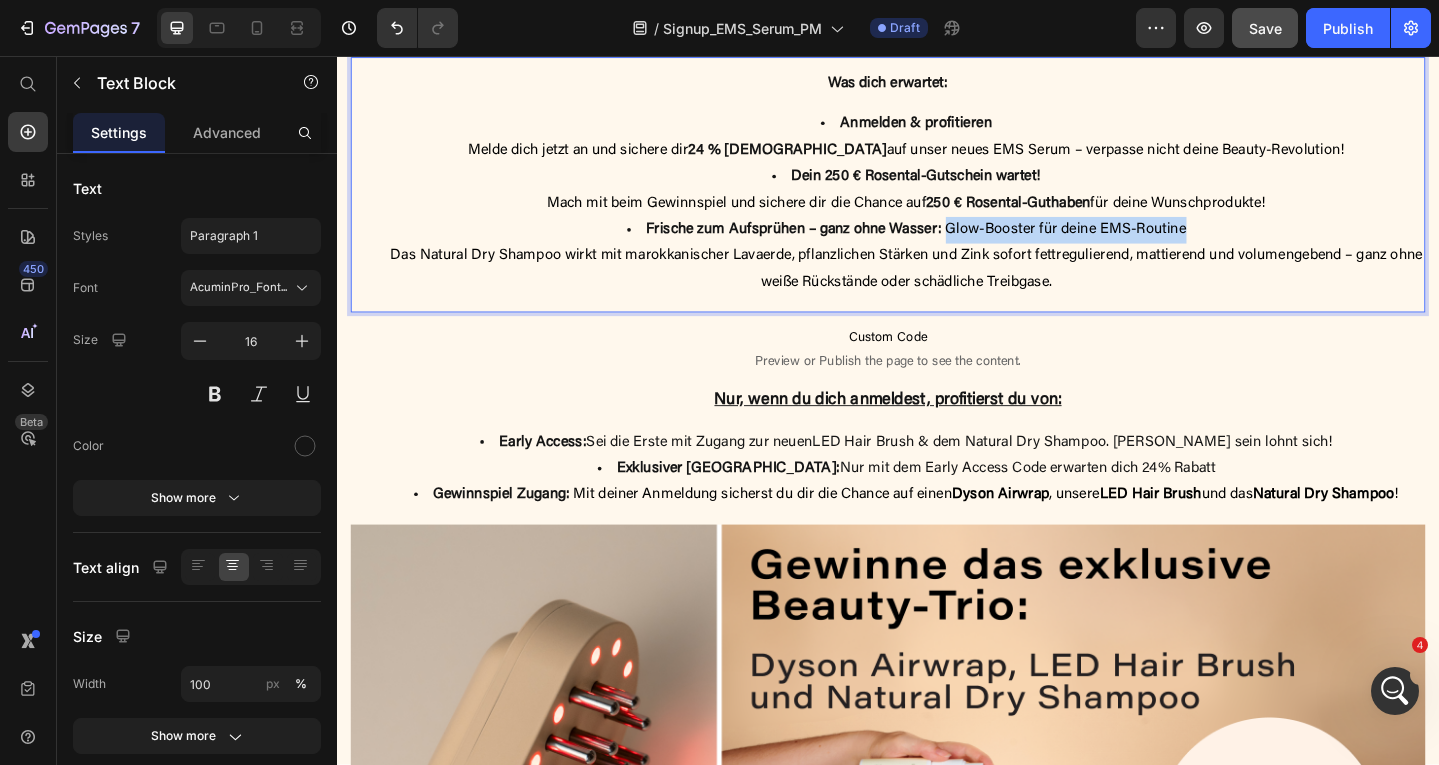 drag, startPoint x: 1000, startPoint y: 245, endPoint x: 1269, endPoint y: 245, distance: 269 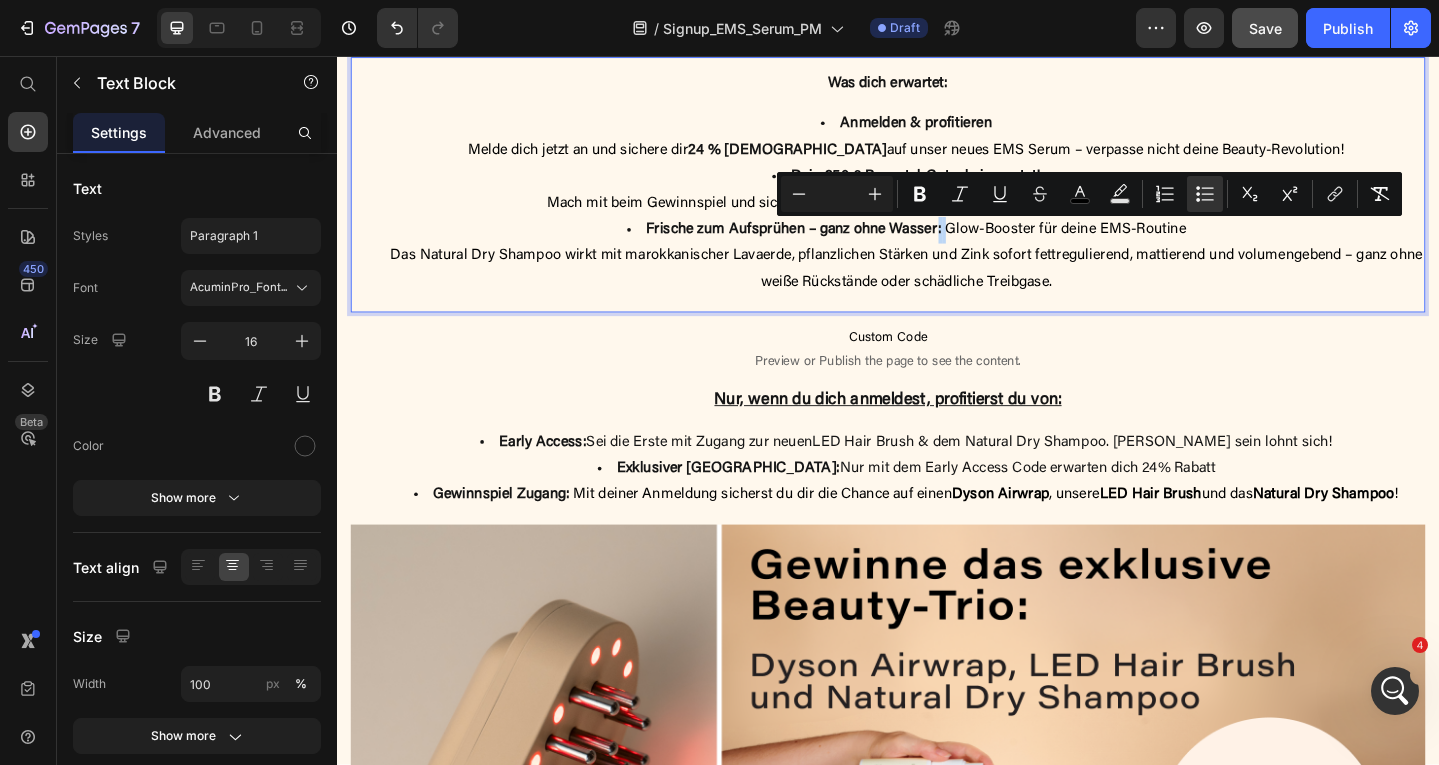 click on "Frische zum Aufsprühen – ganz ohne Wasser :   Glow-Booster für deine EMS-Routine Das Natural Dry Shampoo wirkt mit marokkanischer Lavaerde, pflanzlichen Stärken und Zink sofort fettregulierend, mattierend und volumengebend – ganz ohne weiße Rückstände oder schädliche Treibgase." at bounding box center (957, 275) 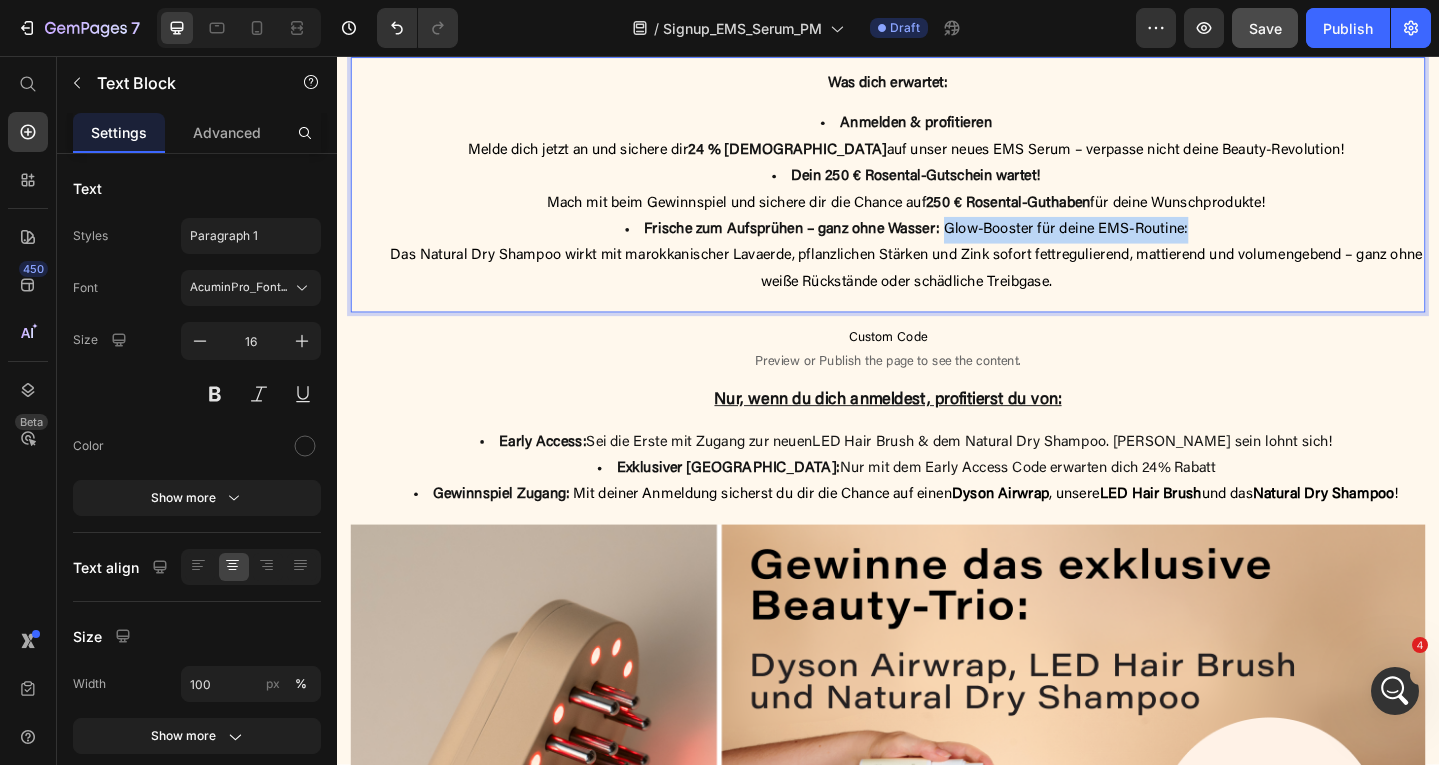 drag, startPoint x: 1276, startPoint y: 248, endPoint x: 1001, endPoint y: 249, distance: 275.00183 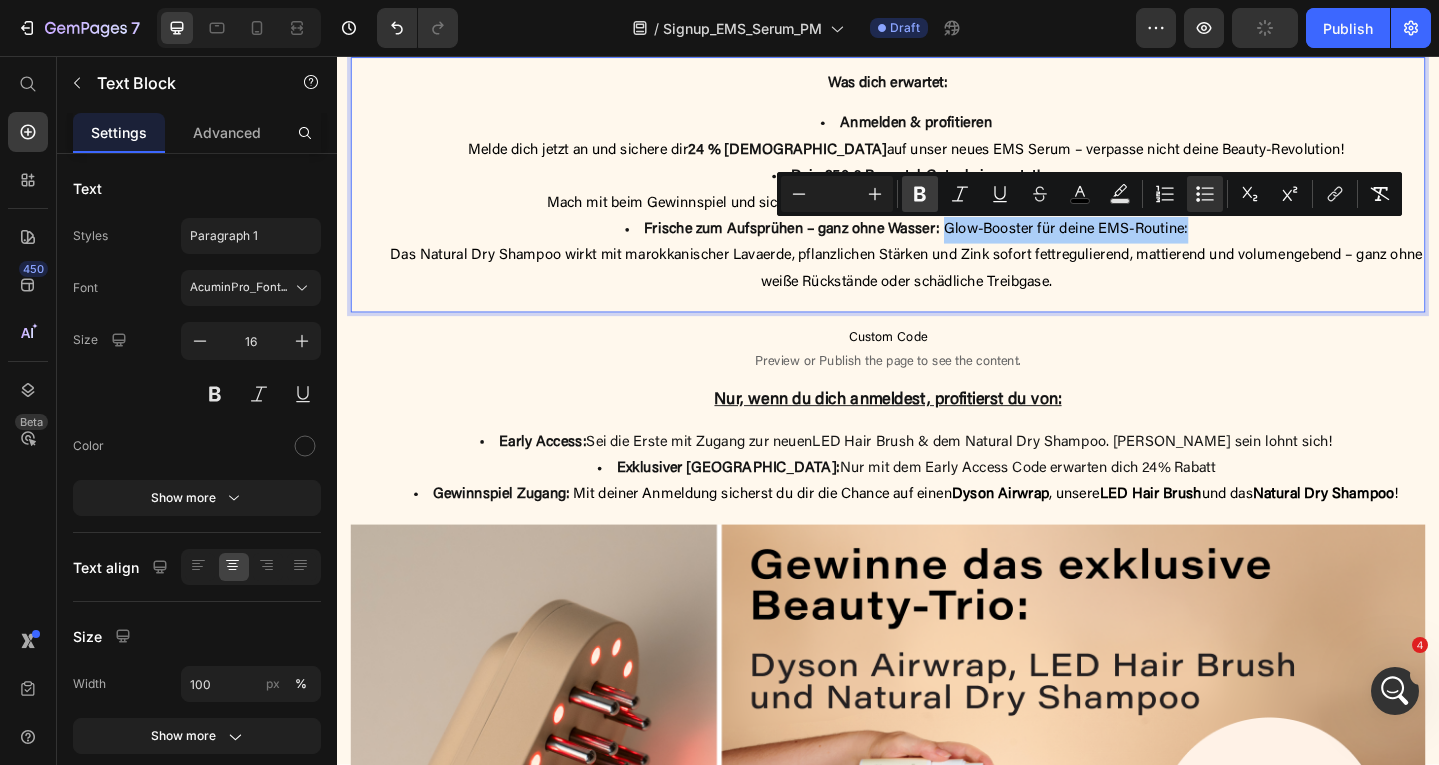 click 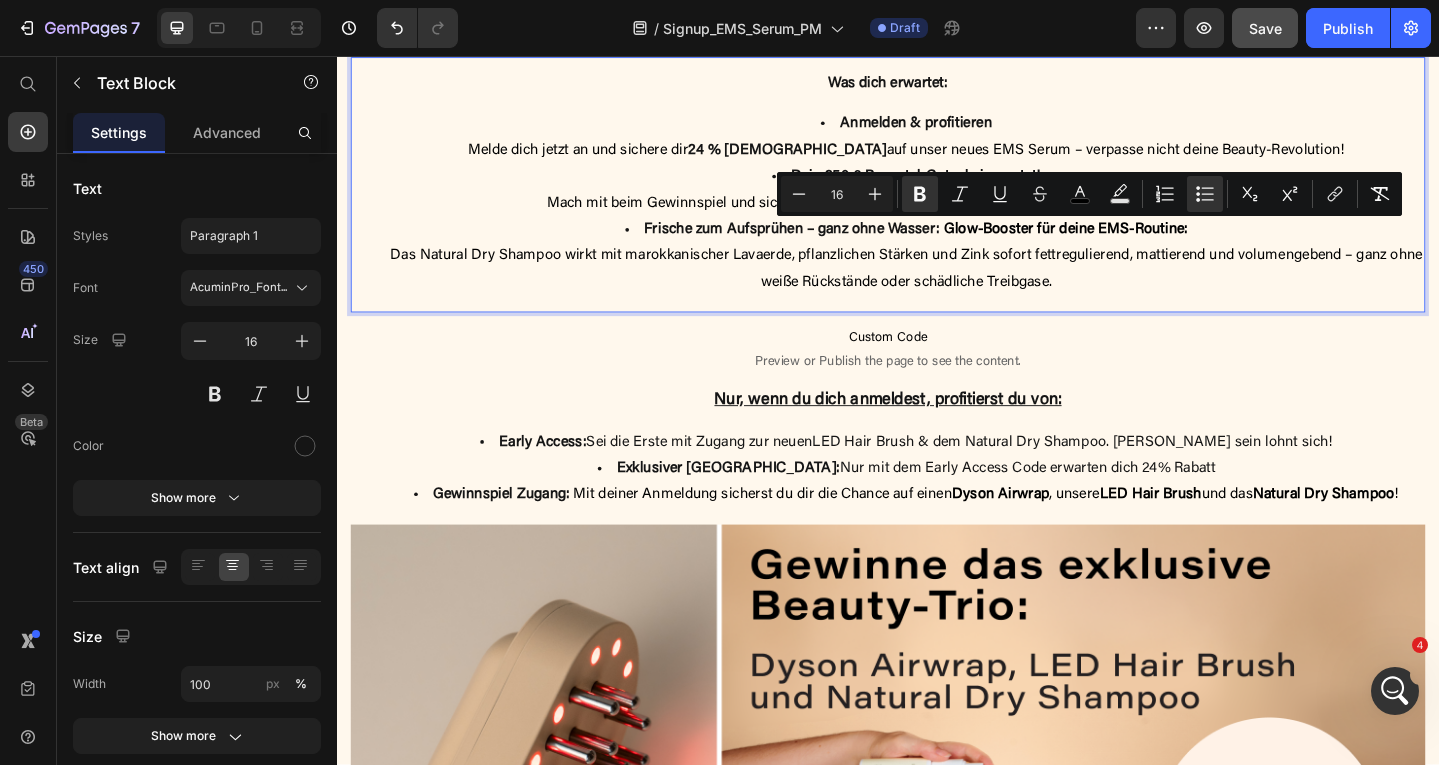 click on "Frische zum Aufsprühen – ganz ohne Wasser" at bounding box center [831, 246] 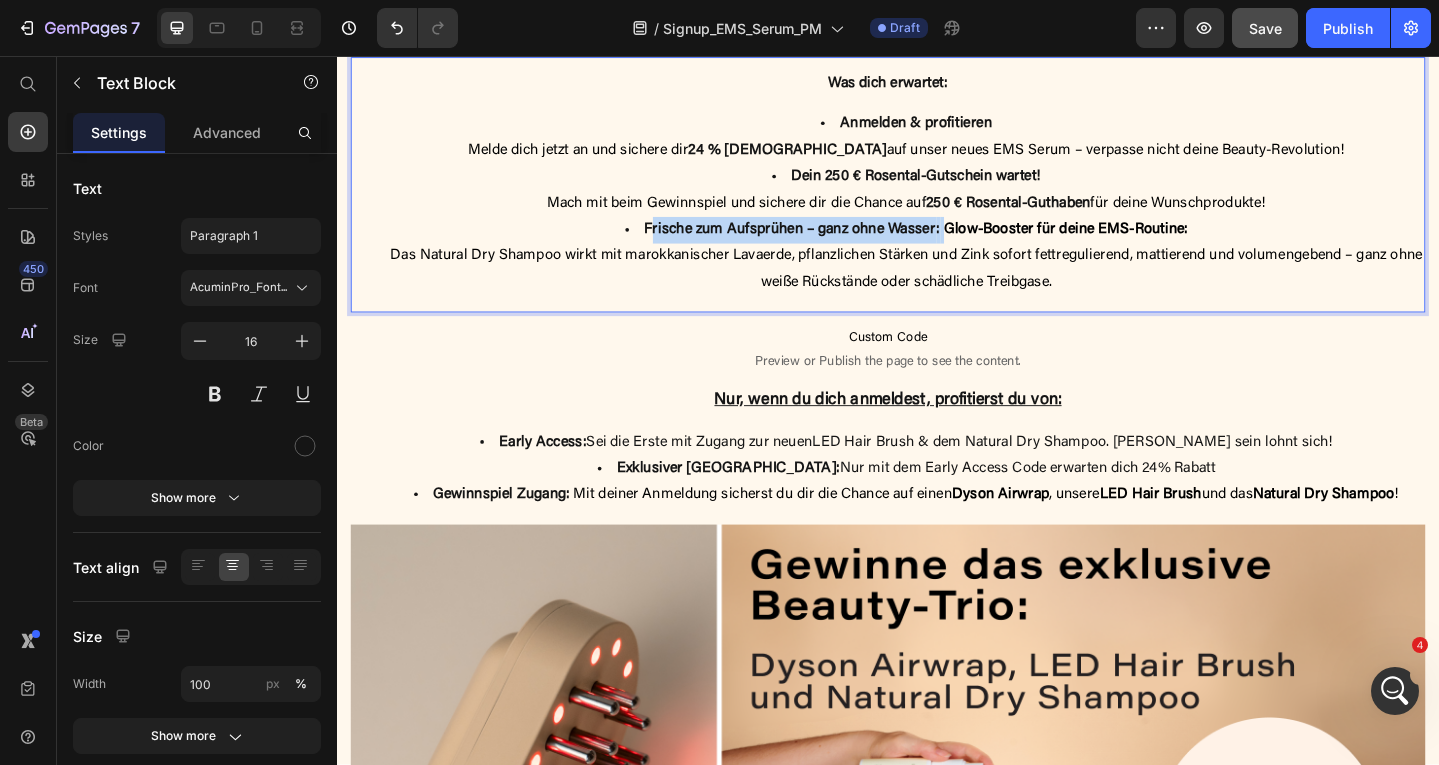 drag, startPoint x: 997, startPoint y: 249, endPoint x: 677, endPoint y: 245, distance: 320.025 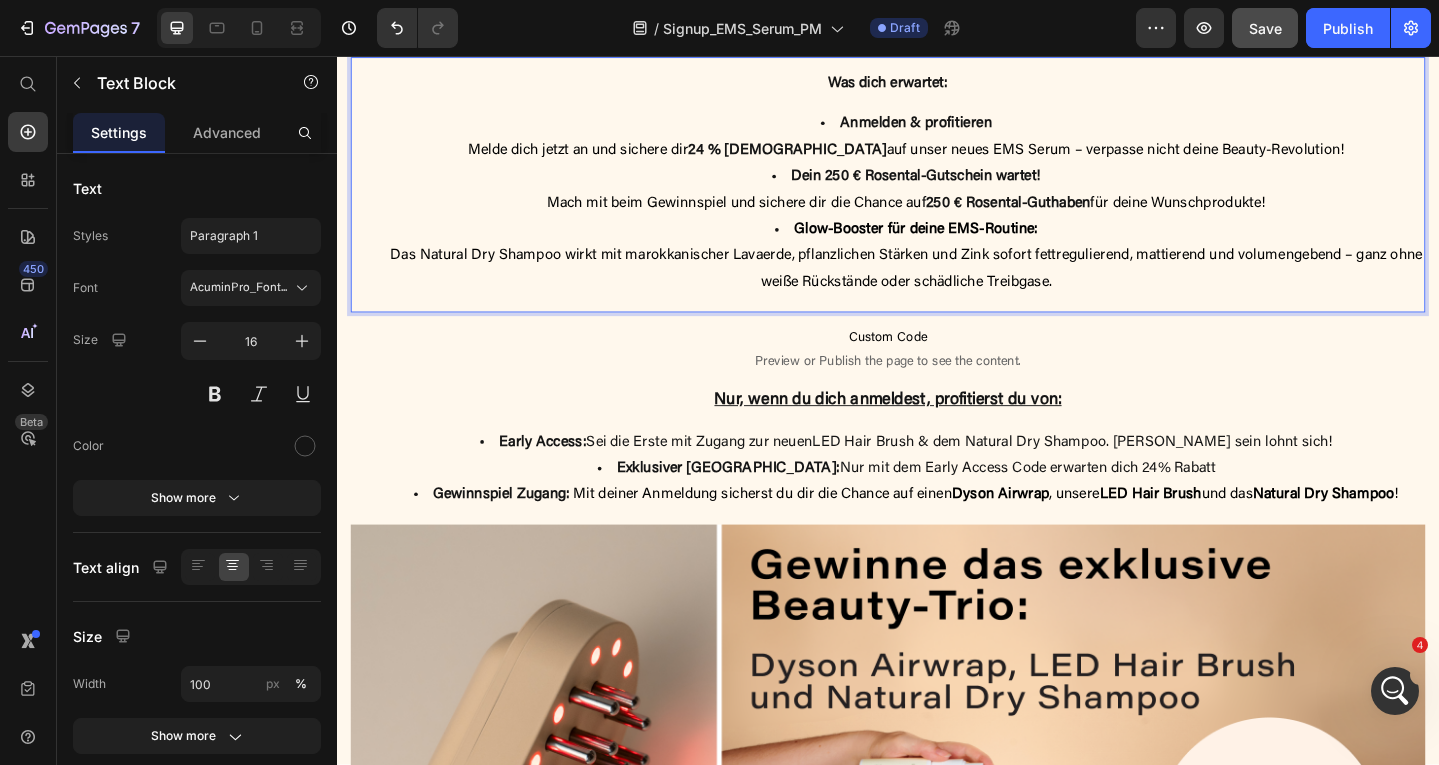 click on "Das Natural Dry Shampoo wirkt mit marokkanischer Lavaerde, pflanzlichen Stärken und Zink sofort fettregulierend, mattierend und volumengebend – ganz ohne weiße Rückstände oder schädliche Treibgase." at bounding box center [957, 288] 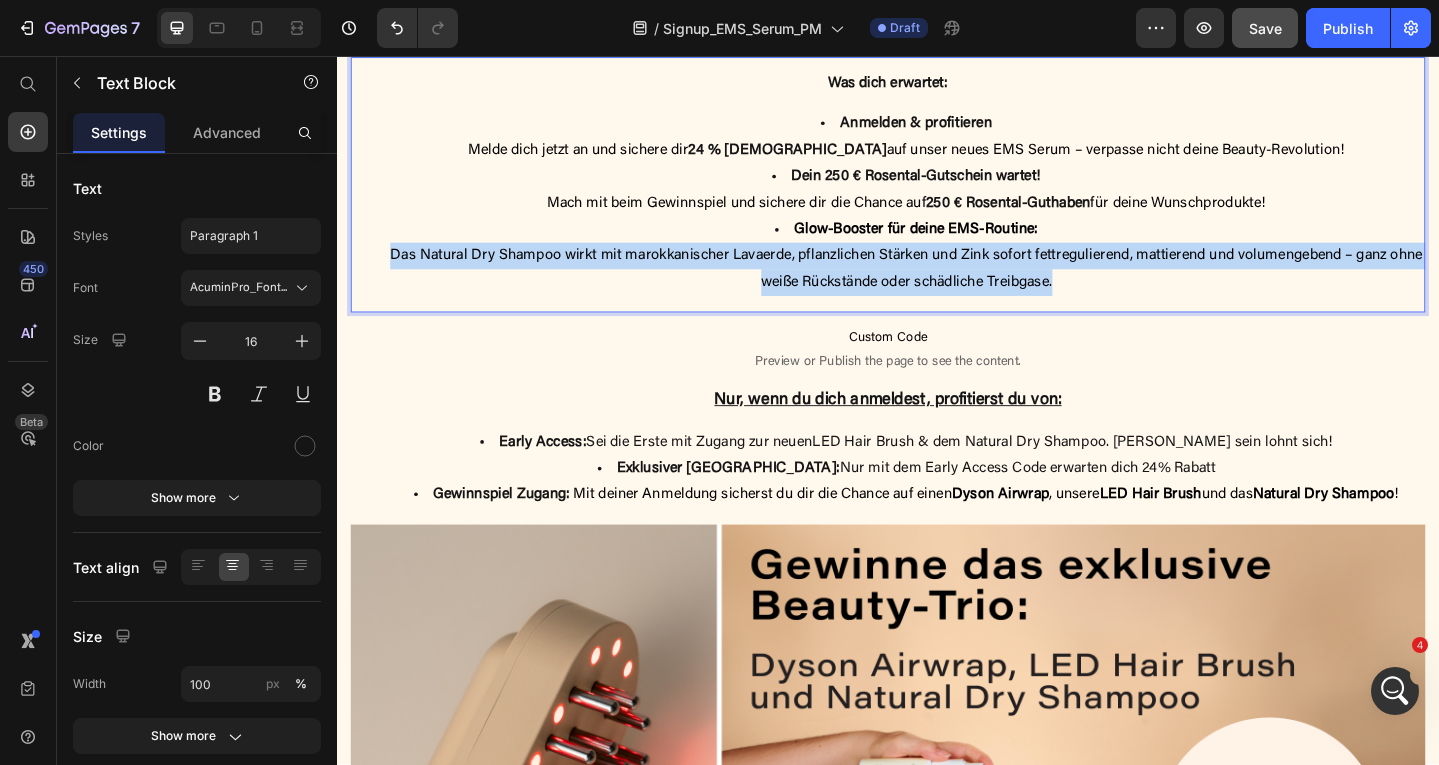 drag, startPoint x: 1138, startPoint y: 302, endPoint x: 398, endPoint y: 274, distance: 740.52954 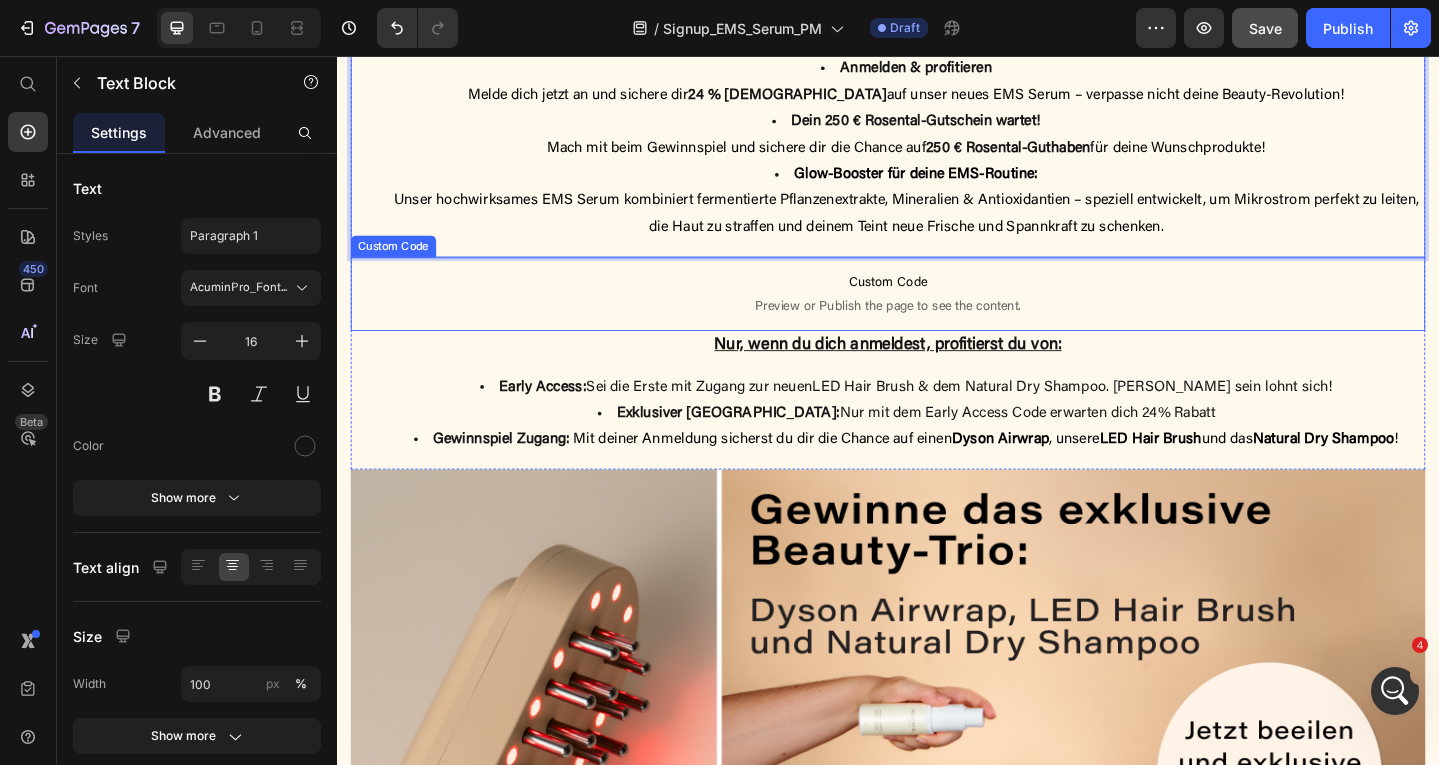 scroll, scrollTop: 1001, scrollLeft: 0, axis: vertical 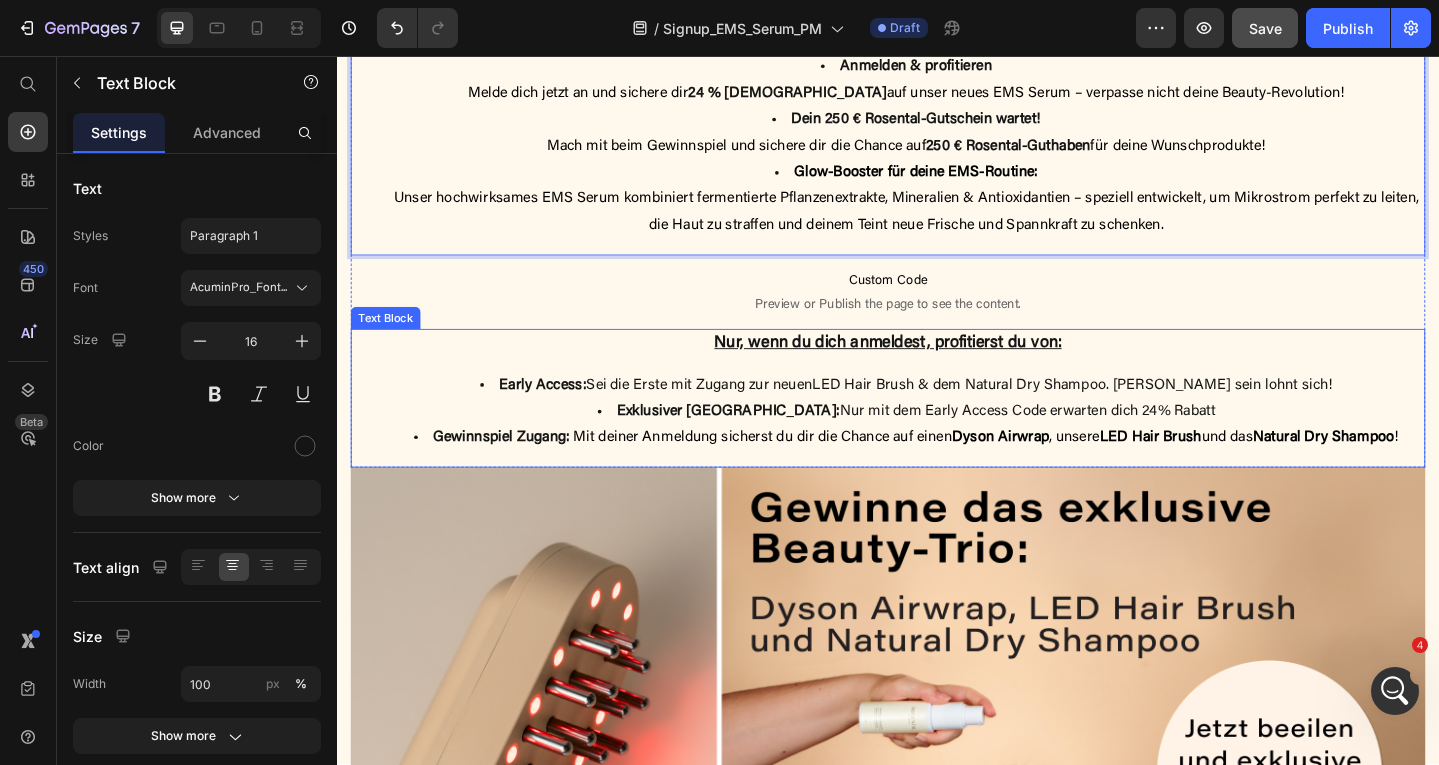 click on "Mit deiner Anmeldung sicherst du dir die Chance auf einen  Dyson Airwrap , unsere  LED Hair Brush  und das  Natural Dry Shampoo !" at bounding box center [1044, 472] 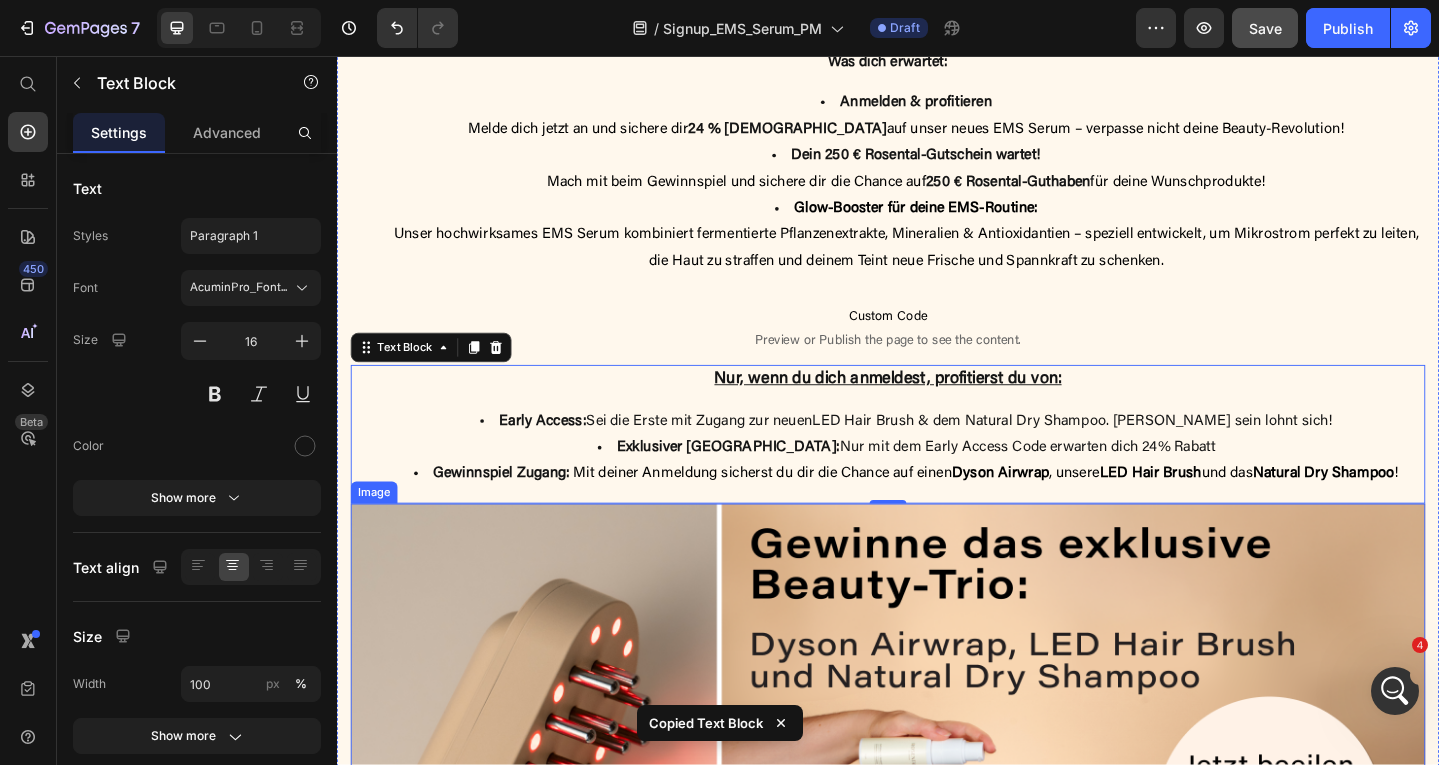scroll, scrollTop: 955, scrollLeft: 0, axis: vertical 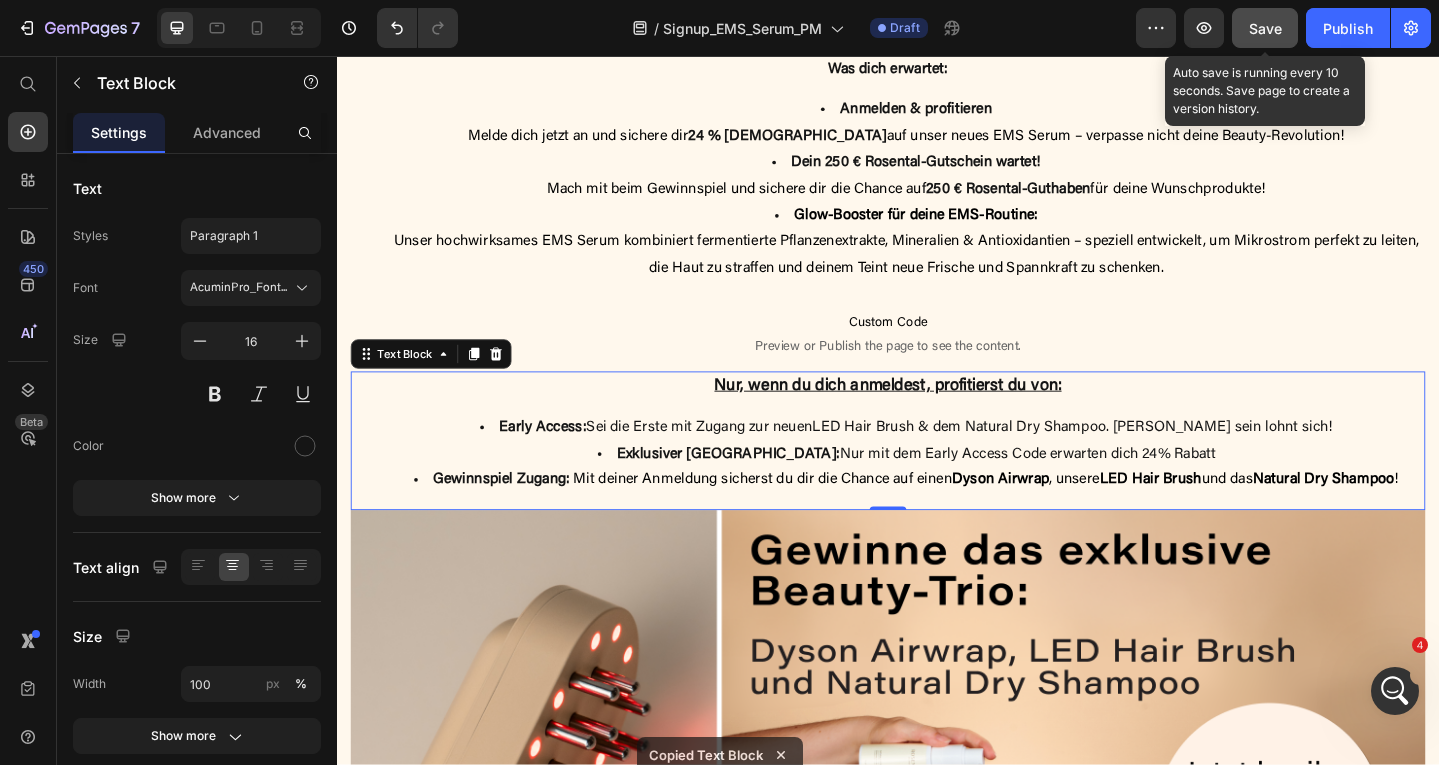 click on "Save" at bounding box center [1265, 28] 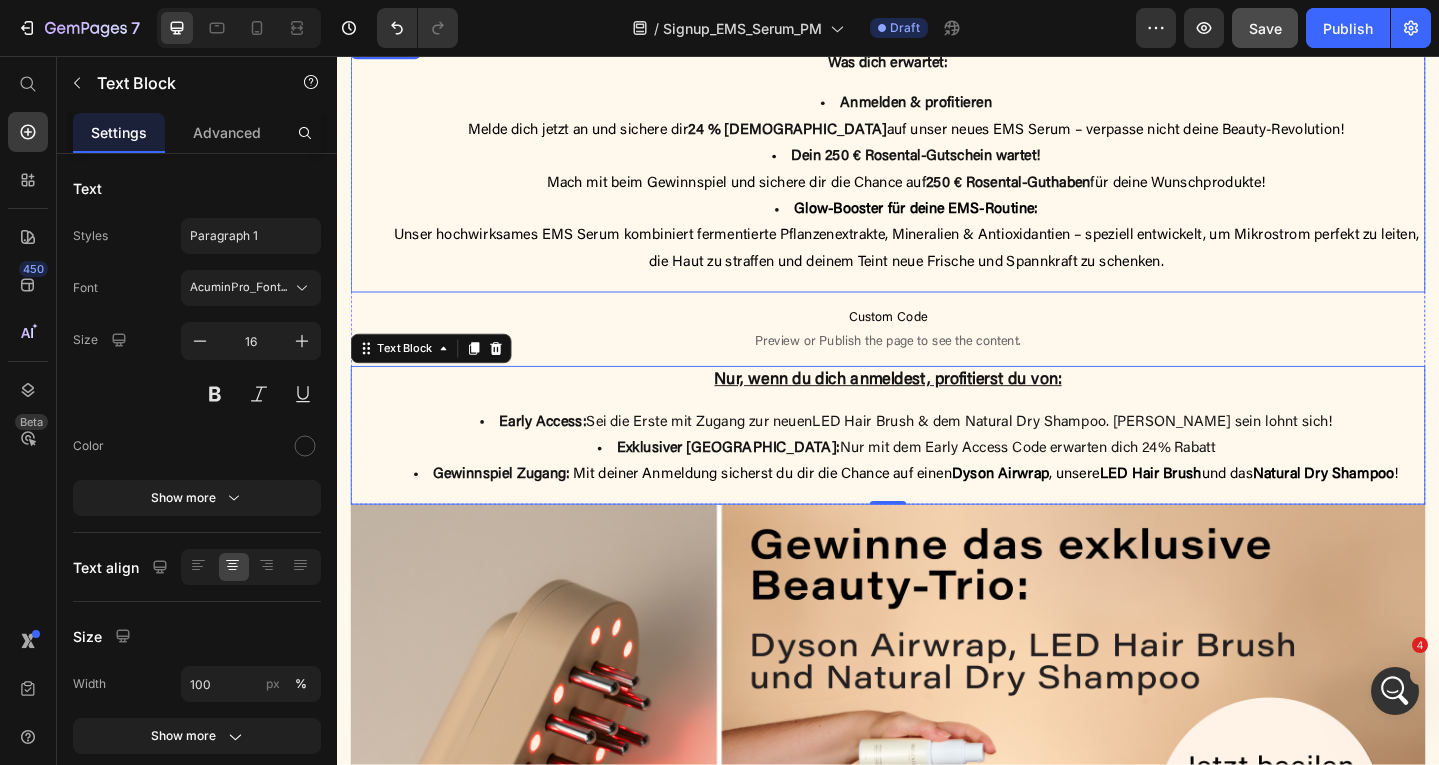 scroll, scrollTop: 973, scrollLeft: 0, axis: vertical 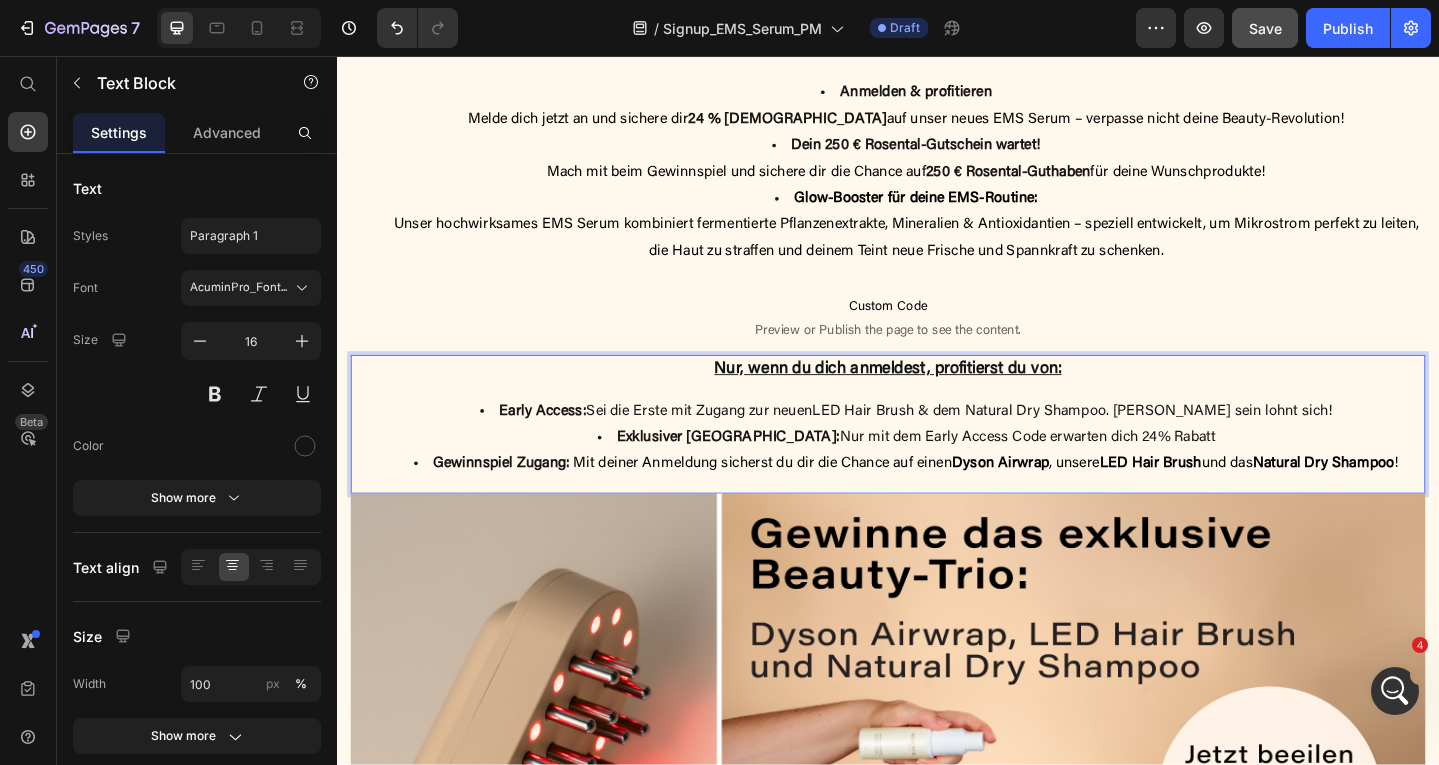 click on "Early Access:  Sei die Erste mit Zugang zur neuen  LED Hair Brush & dem Natural Dry Shampoo . [PERSON_NAME] sein lohnt sich!" at bounding box center [957, 443] 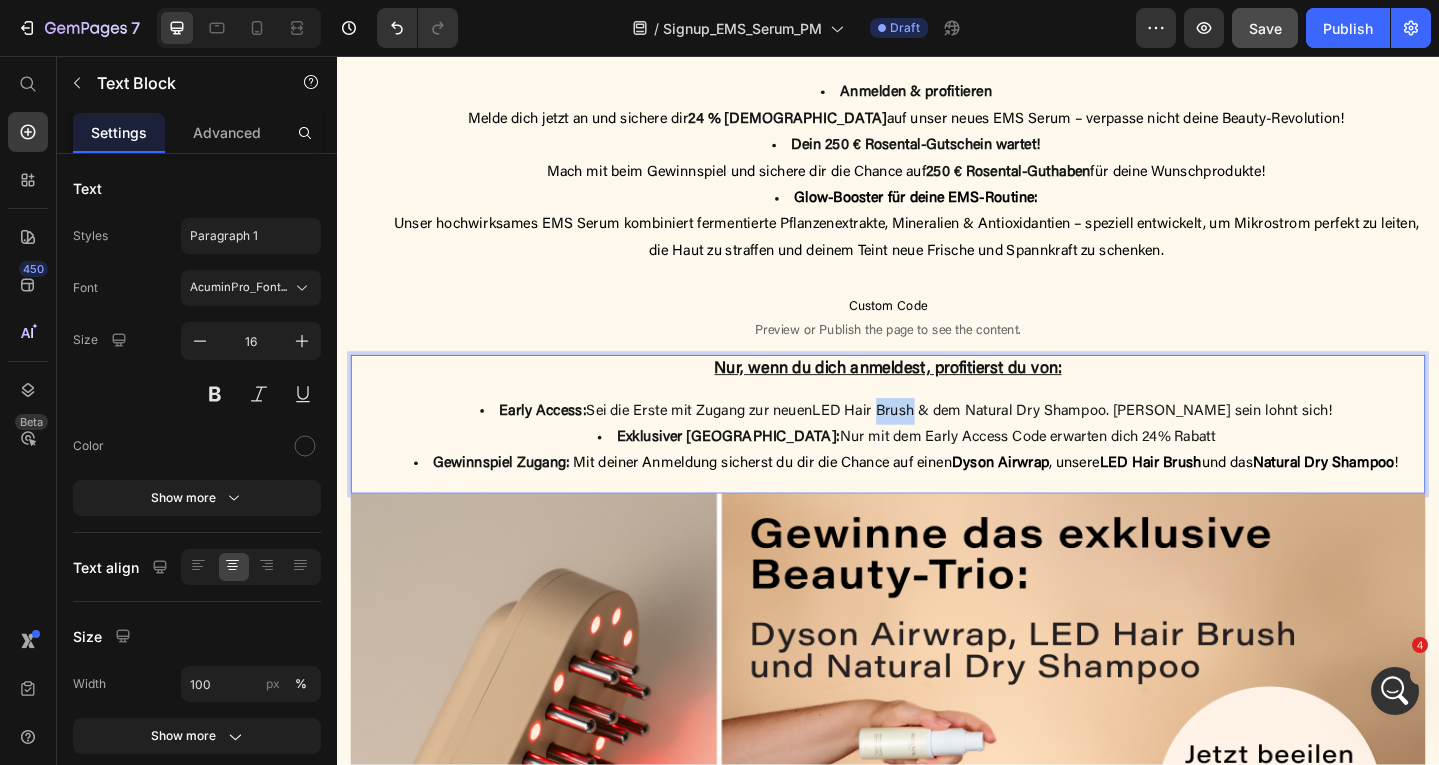 click on "Early Access:  Sei die Erste mit Zugang zur neuen  LED Hair Brush & dem Natural Dry Shampoo . [PERSON_NAME] sein lohnt sich!" at bounding box center [957, 443] 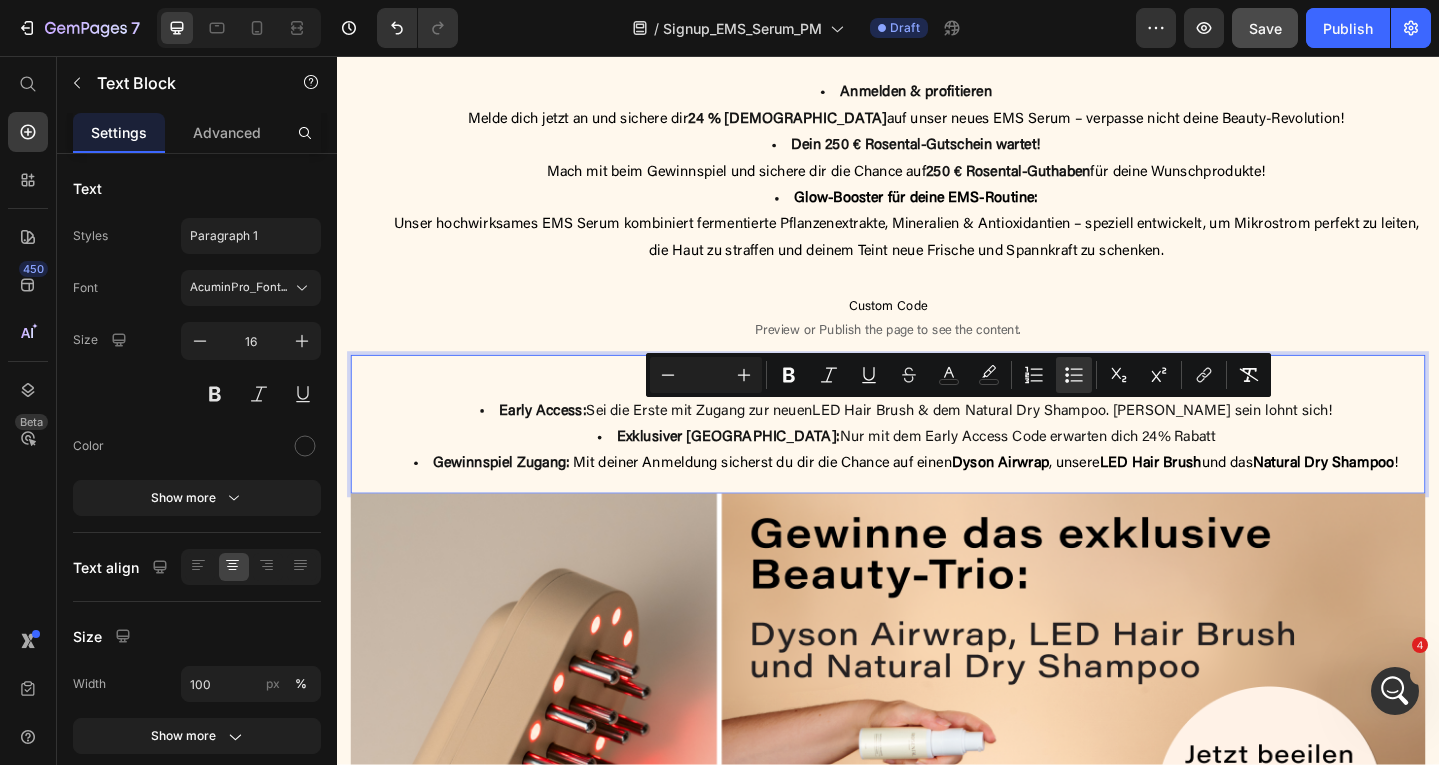 click on "Natural Dry Shampoo" at bounding box center (1412, 500) 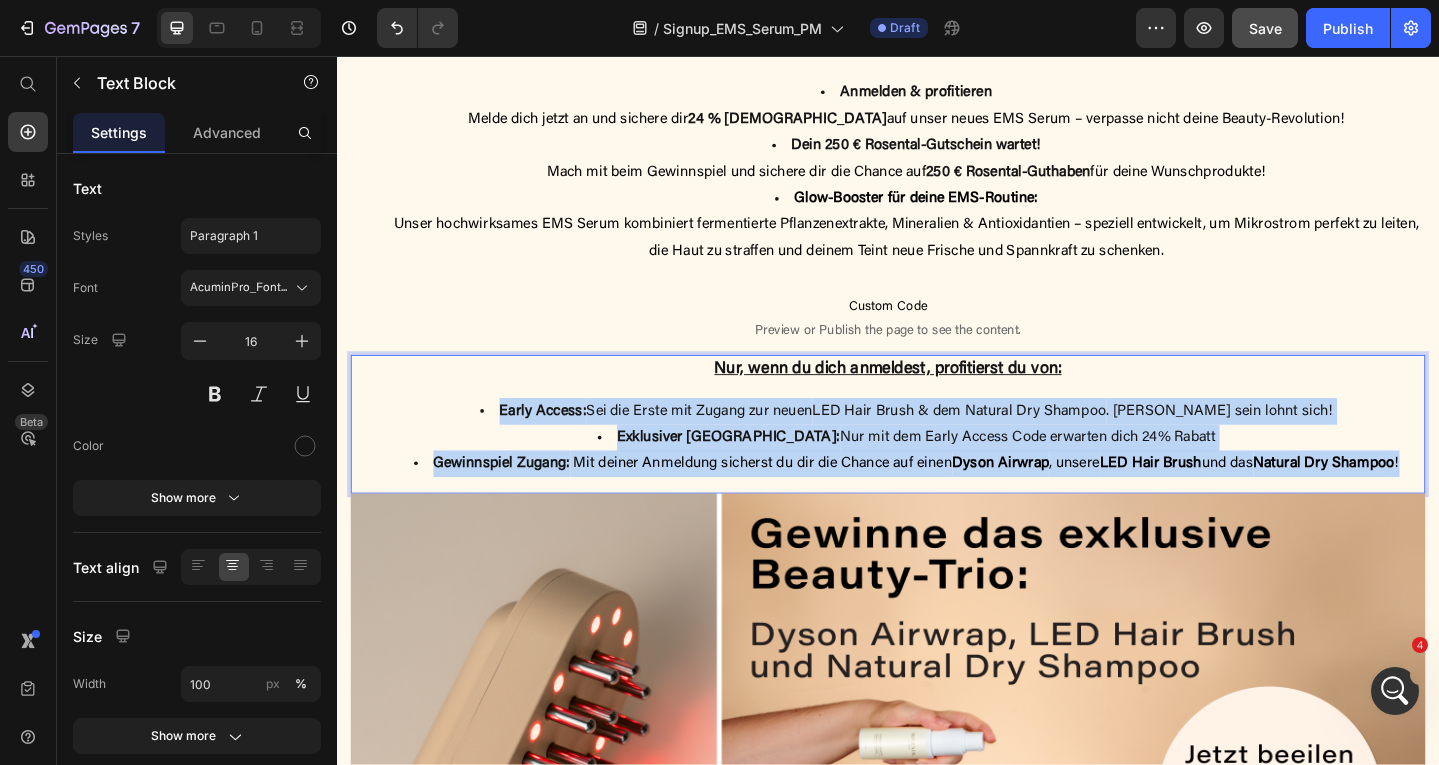 drag, startPoint x: 1498, startPoint y: 501, endPoint x: 514, endPoint y: 437, distance: 986.0791 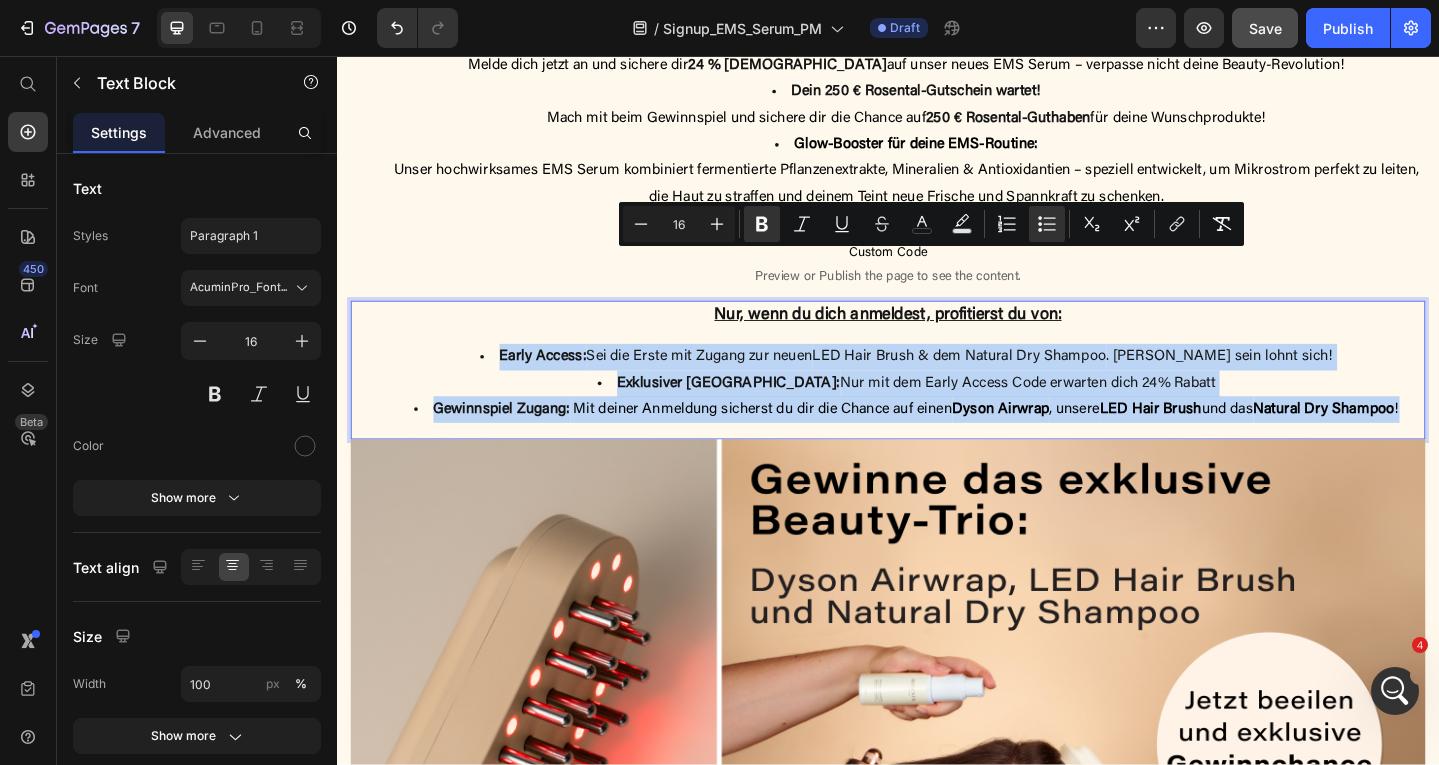 scroll, scrollTop: 777, scrollLeft: 0, axis: vertical 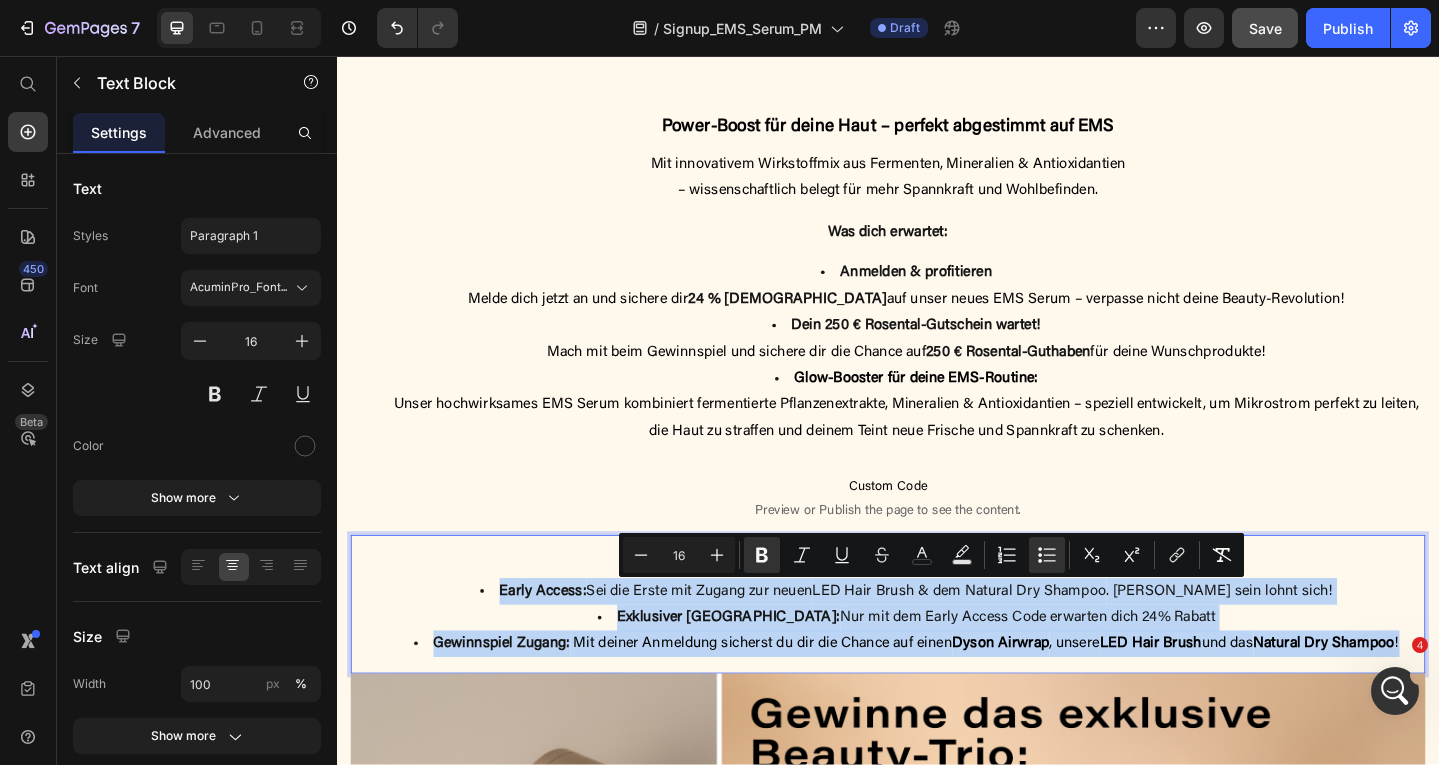 click on "Exklusiver Rabatt:  Nur mit dem Early Access Code erwarten dich 24% Rabatt" at bounding box center [957, 668] 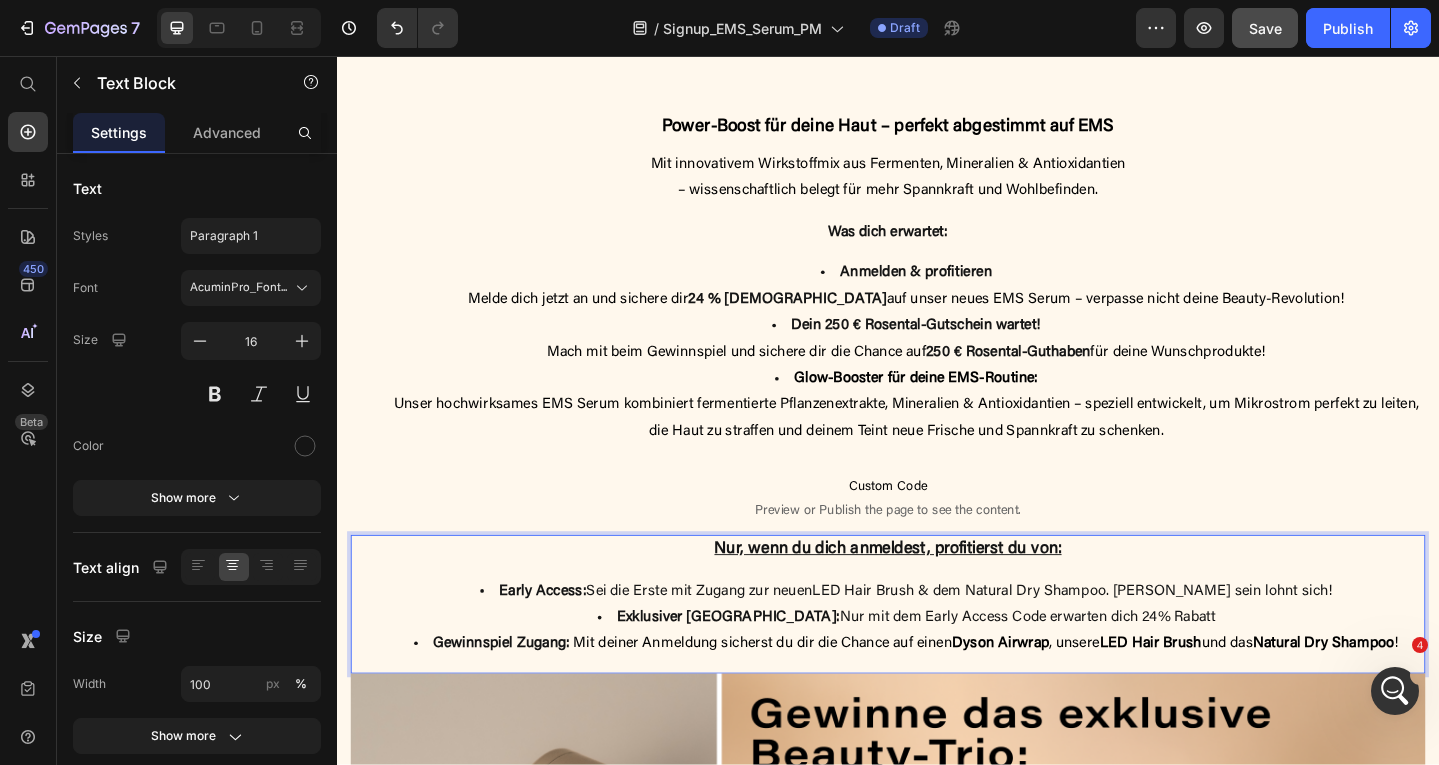 click on "Exklusiver Rabatt:  Nur mit dem Early Access Code erwarten dich 24% Rabatt" at bounding box center [968, 668] 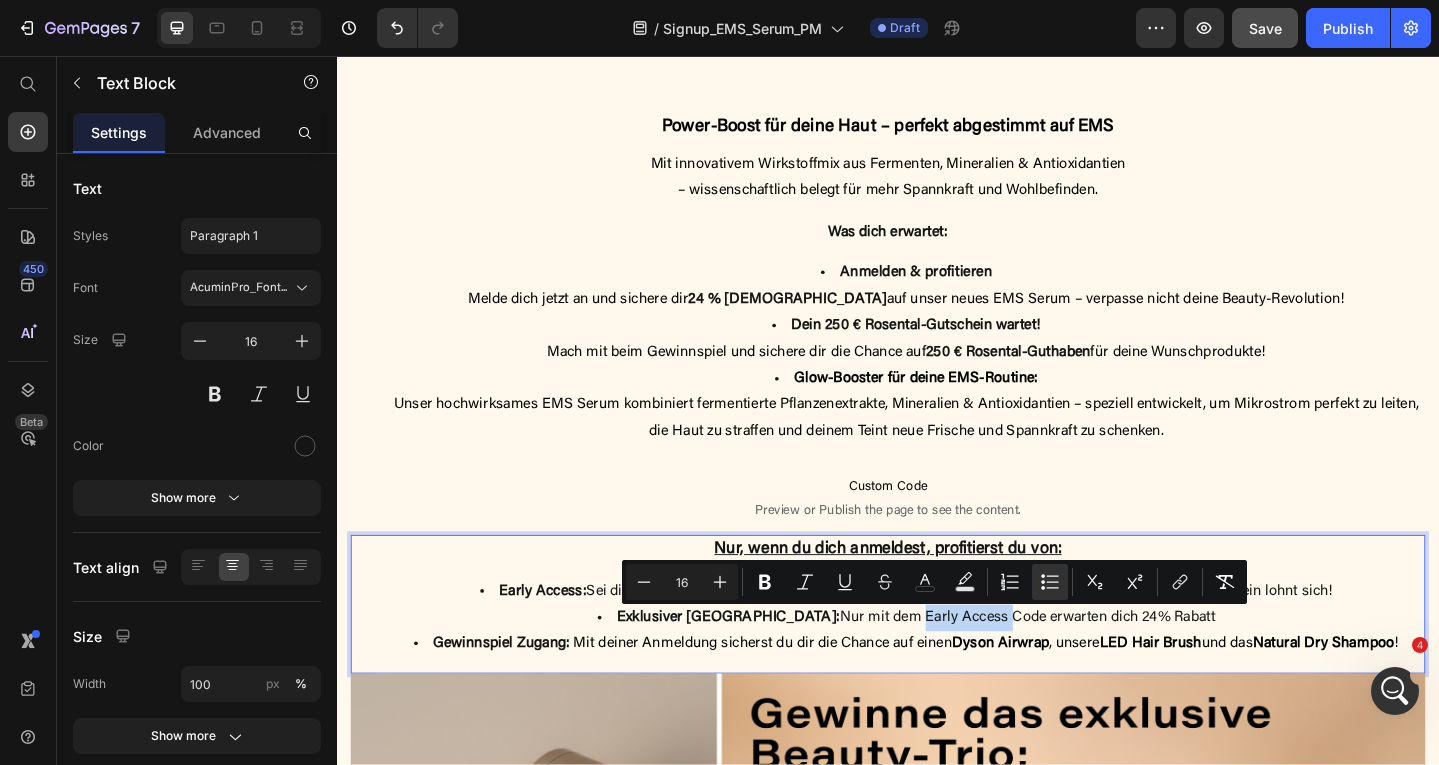 drag, startPoint x: 914, startPoint y: 669, endPoint x: 1004, endPoint y: 669, distance: 90 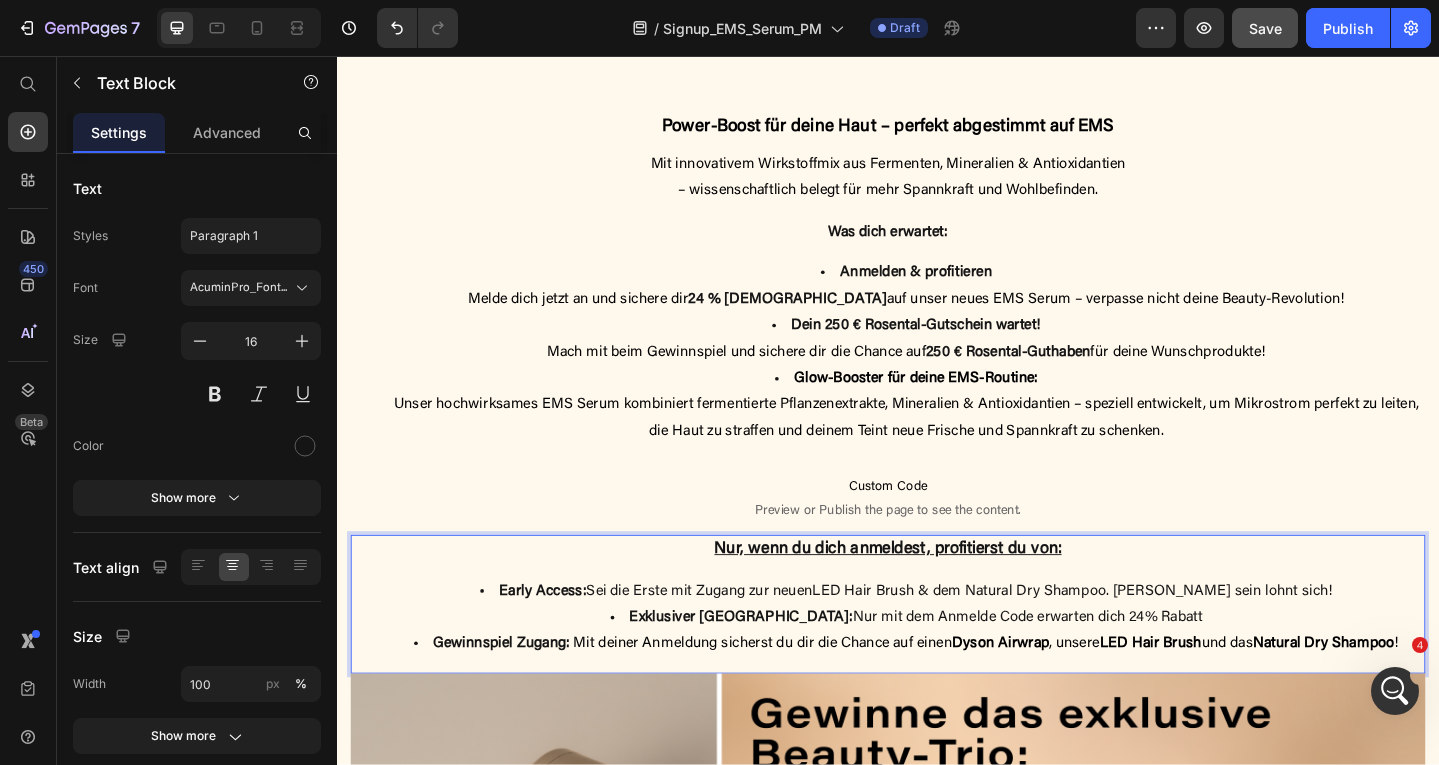 click on "Exklusiver Rabatt:  Nur mit dem Anmelde Code erwarten dich 24% Rabatt" at bounding box center [957, 668] 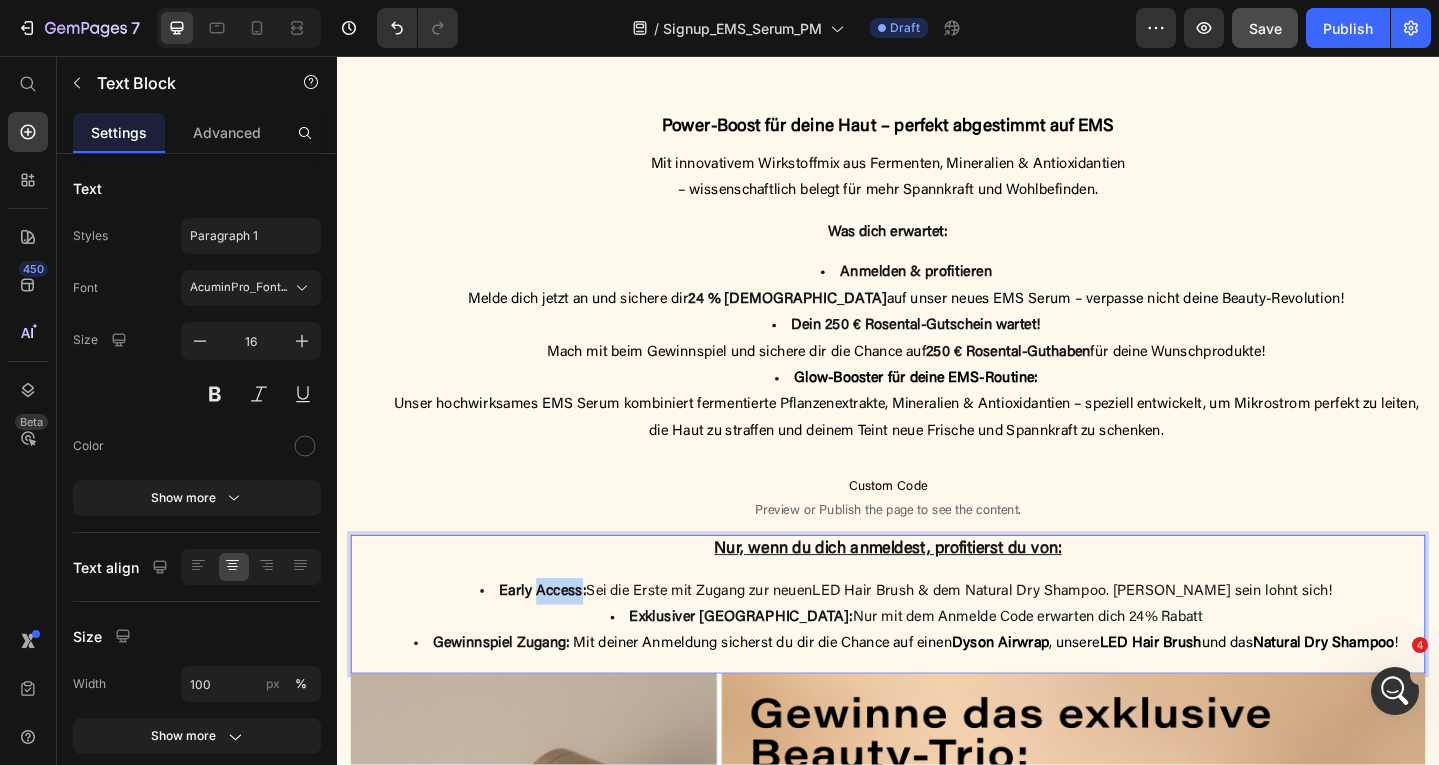 click on "Early Access:" at bounding box center [561, 639] 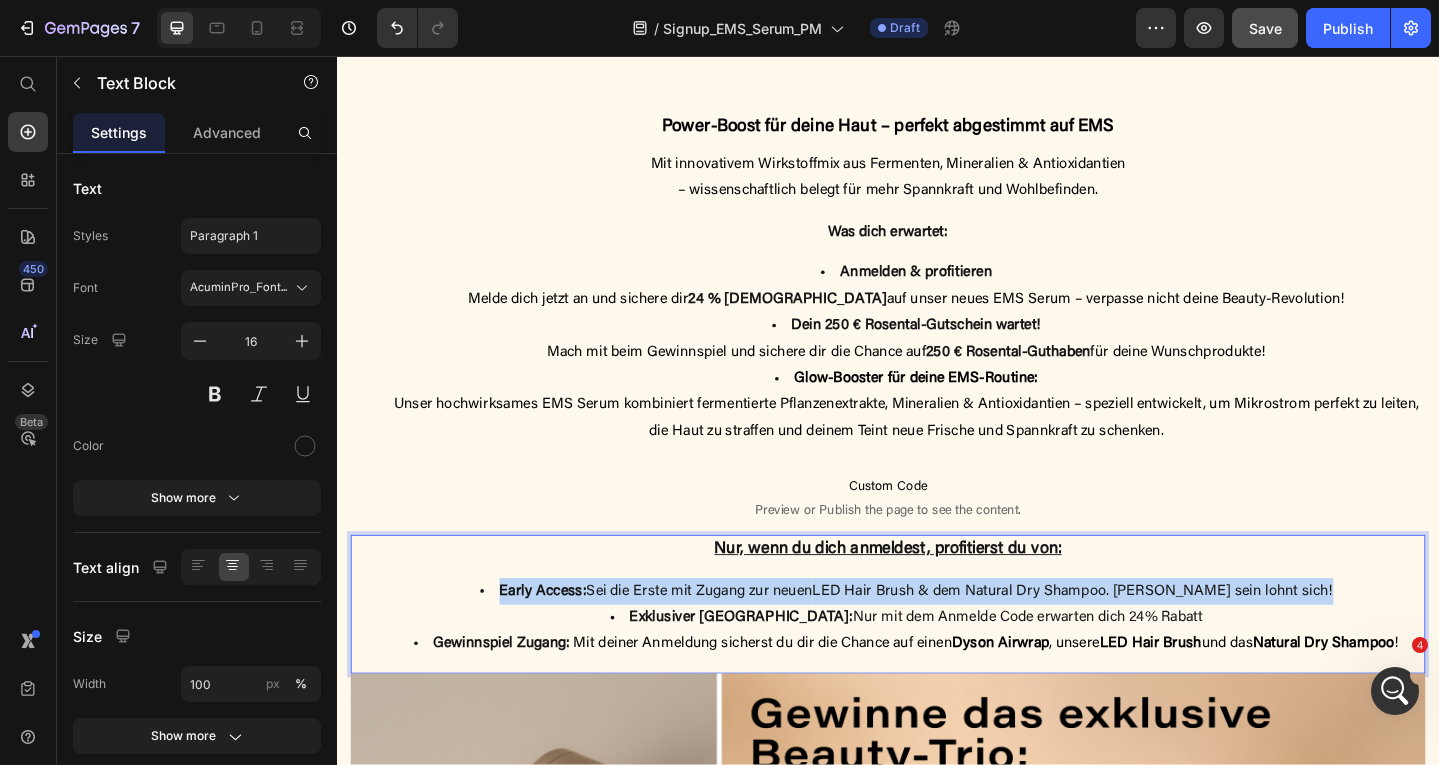 click on "Early Access:" at bounding box center (561, 639) 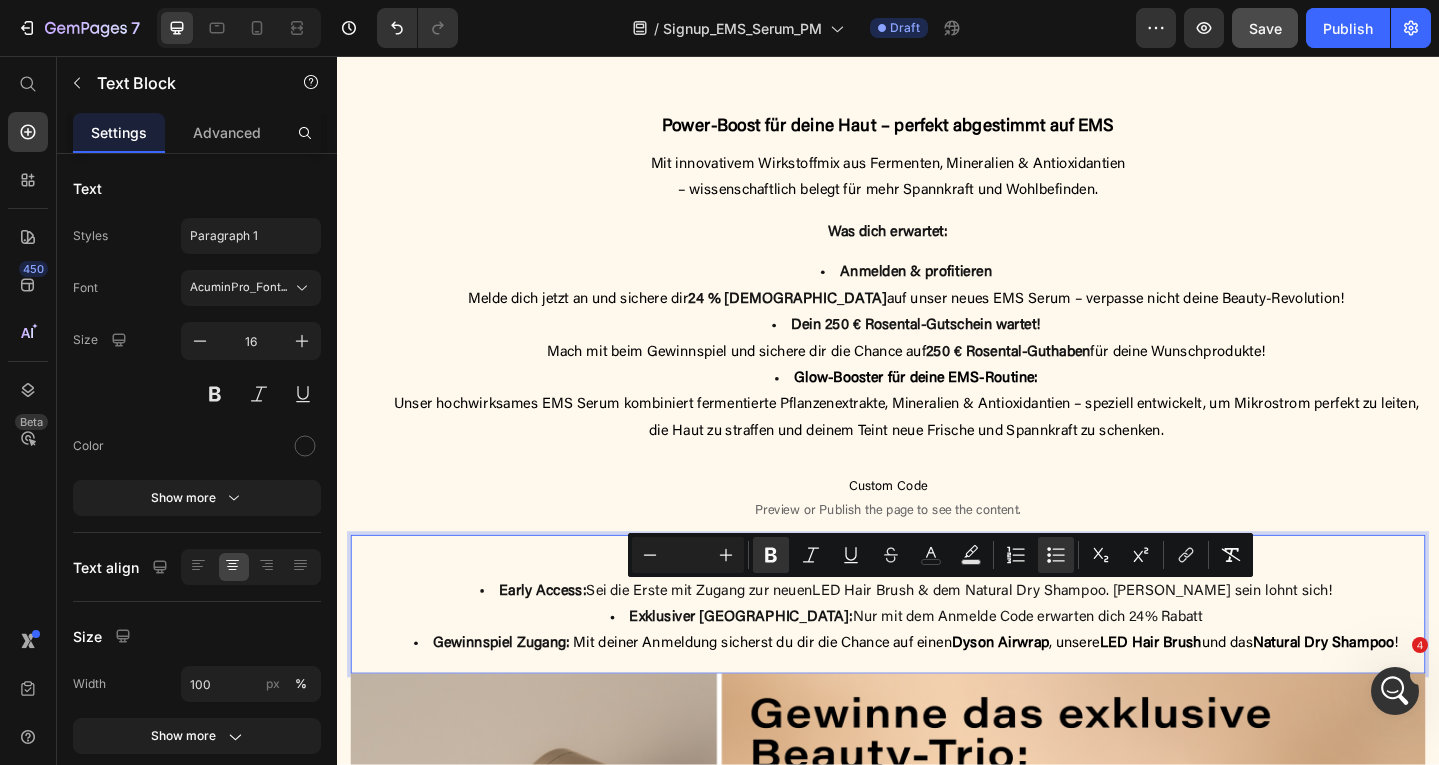 click on "Dyson Airwrap" at bounding box center [1060, 696] 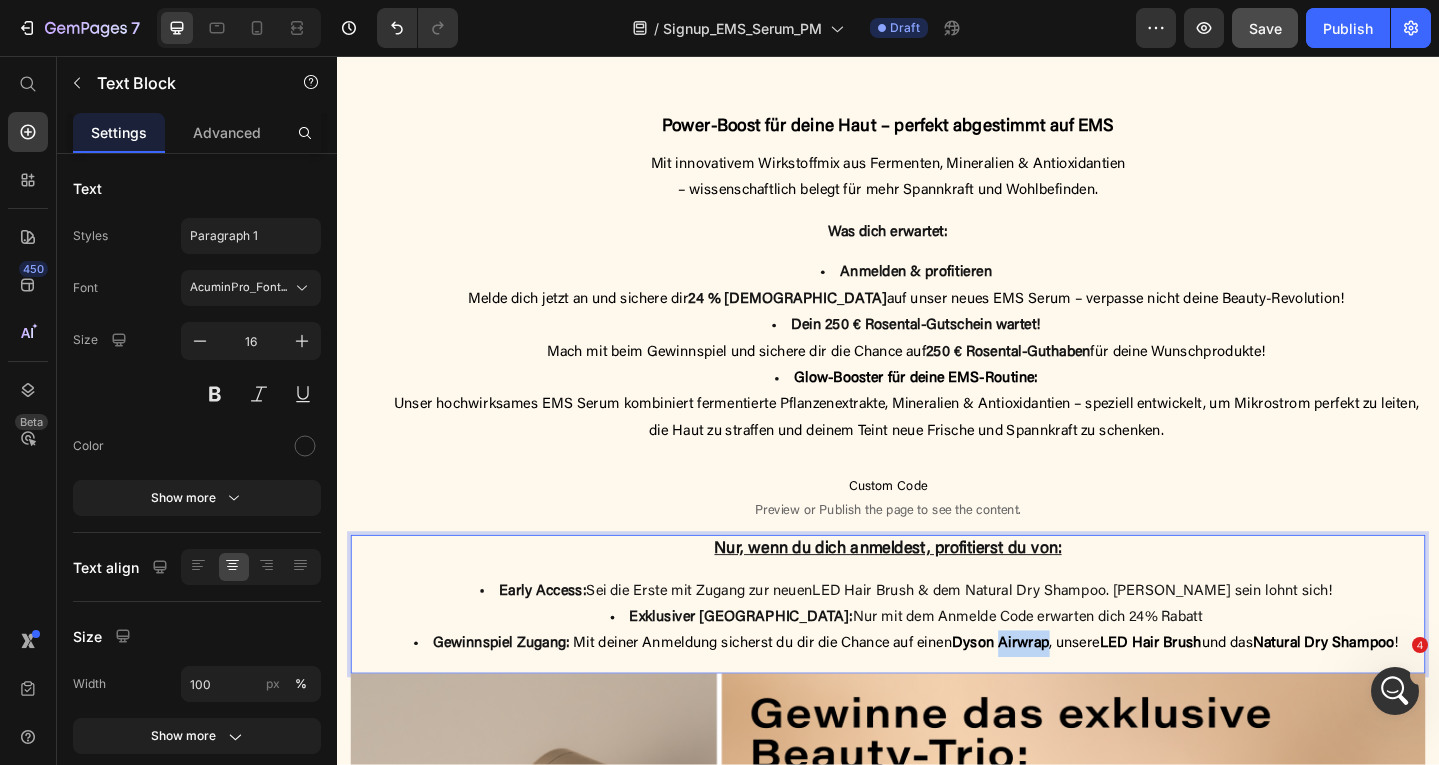 click on "Dyson Airwrap" at bounding box center [1060, 696] 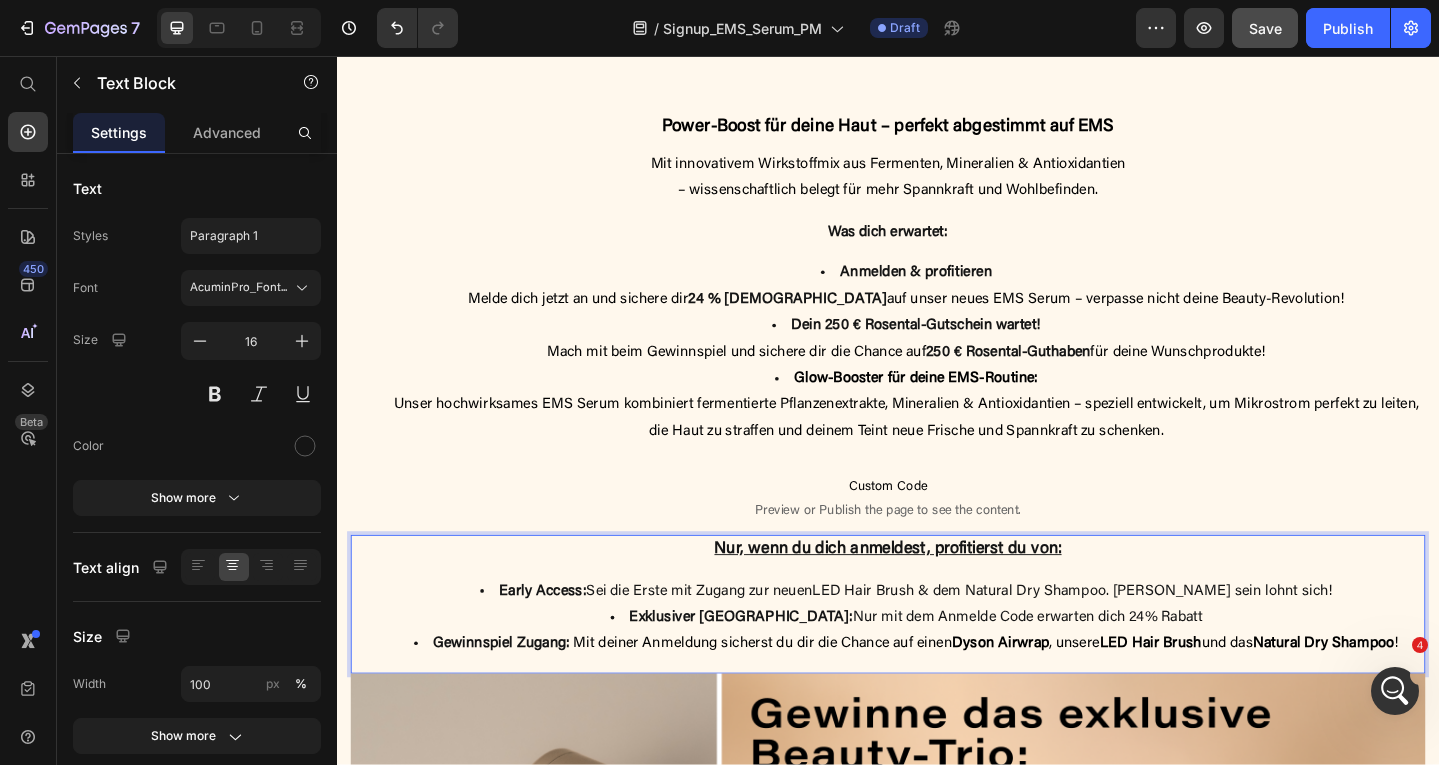 click on "Mit deiner Anmeldung sicherst du dir die Chance auf einen  Dyson Airwrap , unsere  LED Hair Brush  und das  Natural Dry Shampoo !" at bounding box center [1044, 696] 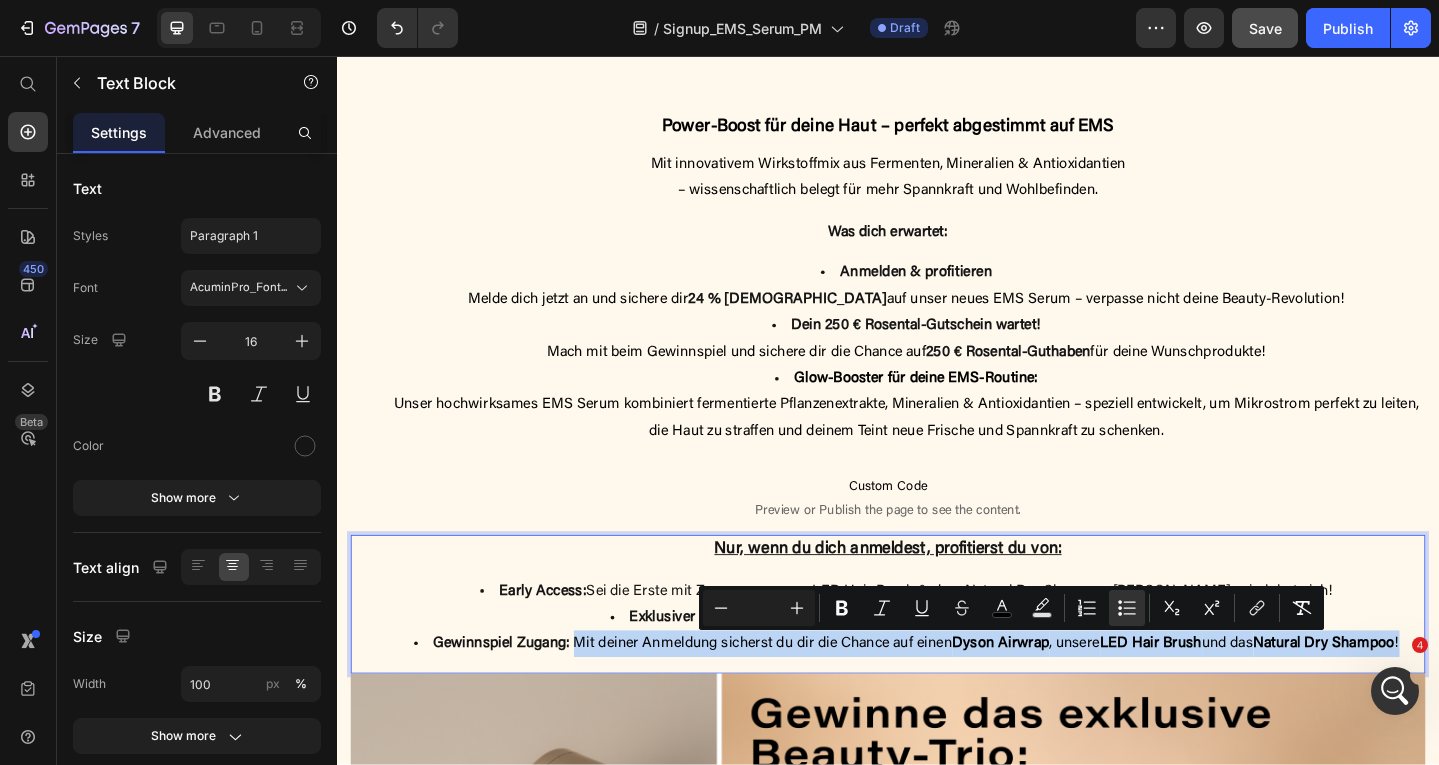 drag, startPoint x: 591, startPoint y: 700, endPoint x: 1498, endPoint y: 700, distance: 907 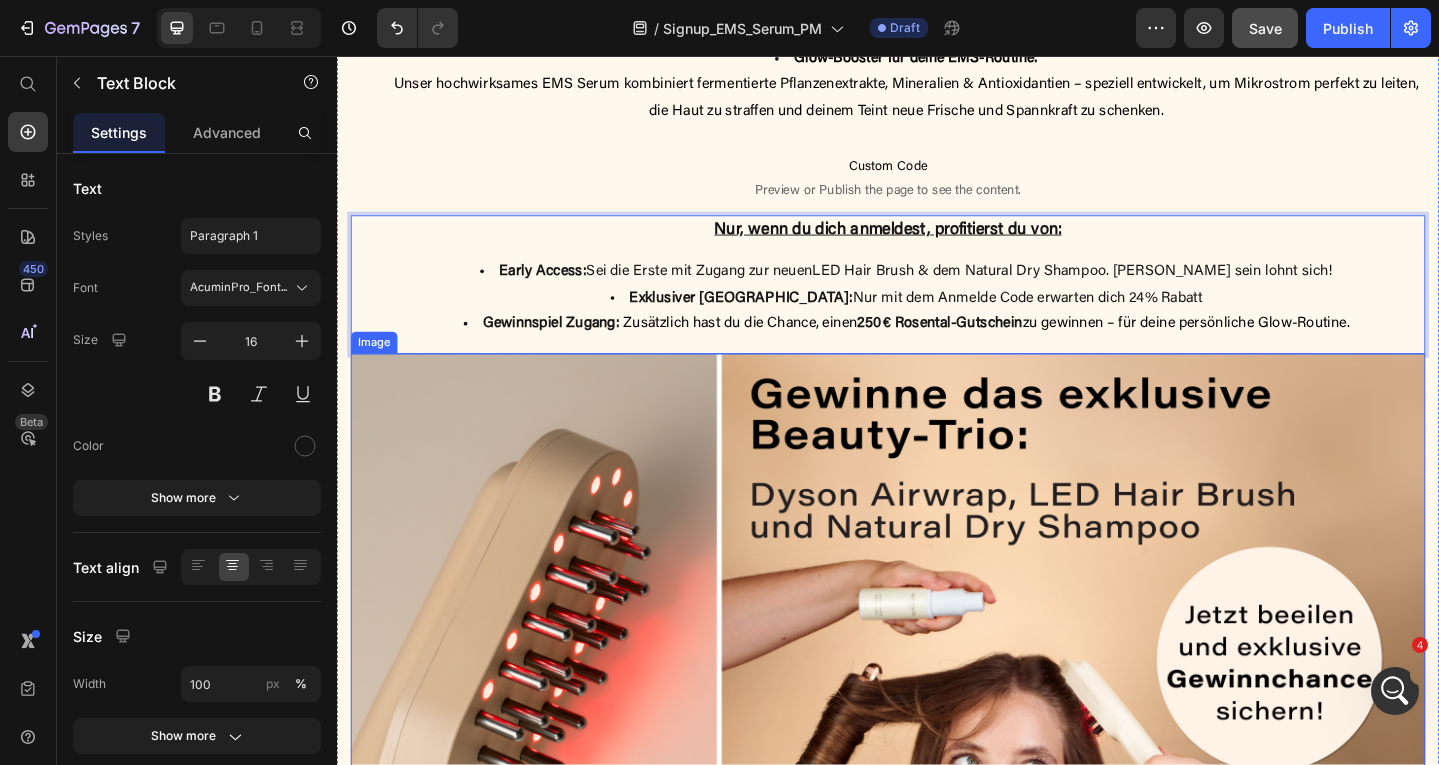 scroll, scrollTop: 1041, scrollLeft: 0, axis: vertical 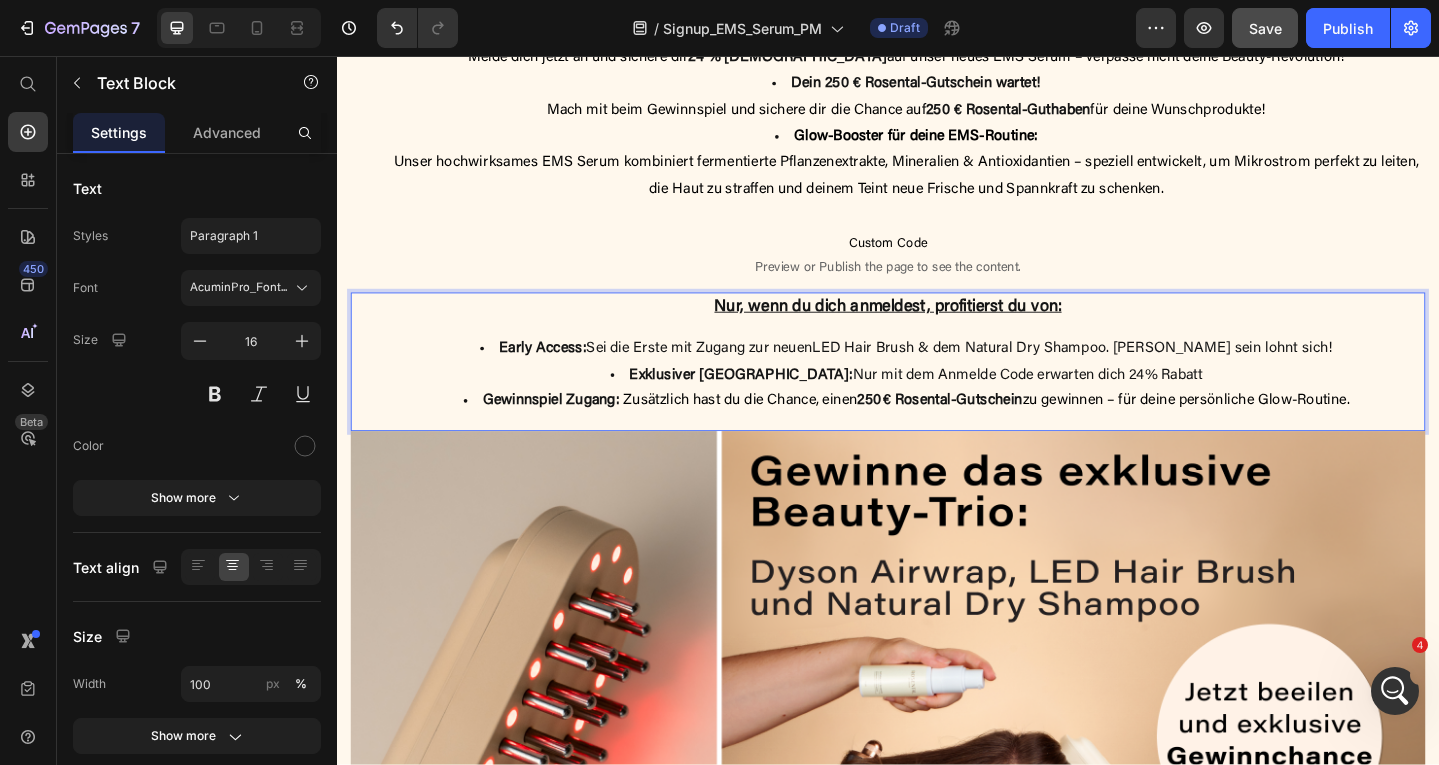 click on "Early Access:  Sei die Erste mit Zugang zur neuen" at bounding box center [684, 375] 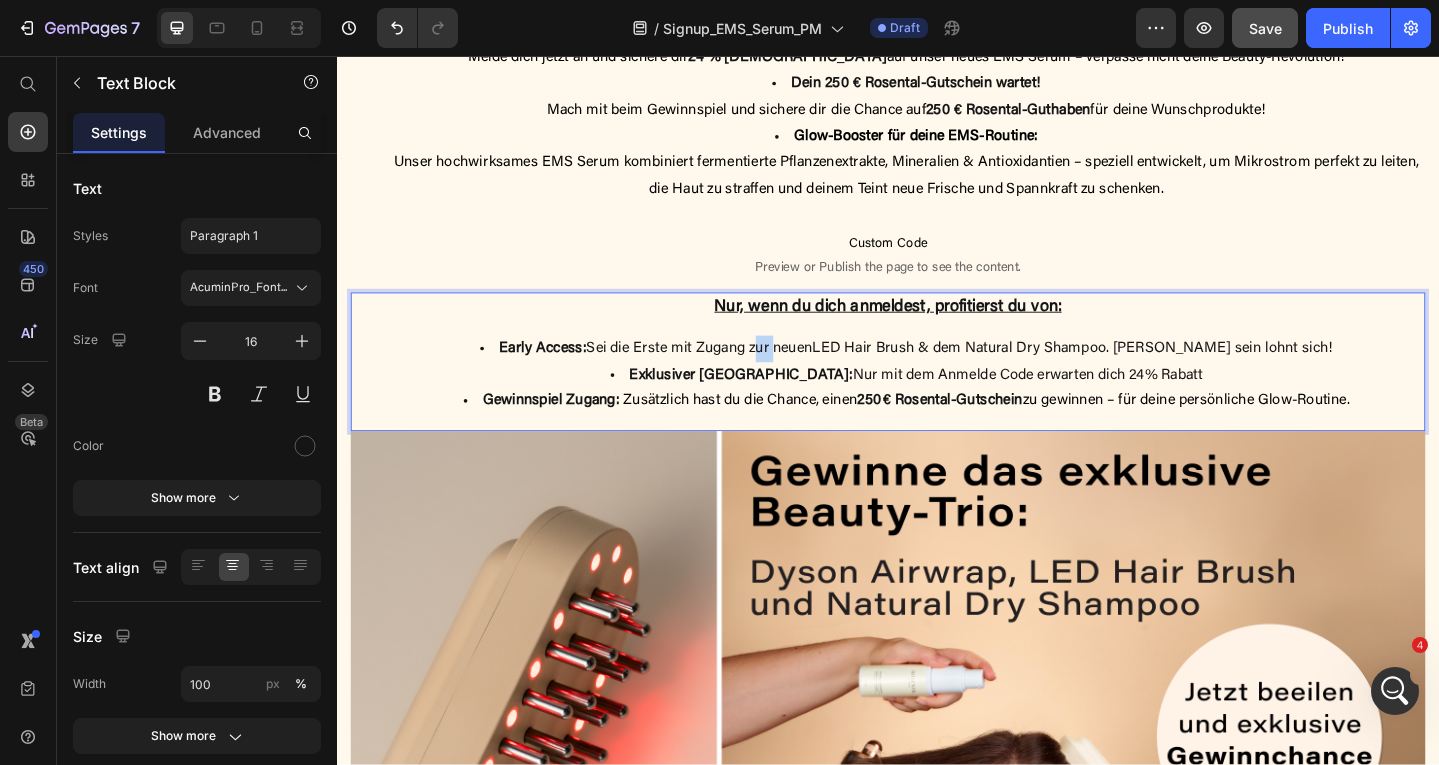 click on "Early Access:  Sei die Erste mit Zugang zur neuen" at bounding box center [684, 375] 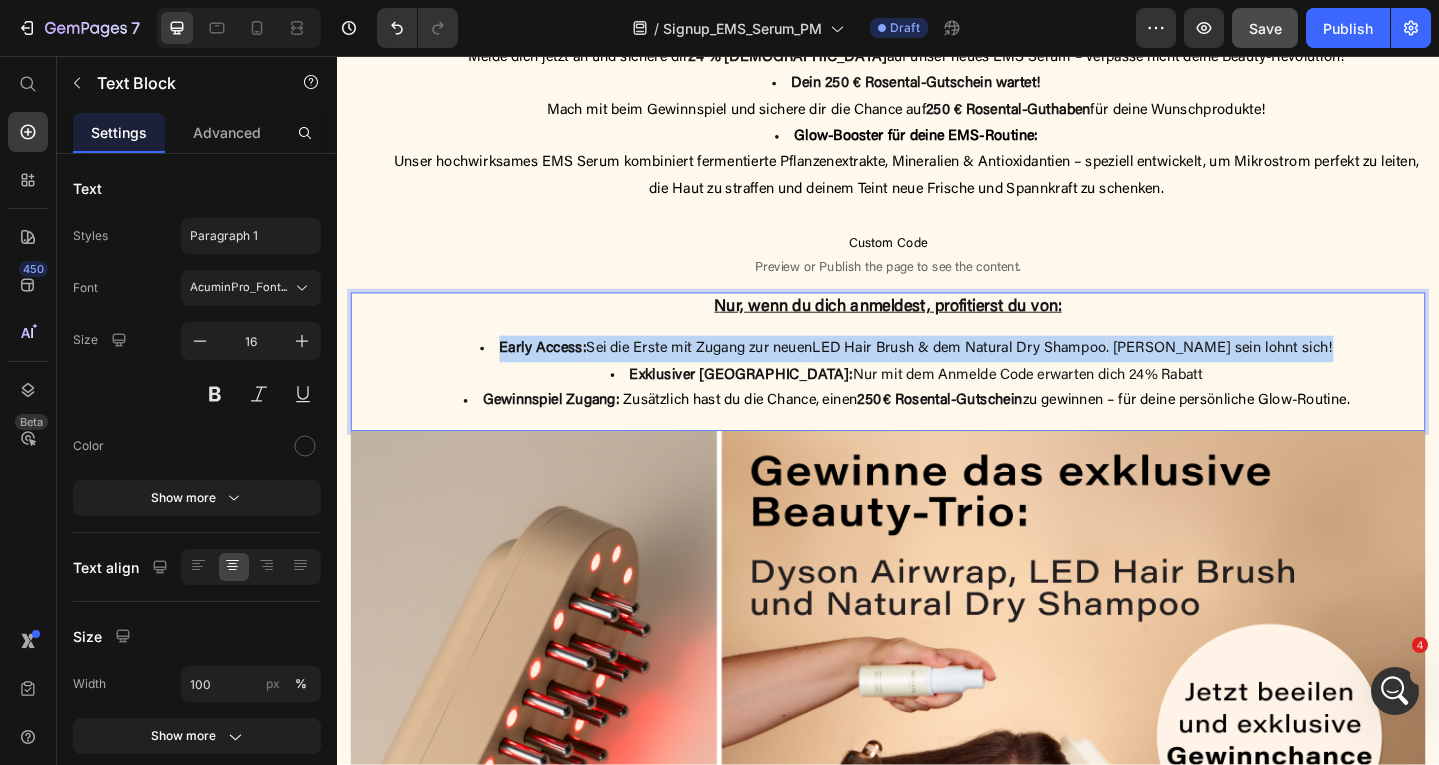 click on "Early Access:  Sei die Erste mit Zugang zur neuen" at bounding box center (684, 375) 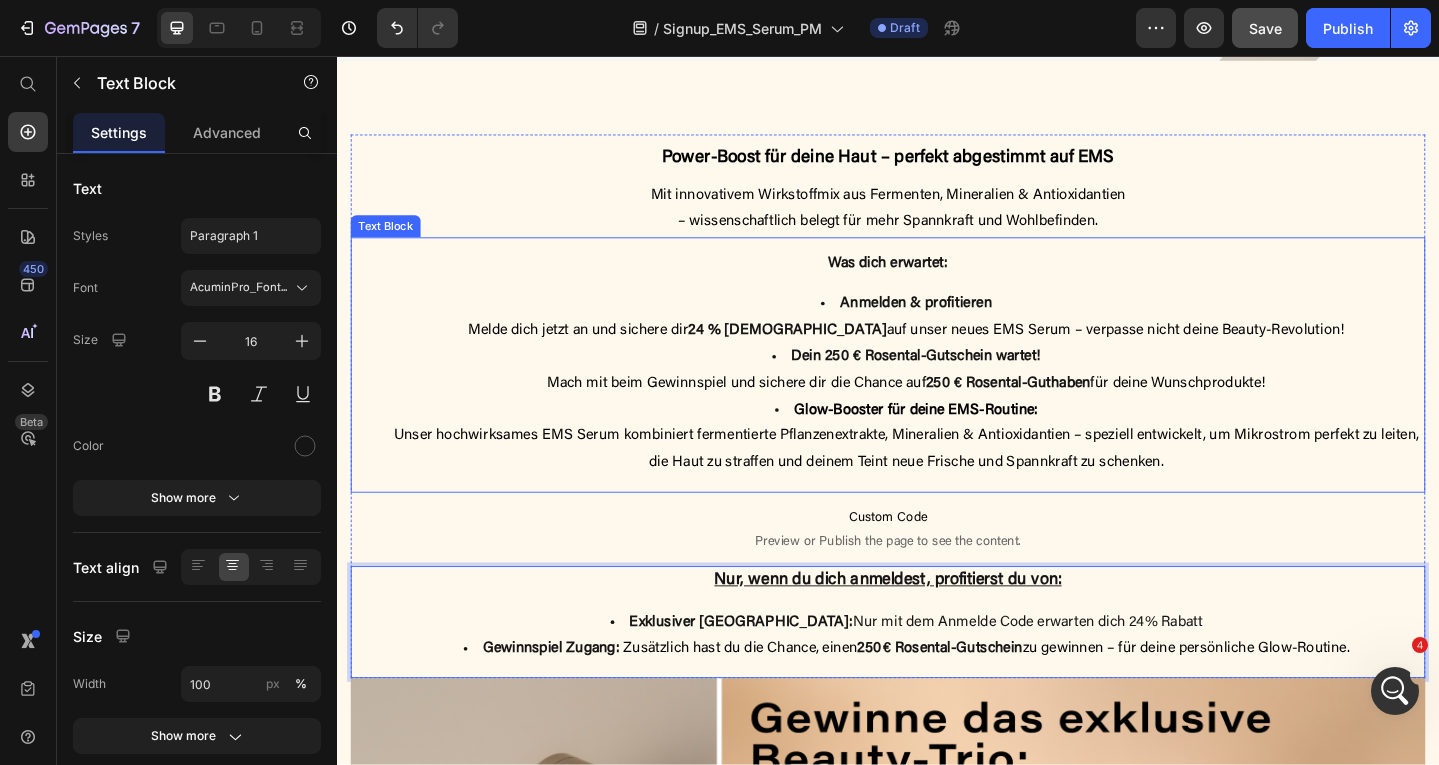 scroll, scrollTop: 741, scrollLeft: 0, axis: vertical 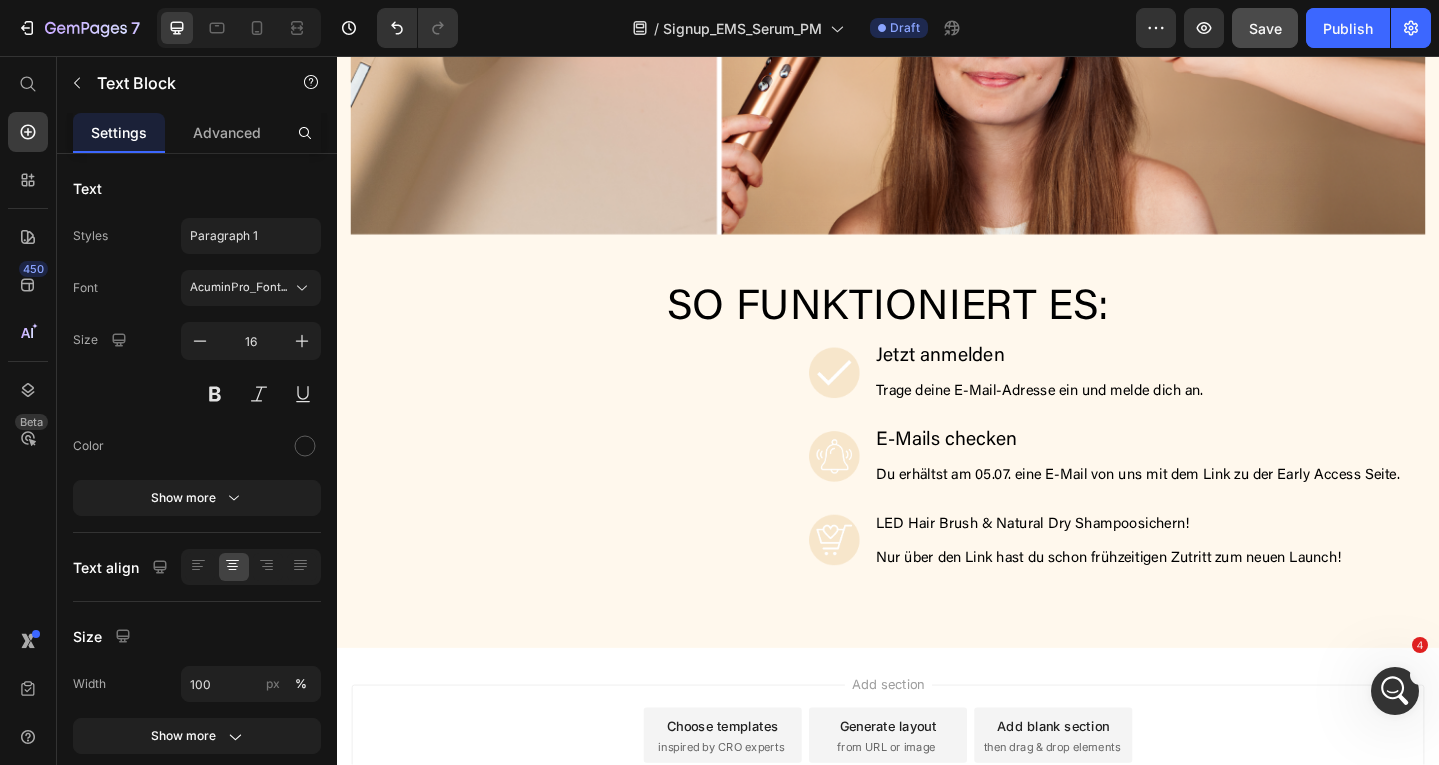 click on "Du erhältst am 05.07. eine E-Mail von uns mit dem Link zu der Early Access Seite." at bounding box center [1222, 513] 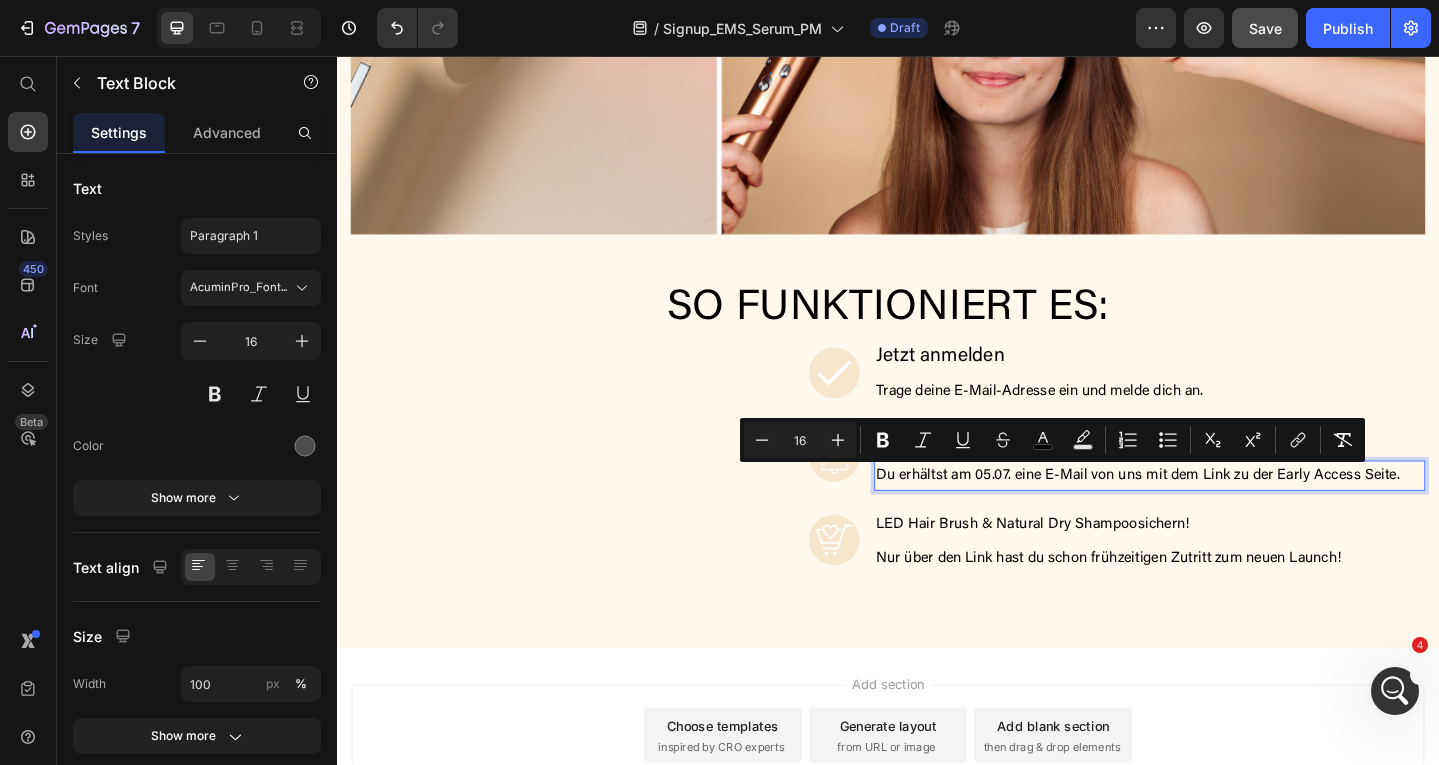 click on "Du erhältst am 05.07. eine E-Mail von uns mit dem Link zu der Early Access Seite." at bounding box center (1209, 513) 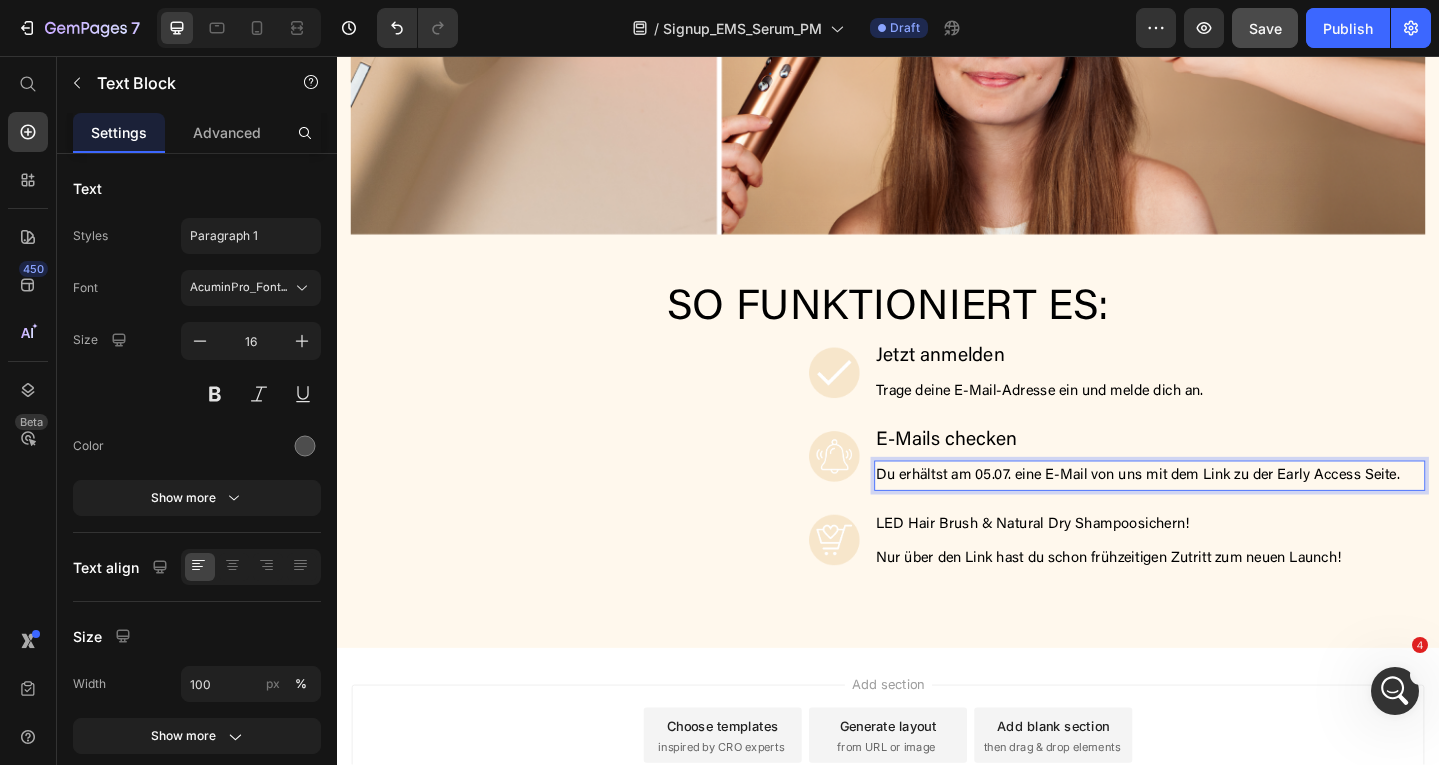 click on "Du erhältst am 05.07. eine E-Mail von uns mit dem Link zu der Early Access Seite." at bounding box center (1209, 513) 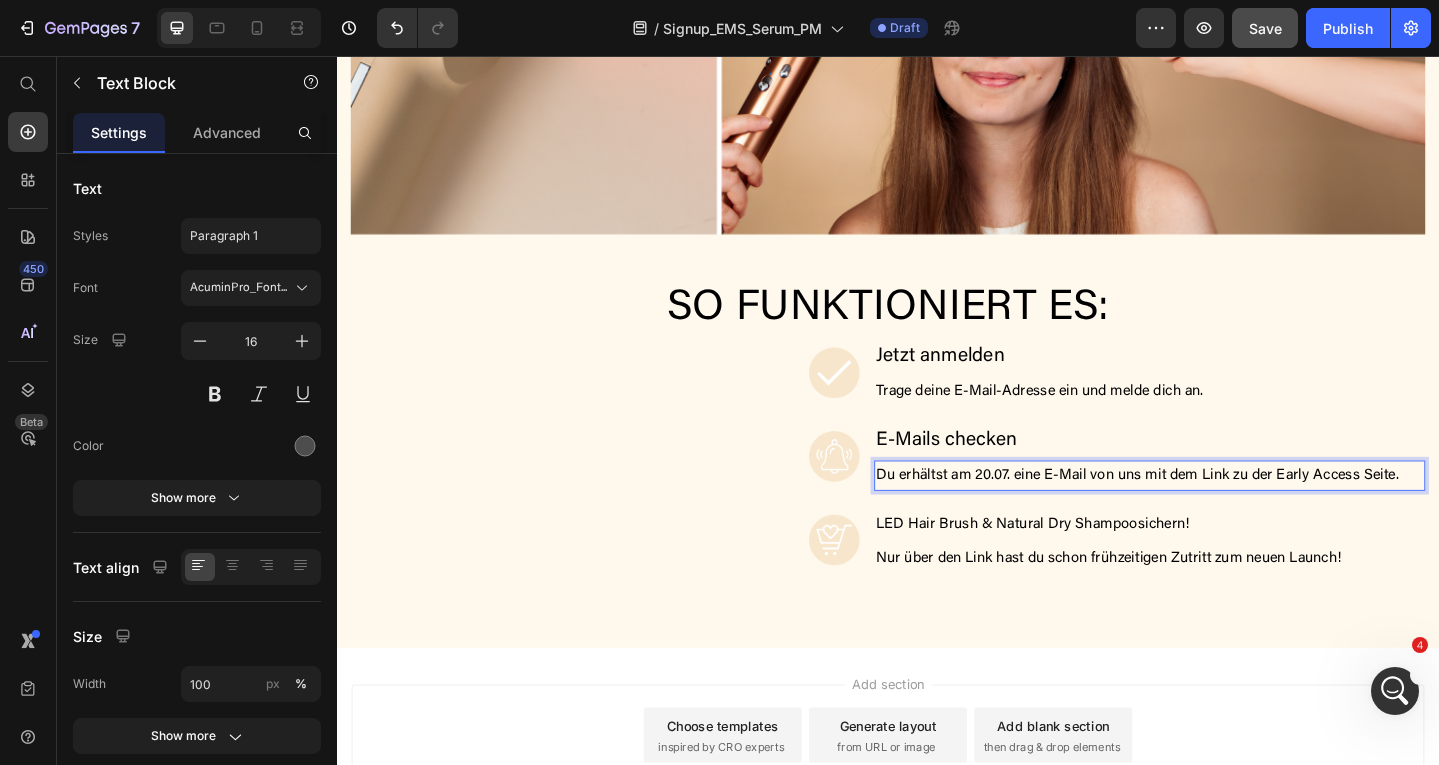 click on "Du erhältst am 20.07. eine E-Mail von uns mit dem Link zu der Early Access Seite." at bounding box center (1208, 513) 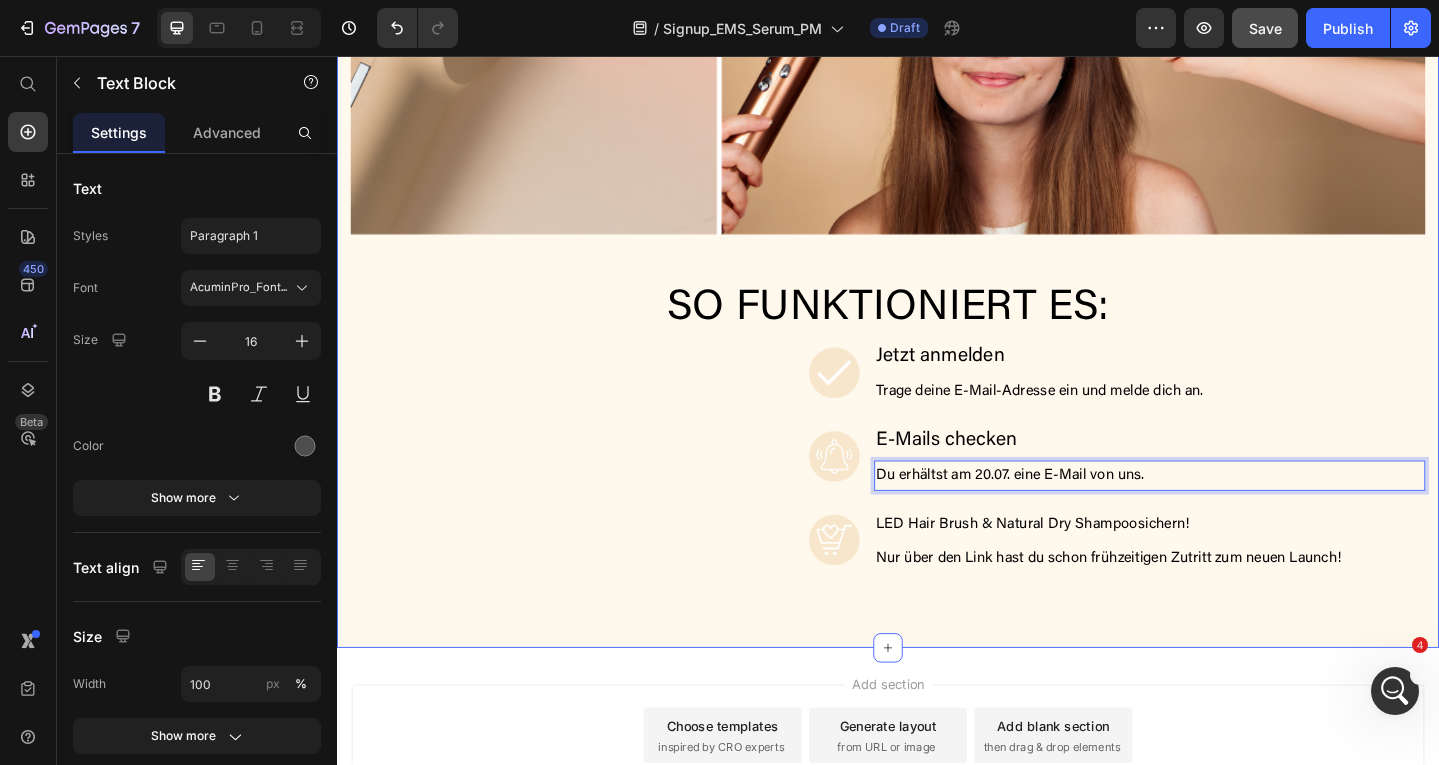 click on "⁠⁠⁠⁠⁠⁠⁠ Power-Boost für deine Haut – perfekt abgestimmt auf EMS Heading Mit innovativem Wirkstoffmix aus Fermenten, Mineralien & Antioxidantien  – wissenschaftlich belegt für mehr Spannkraft und Wohlbefinden. Text Block Was dich erwartet: Anmelden & profitieren Melde dich jetzt an und sichere dir  24 % Rabatt  auf unser neues EMS Serum – verpasse nicht deine Beauty-Revolution! Dein 250 € Rosental-Gutschein wartet! [PERSON_NAME] mit beim Gewinnspiel und sichere dir die Chance auf  250 € Rosental-Guthaben  für deine Wunschprodukte! Glow-Booster für deine EMS-Routine: Unser hochwirksames EMS Serum kombiniert fermentierte Pflanzenextrakte, Mineralien & Antioxidantien – speziell entwickelt, um Mikrostrom perfekt zu leiten, die Haut zu straffen und deinem Teint neue Frische und Spannkraft zu schenken. Text Block
Custom Code
Preview or Publish the page to see the content. Custom Code Nur, wenn du dich anmeldest, profitierst du von:  Exklusiver Rabatt: Gewinnspiel Zugang:   Row   0" at bounding box center (937, -206) 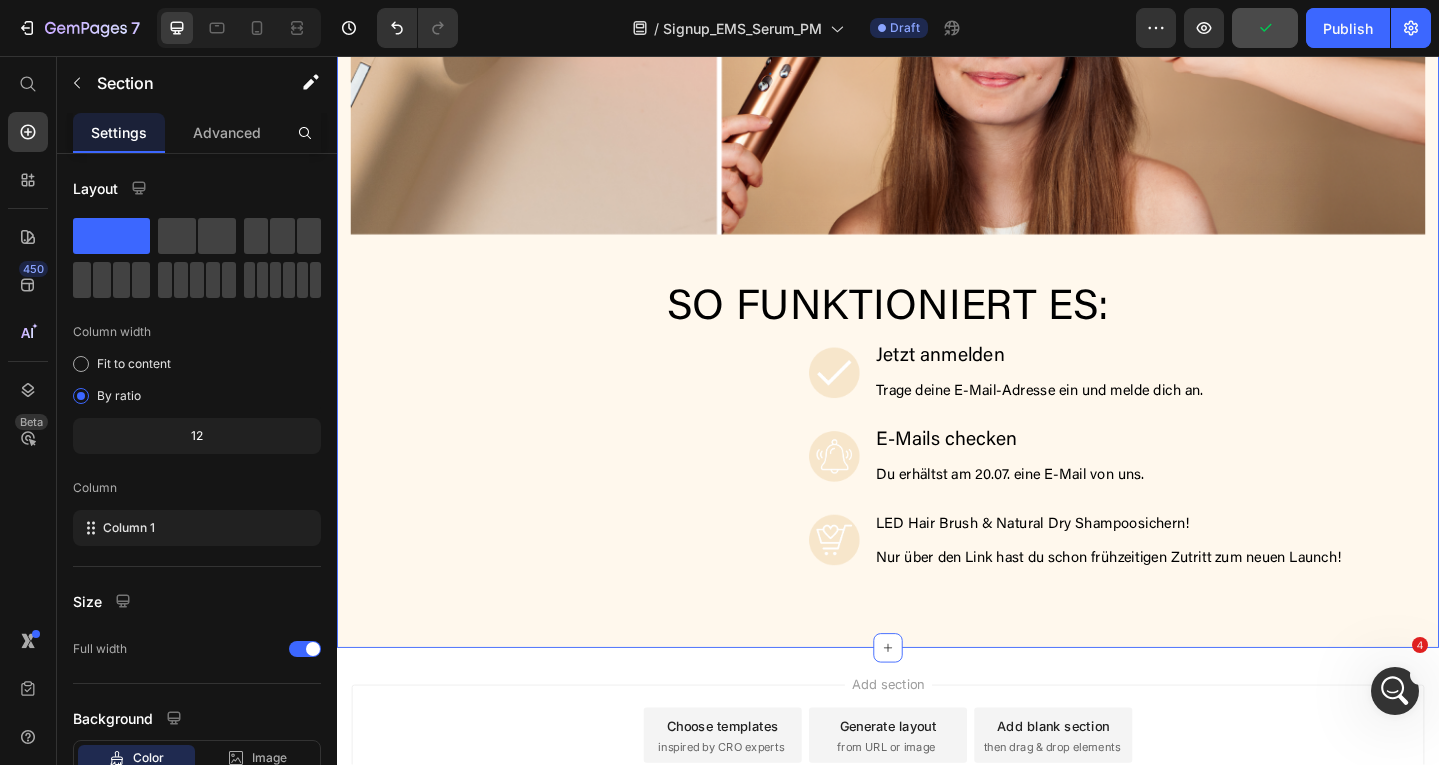 click on "Nur über den Link hast du schon frühzeitigen Zutritt zum neuen Launch!" at bounding box center (1222, 604) 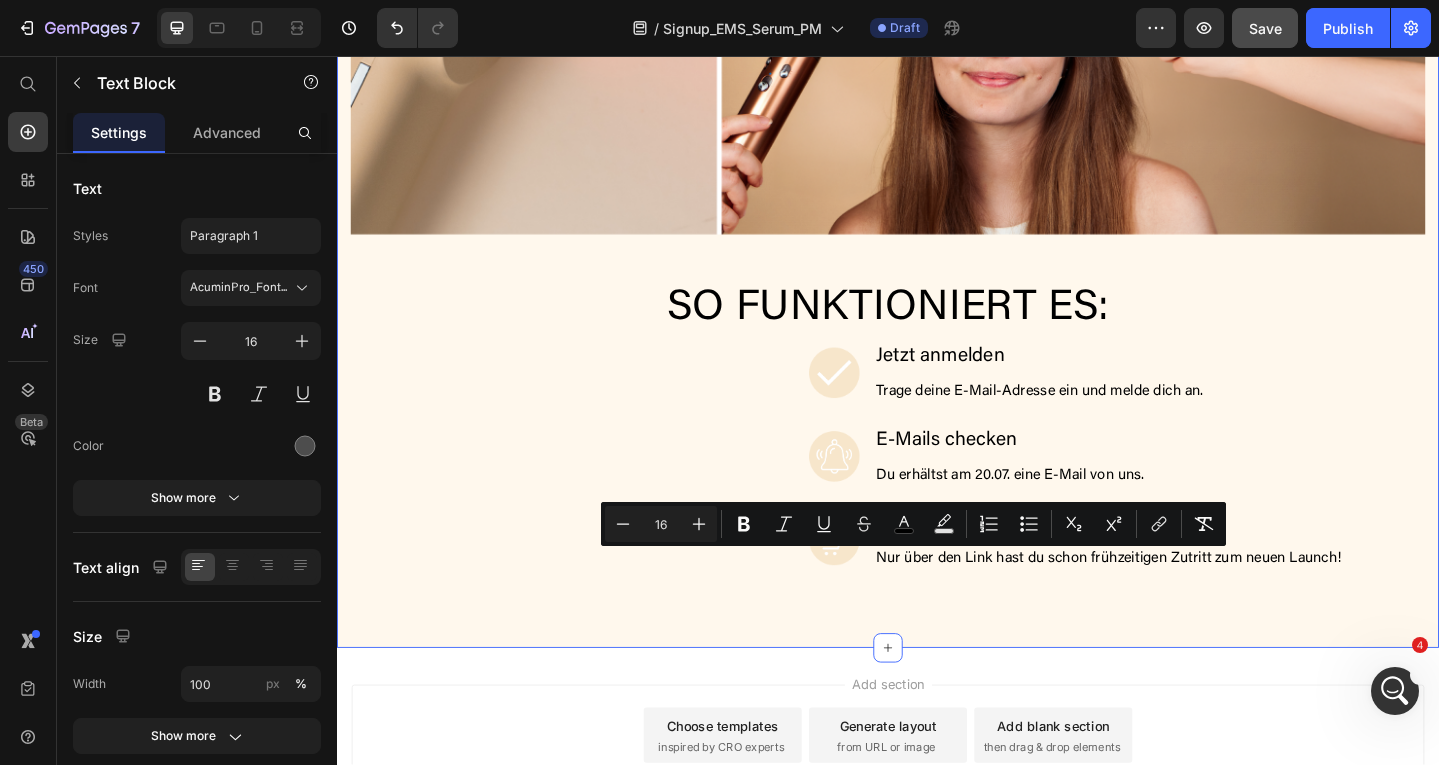 click on "⁠⁠⁠⁠⁠⁠⁠ Power-Boost für deine Haut – perfekt abgestimmt auf EMS Heading Mit innovativem Wirkstoffmix aus Fermenten, Mineralien & Antioxidantien  – wissenschaftlich belegt für mehr Spannkraft und Wohlbefinden. Text Block Was dich erwartet: Anmelden & profitieren Melde dich jetzt an und sichere dir  24 % Rabatt  auf unser neues EMS Serum – verpasse nicht deine Beauty-Revolution! Dein 250 € Rosental-Gutschein wartet! [PERSON_NAME] mit beim Gewinnspiel und sichere dir die Chance auf  250 € Rosental-Guthaben  für deine Wunschprodukte! Glow-Booster für deine EMS-Routine: Unser hochwirksames EMS Serum kombiniert fermentierte Pflanzenextrakte, Mineralien & Antioxidantien – speziell entwickelt, um Mikrostrom perfekt zu leiten, die Haut zu straffen und deinem Teint neue Frische und Spannkraft zu schenken. Text Block
Custom Code
Preview or Publish the page to see the content. Custom Code Nur, wenn du dich anmeldest, profitierst du von:  Exklusiver Rabatt: Gewinnspiel Zugang:   Row Text" at bounding box center (937, -206) 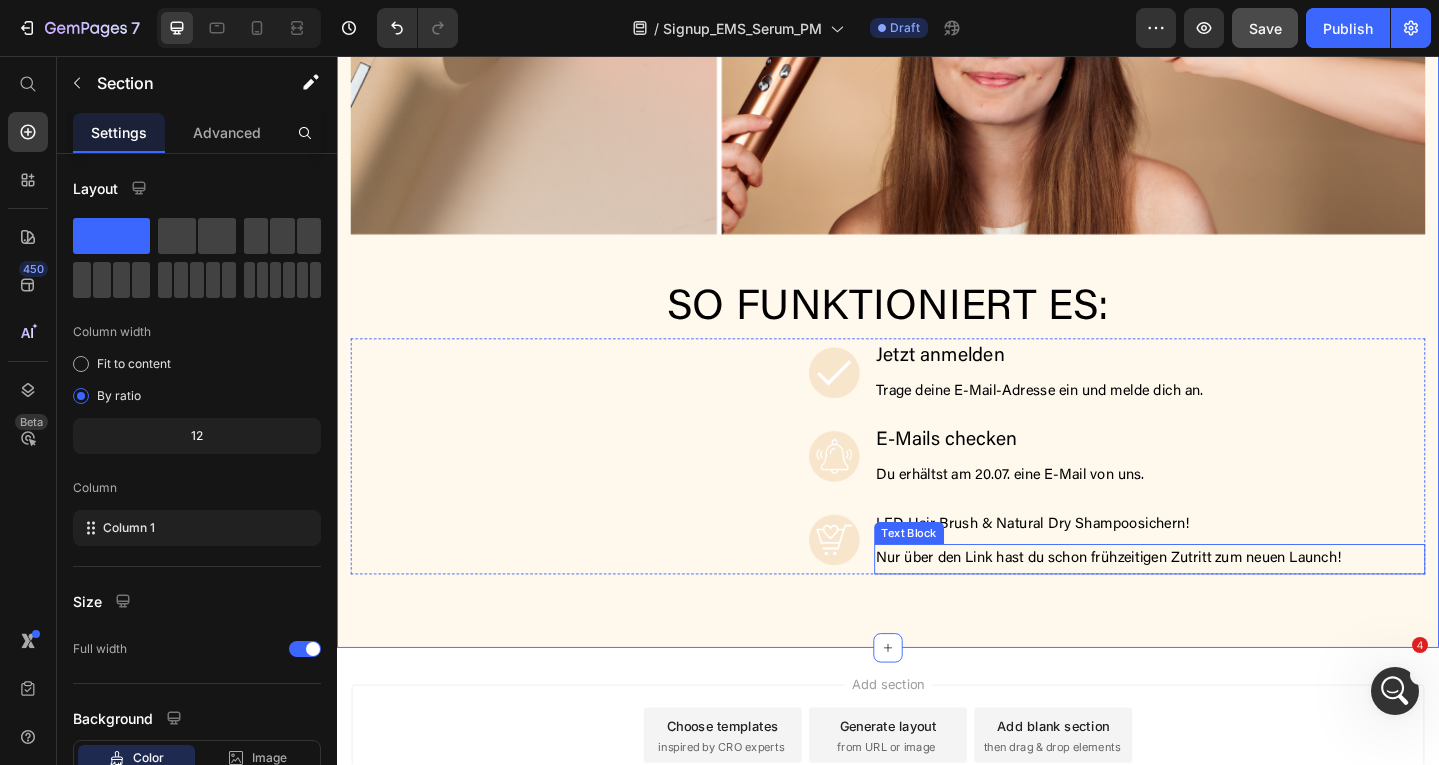 click on "LED Hair Brush & Natural Dry Shampoo" at bounding box center [1066, 567] 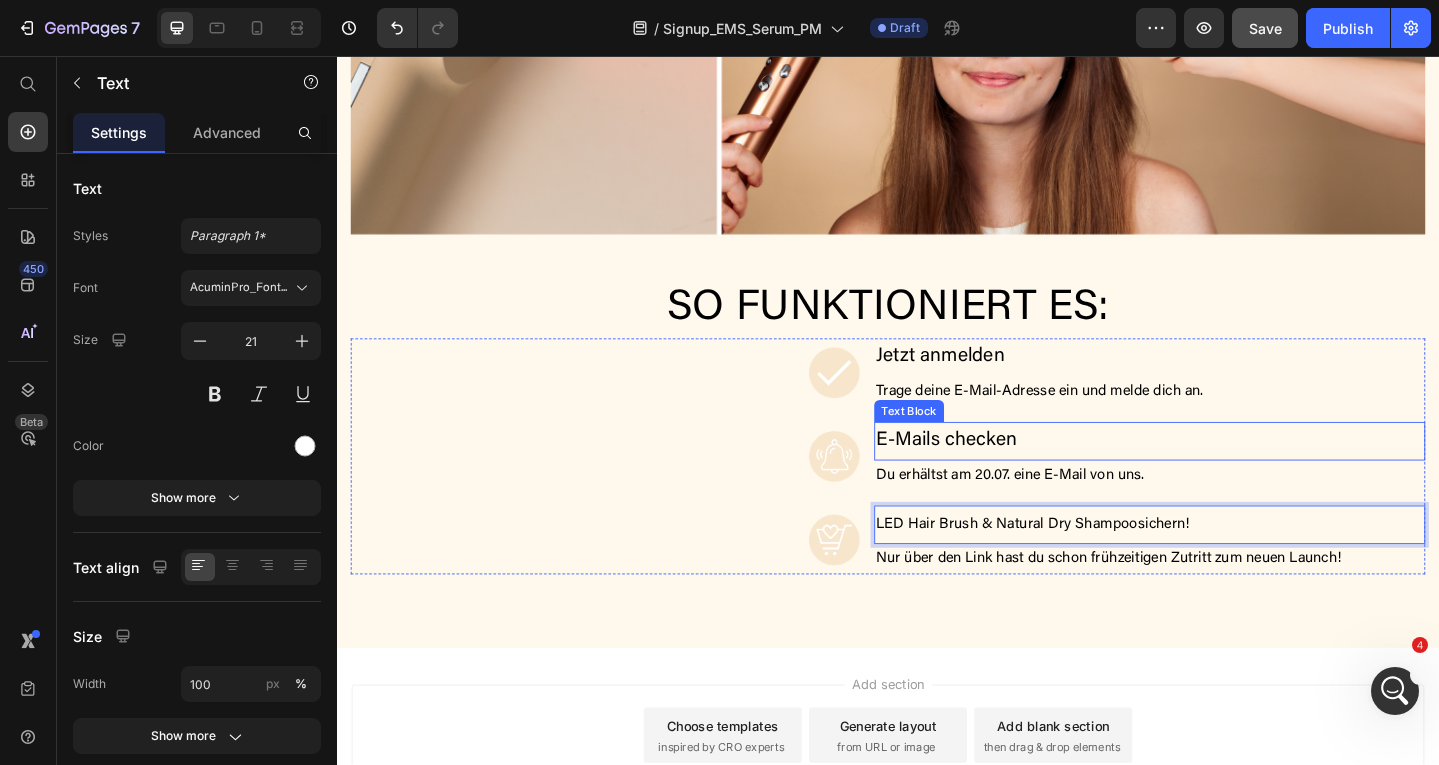 click on "E-Mails checken" at bounding box center (1001, 475) 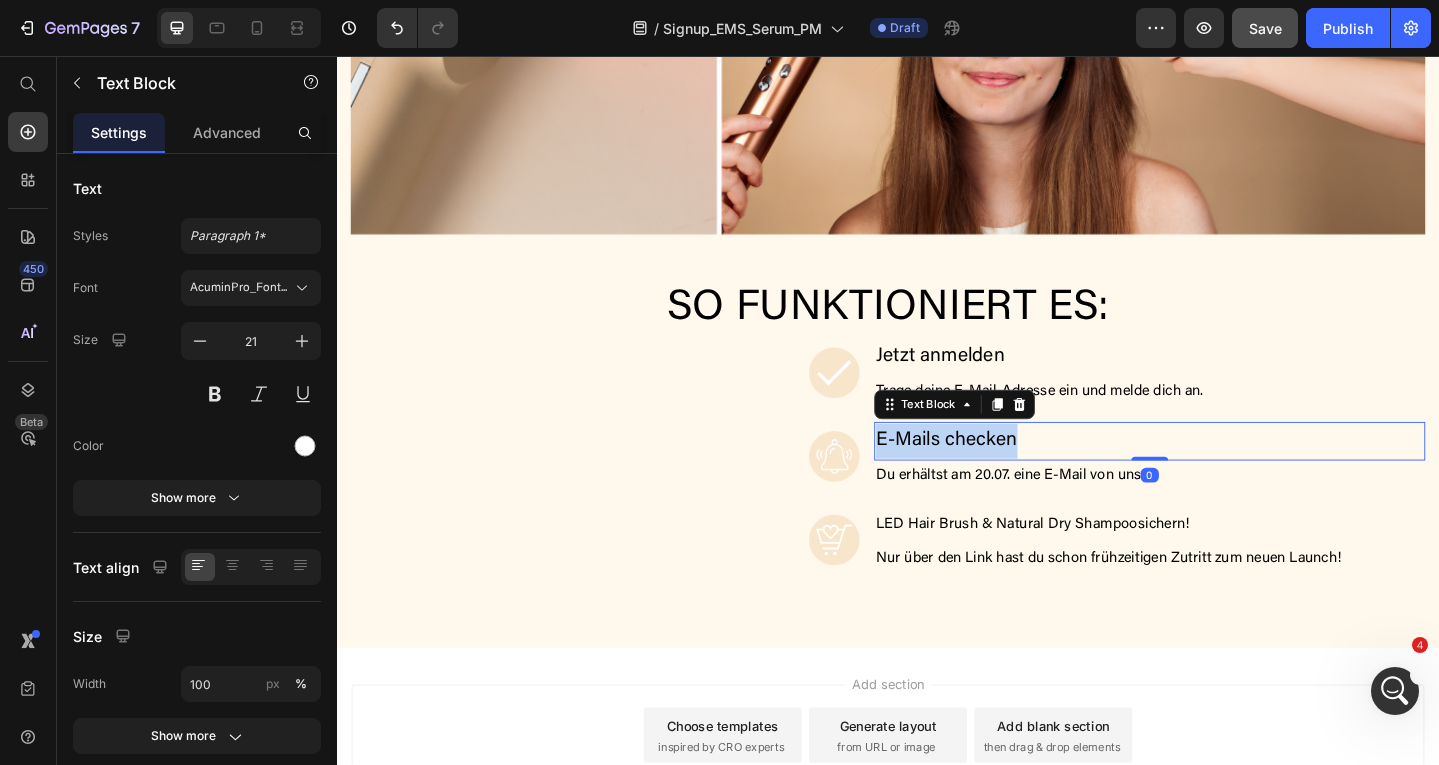 click on "E-Mails checken" at bounding box center [1001, 475] 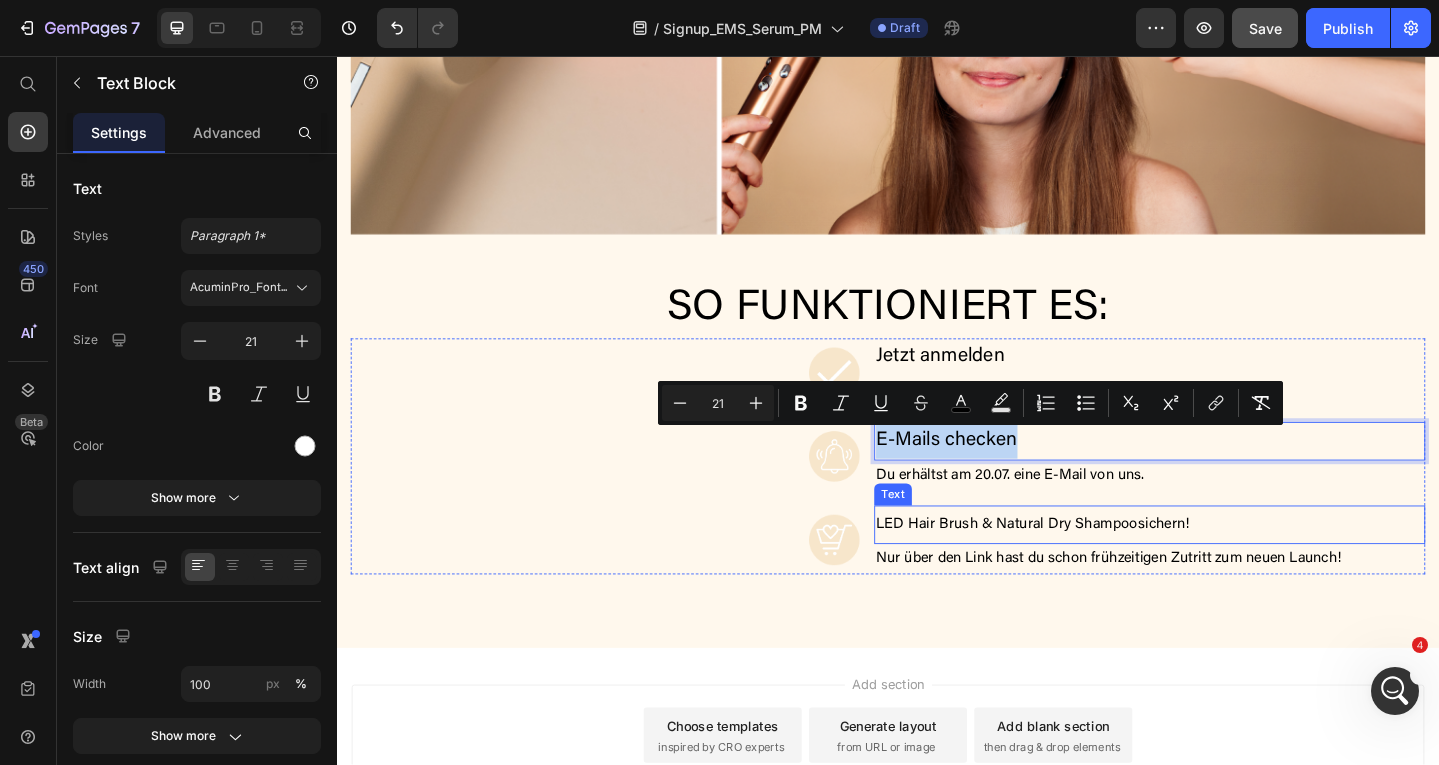 click on "LED Hair Brush & Natural Dry Shampoo" at bounding box center (1066, 567) 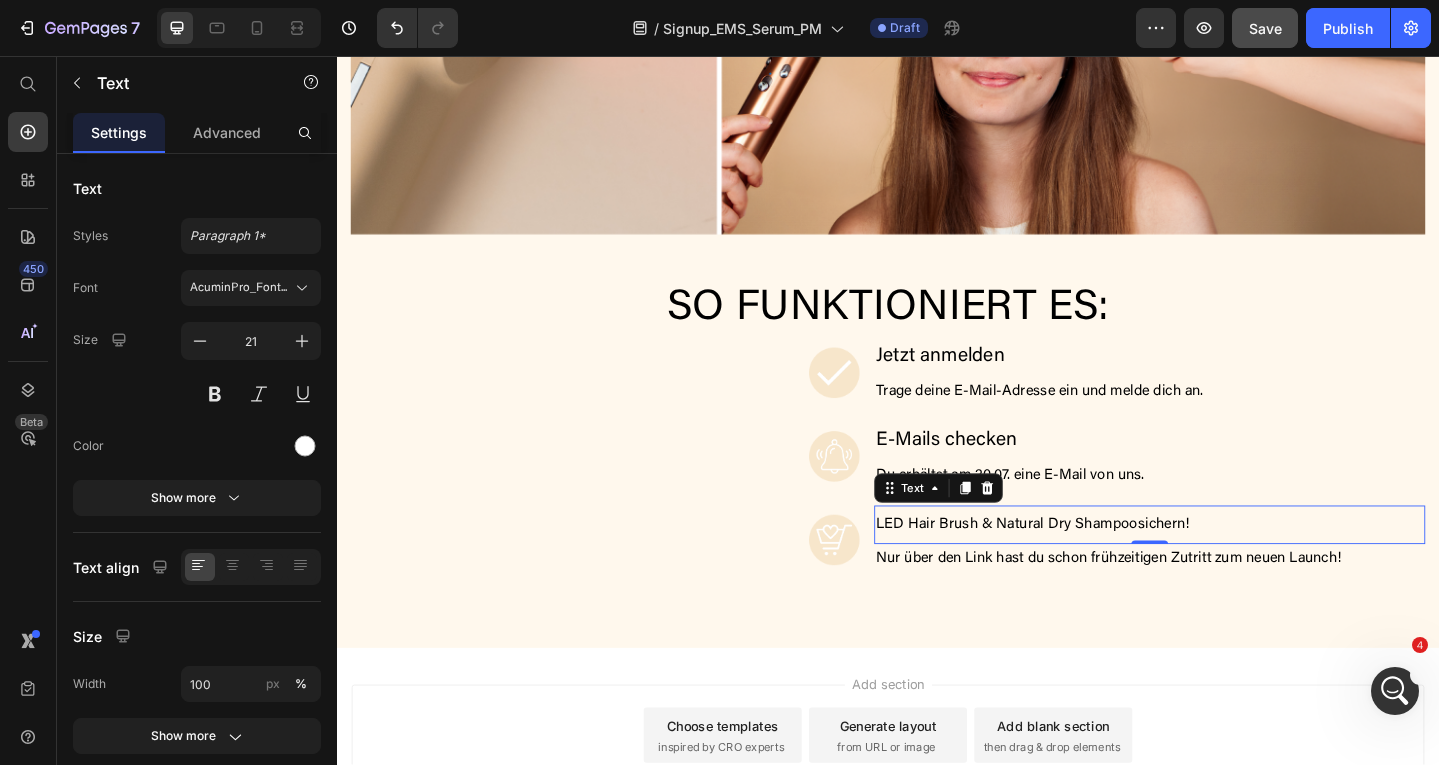 click on "LED Hair Brush & Natural Dry Shampoo" at bounding box center [1066, 567] 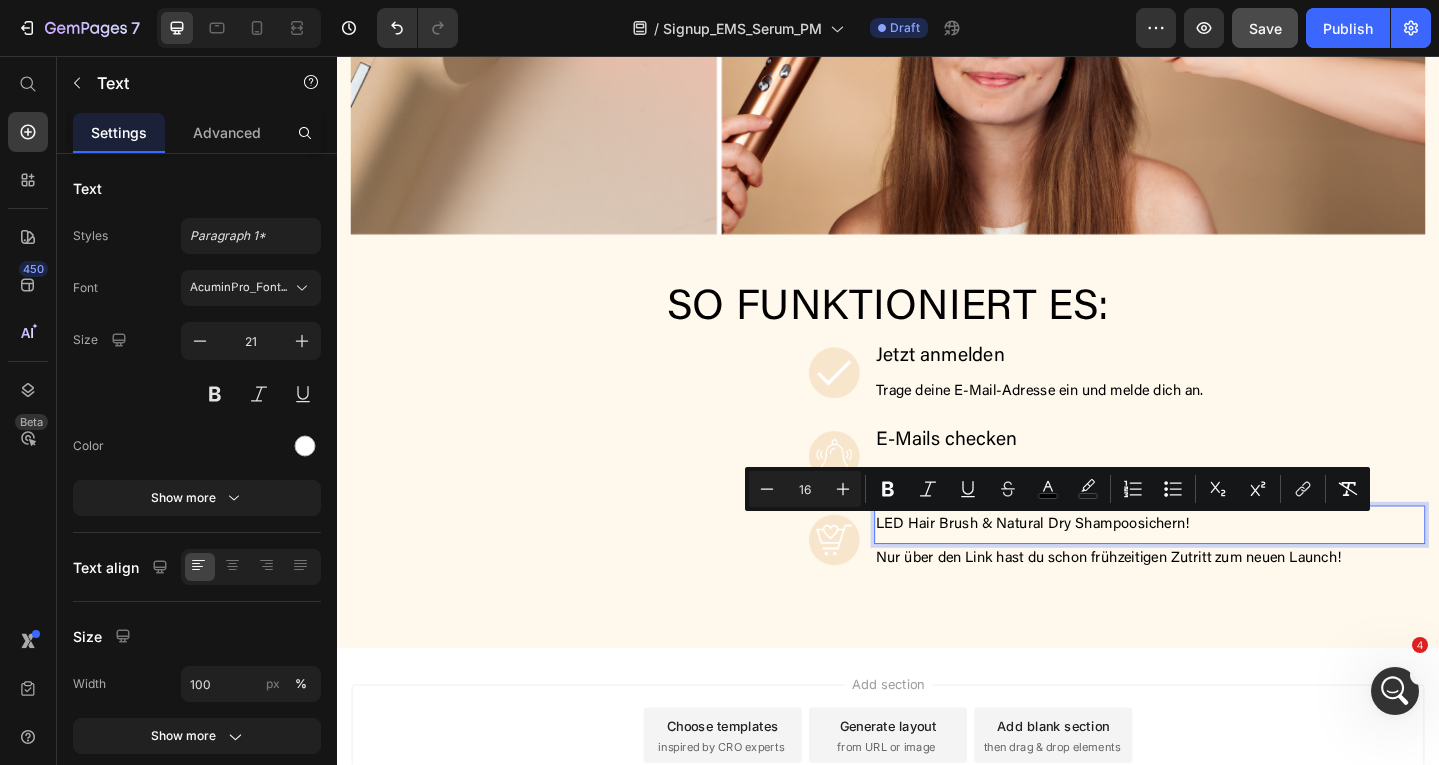 click on "LED Hair Brush & Natural Dry Shampoo" at bounding box center [1066, 567] 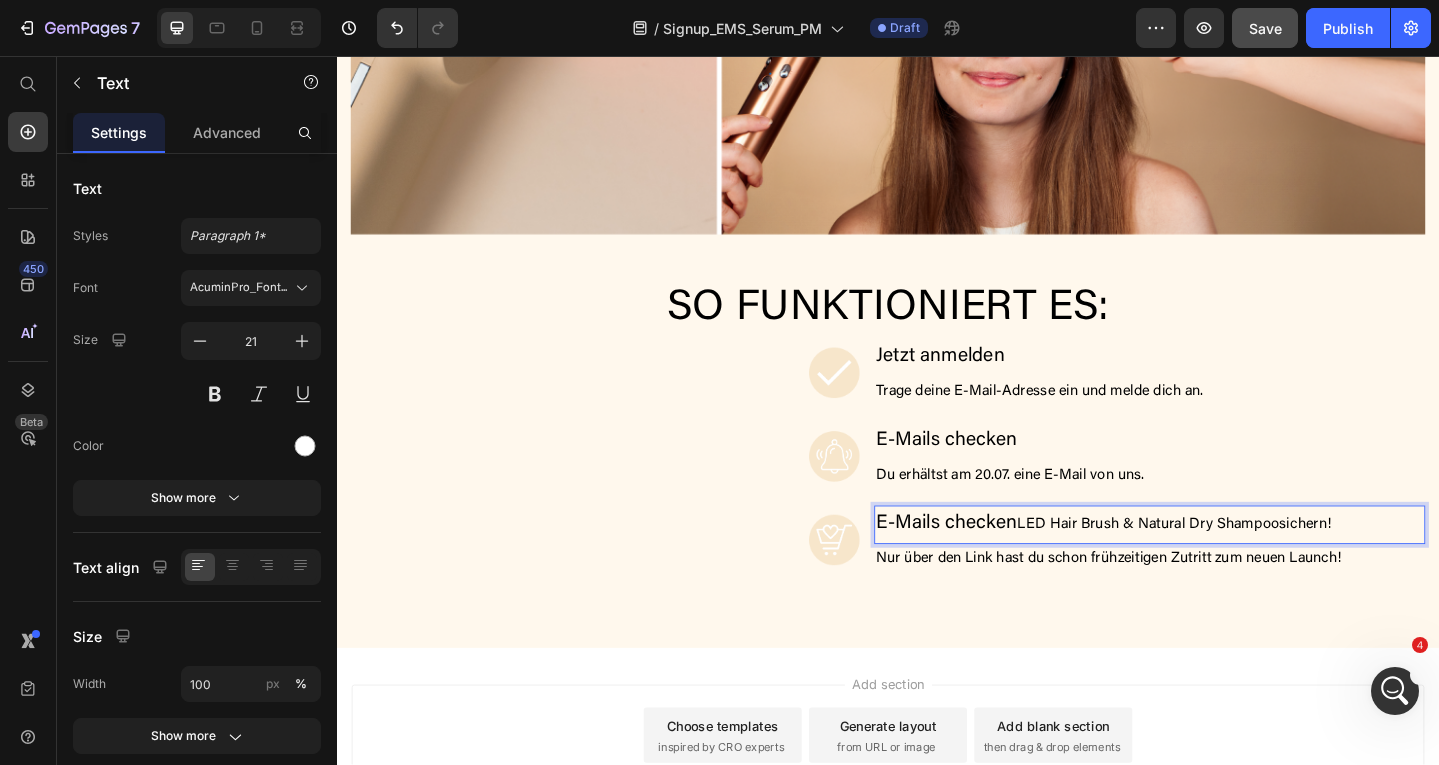 click on "E-Mails checken" at bounding box center [1001, 566] 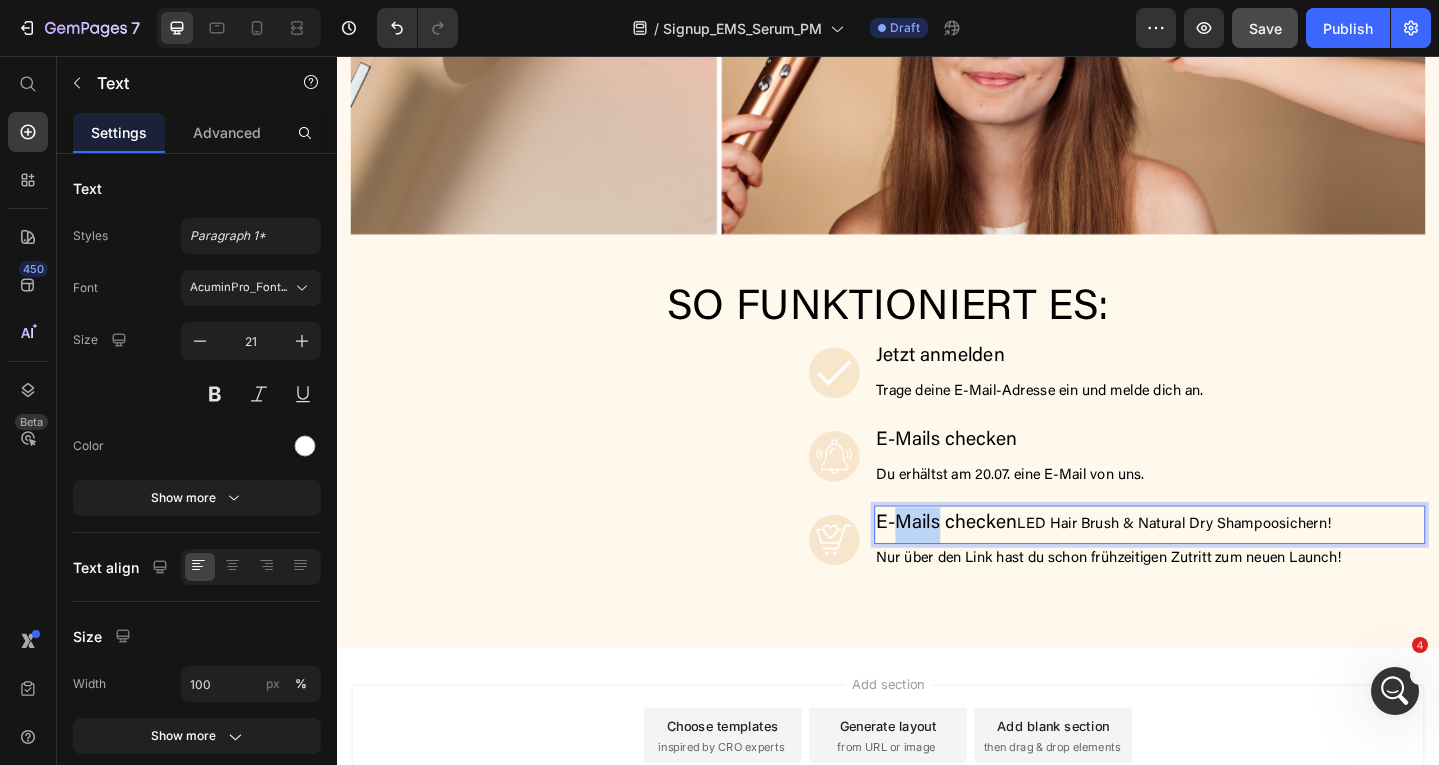 click on "E-Mails checken" at bounding box center (1001, 566) 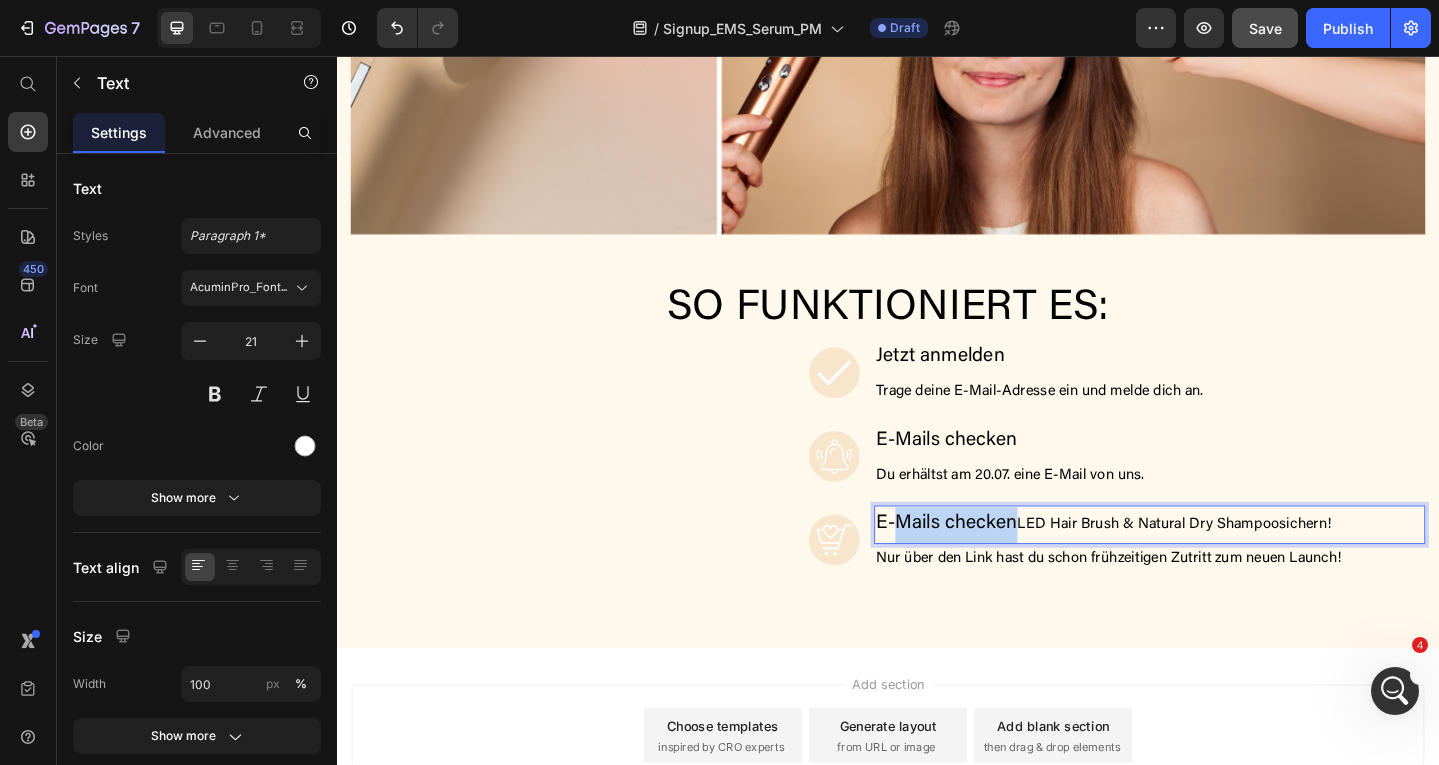 drag, startPoint x: 1073, startPoint y: 566, endPoint x: 945, endPoint y: 566, distance: 128 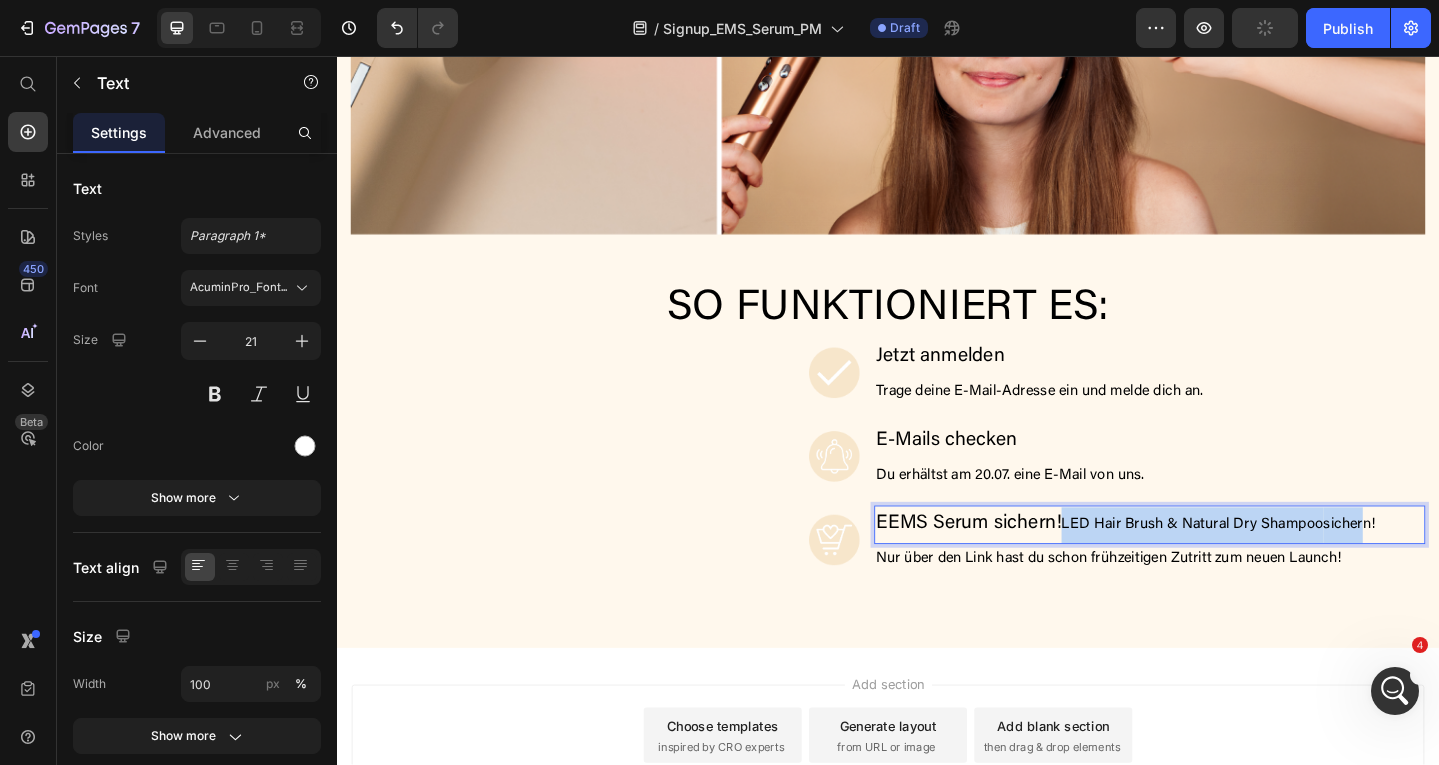 drag, startPoint x: 1132, startPoint y: 567, endPoint x: 1450, endPoint y: 562, distance: 318.0393 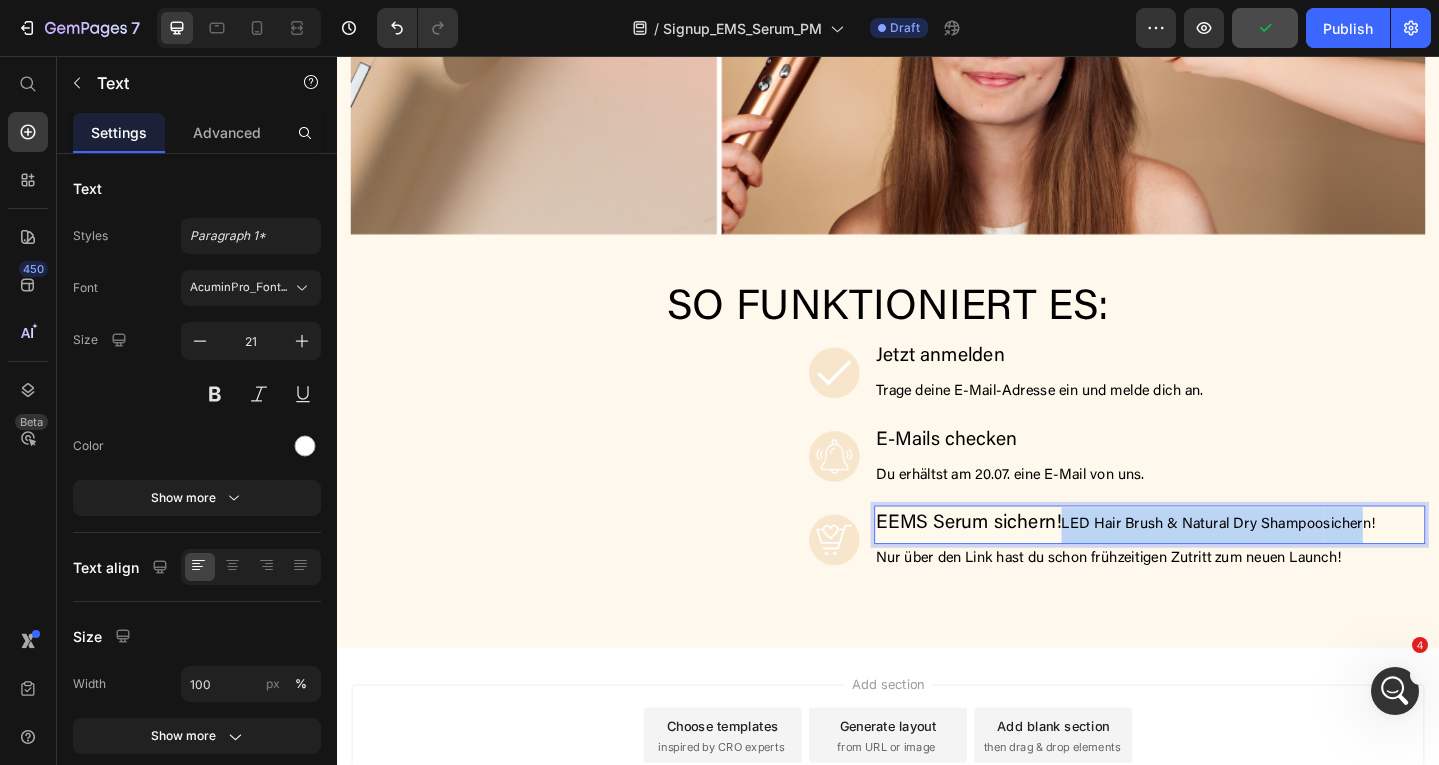 drag, startPoint x: 1494, startPoint y: 567, endPoint x: 1130, endPoint y: 569, distance: 364.0055 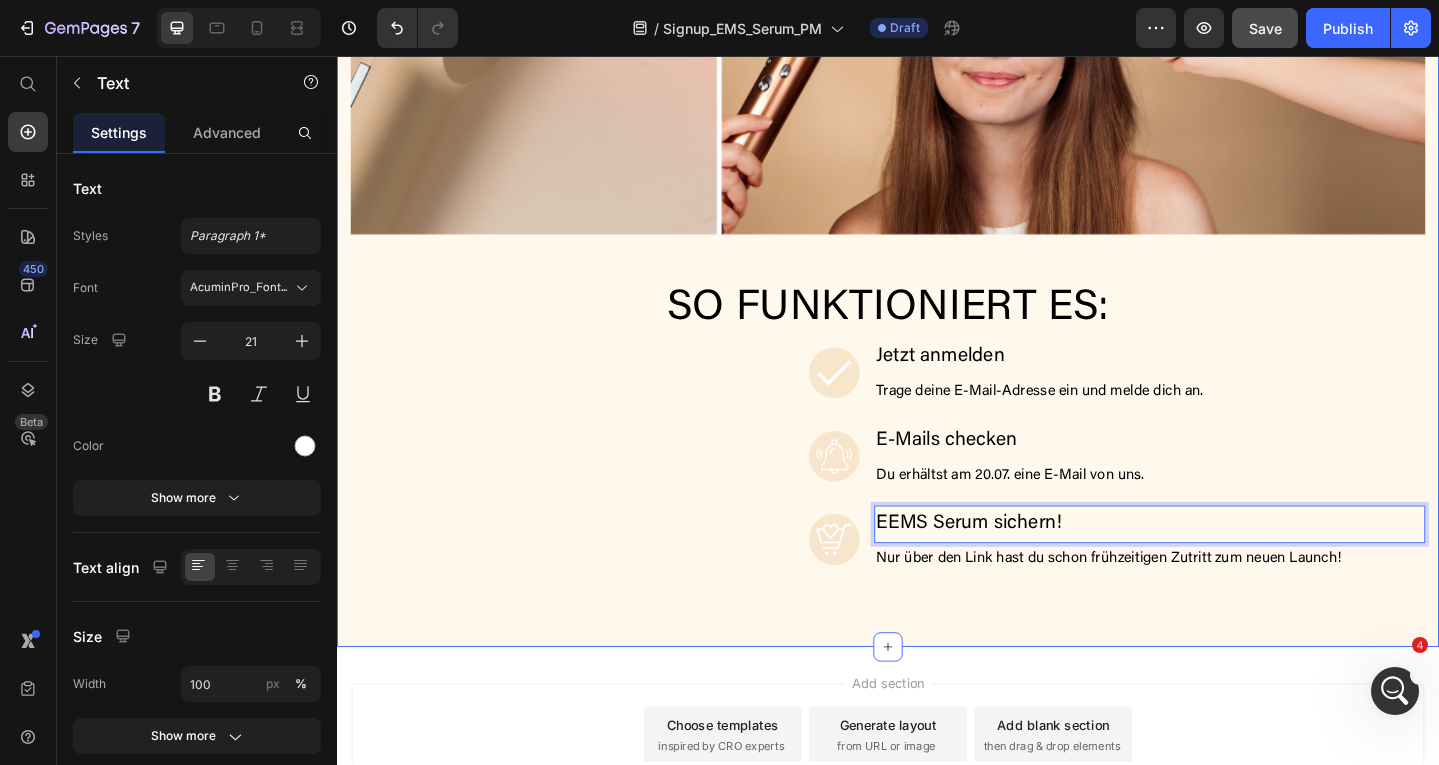 click on "⁠⁠⁠⁠⁠⁠⁠ Power-Boost für deine Haut – perfekt abgestimmt auf EMS Heading Mit innovativem Wirkstoffmix aus Fermenten, Mineralien & Antioxidantien  – wissenschaftlich belegt für mehr Spannkraft und Wohlbefinden. Text Block Was dich erwartet: Anmelden & profitieren Melde dich jetzt an und sichere dir  24 % Rabatt  auf unser neues EMS Serum – verpasse nicht deine Beauty-Revolution! Dein 250 € Rosental-Gutschein wartet! [PERSON_NAME] mit beim Gewinnspiel und sichere dir die Chance auf  250 € Rosental-Guthaben  für deine Wunschprodukte! Glow-Booster für deine EMS-Routine: Unser hochwirksames EMS Serum kombiniert fermentierte Pflanzenextrakte, Mineralien & Antioxidantien – speziell entwickelt, um Mikrostrom perfekt zu leiten, die Haut zu straffen und deinem Teint neue Frische und Spannkraft zu schenken. Text Block
Custom Code
Preview or Publish the page to see the content. Custom Code Nur, wenn du dich anmeldest, profitierst du von:  Exklusiver Rabatt: Gewinnspiel Zugang:   Row Text" at bounding box center [937, -206] 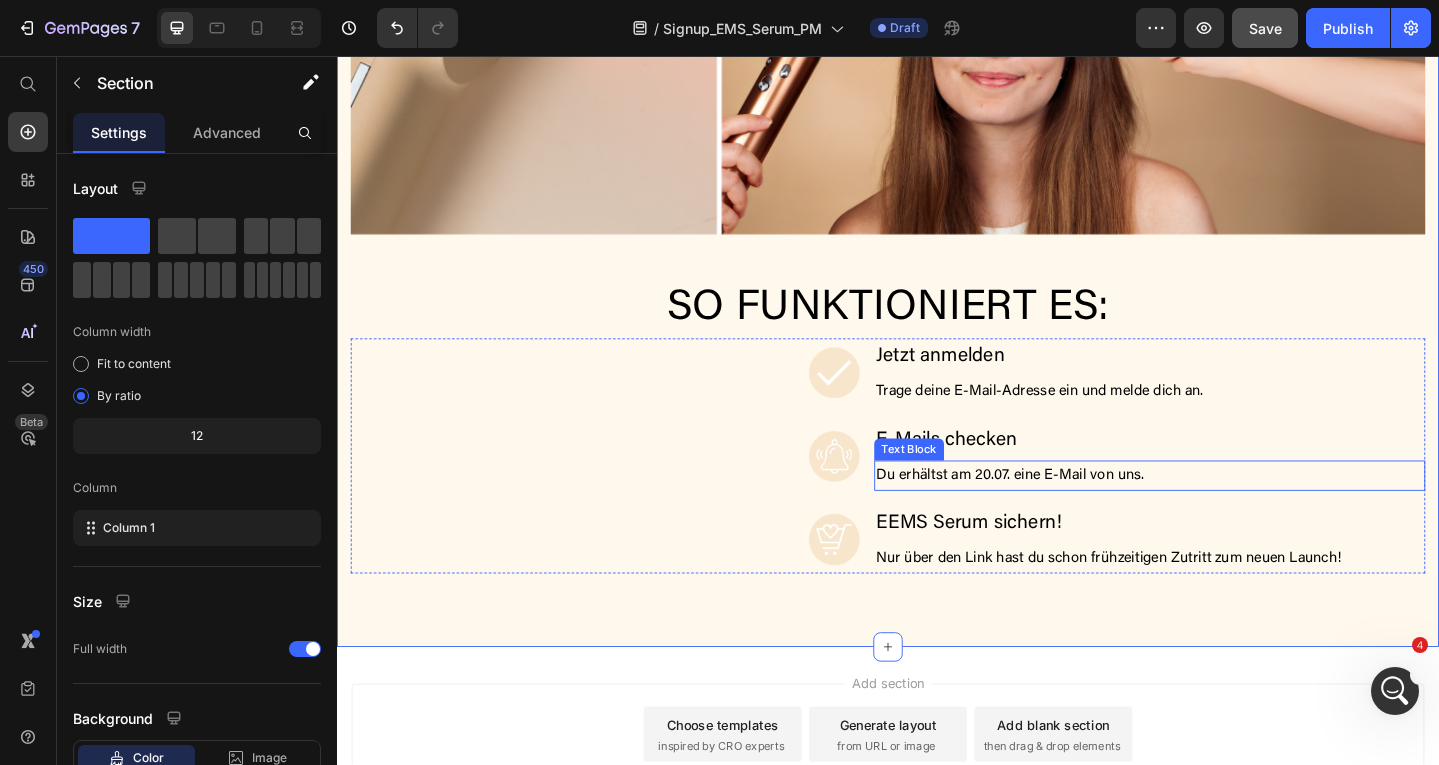 click on "EEMS Serum sichern!" at bounding box center [1222, 567] 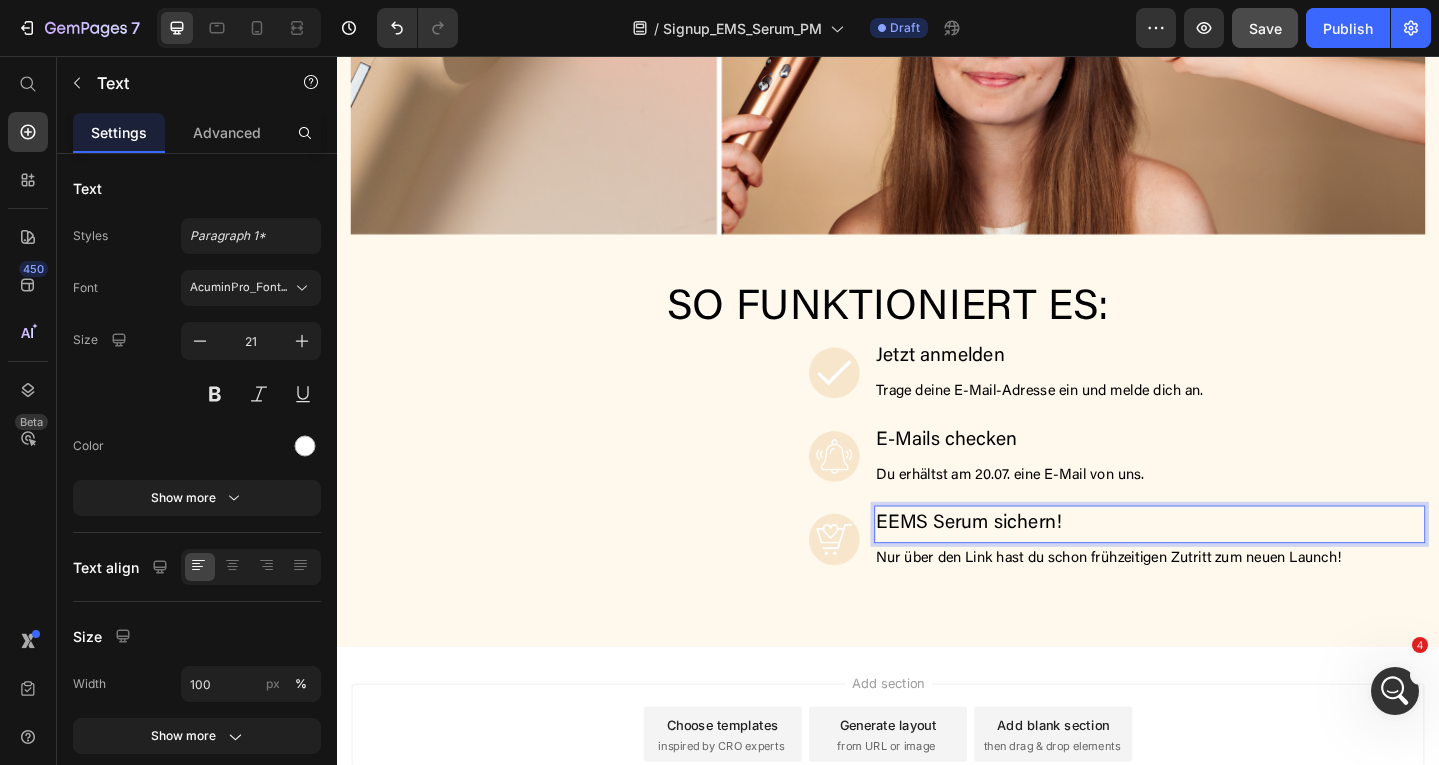 click on "EEMS Serum sichern!" at bounding box center [1025, 566] 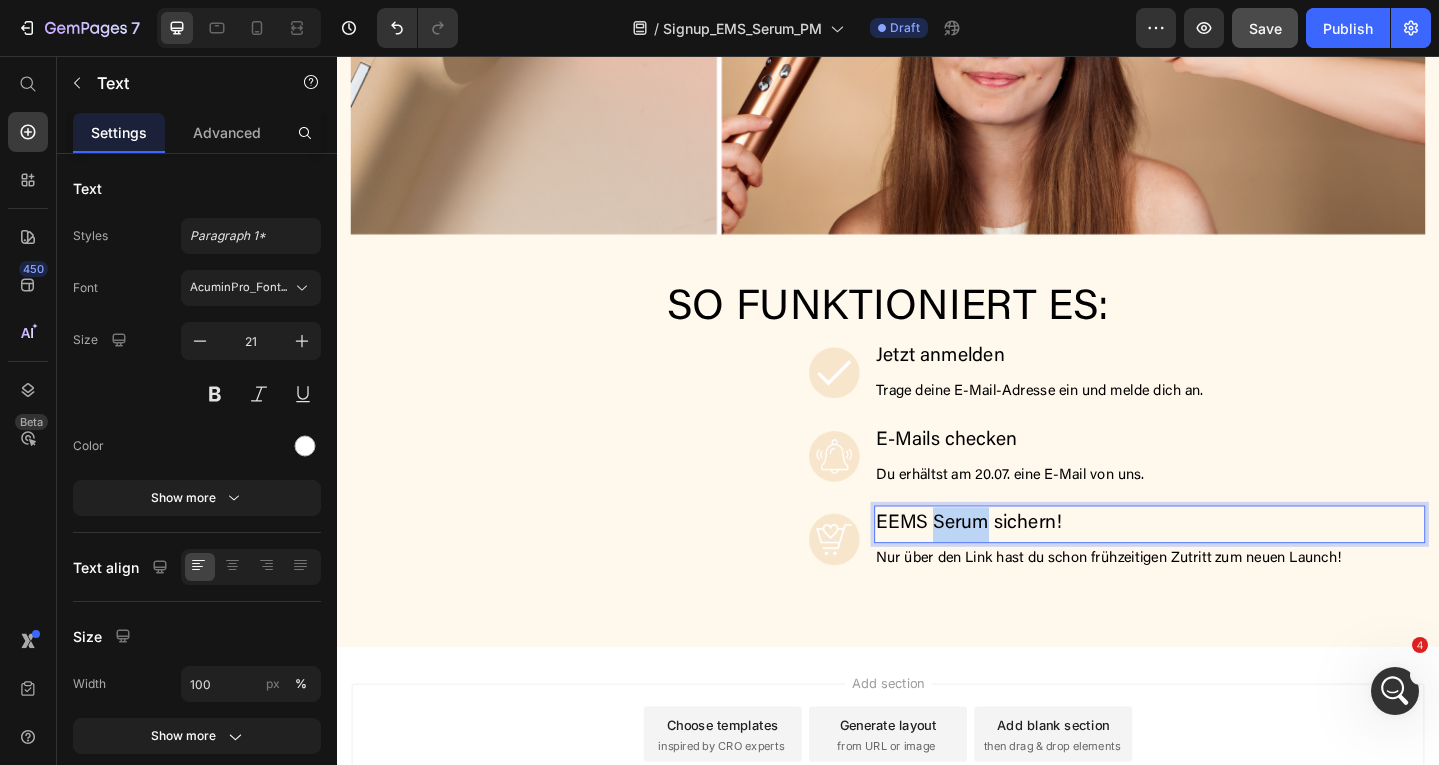 click on "EEMS Serum sichern!" at bounding box center [1025, 566] 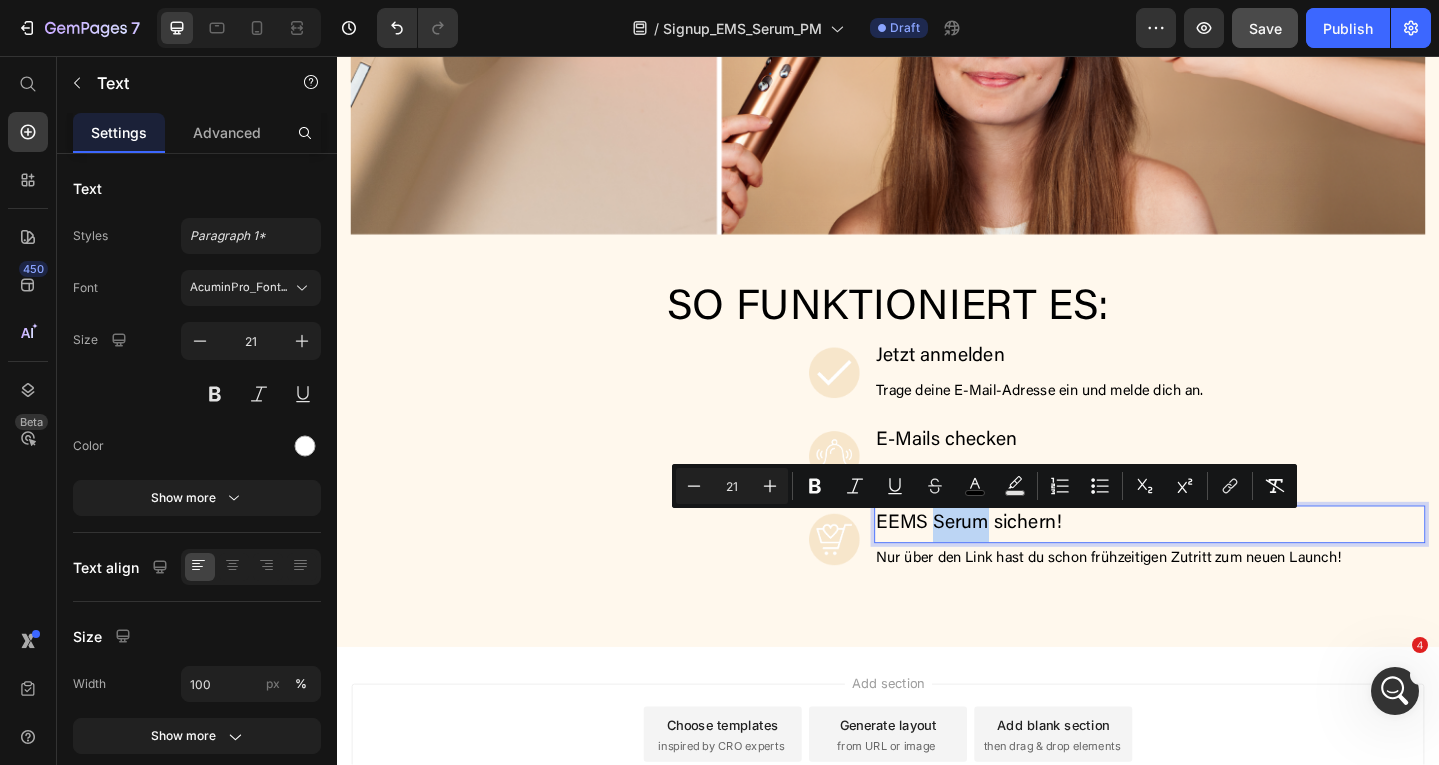 click on "EEMS Serum sichern!" at bounding box center [1025, 566] 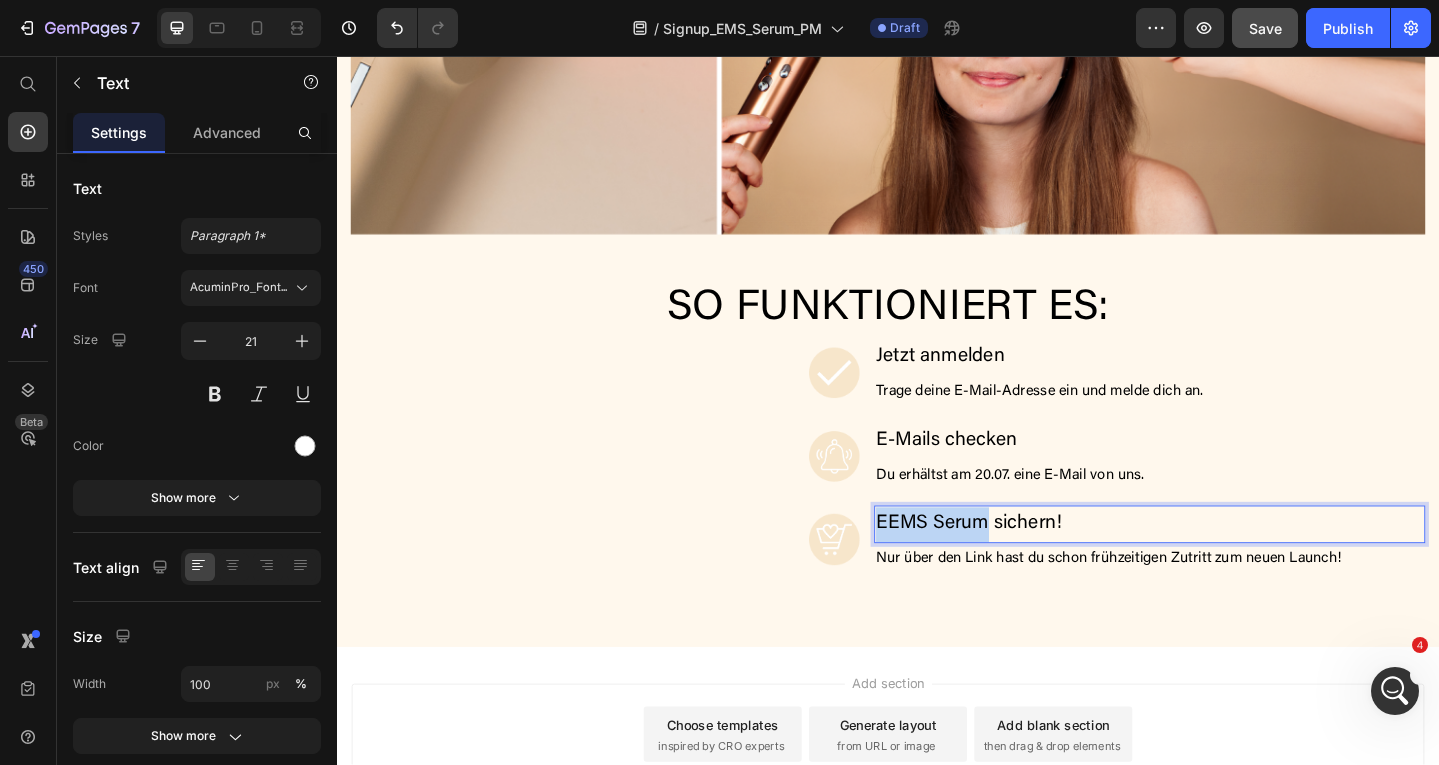 drag, startPoint x: 1041, startPoint y: 570, endPoint x: 928, endPoint y: 570, distance: 113 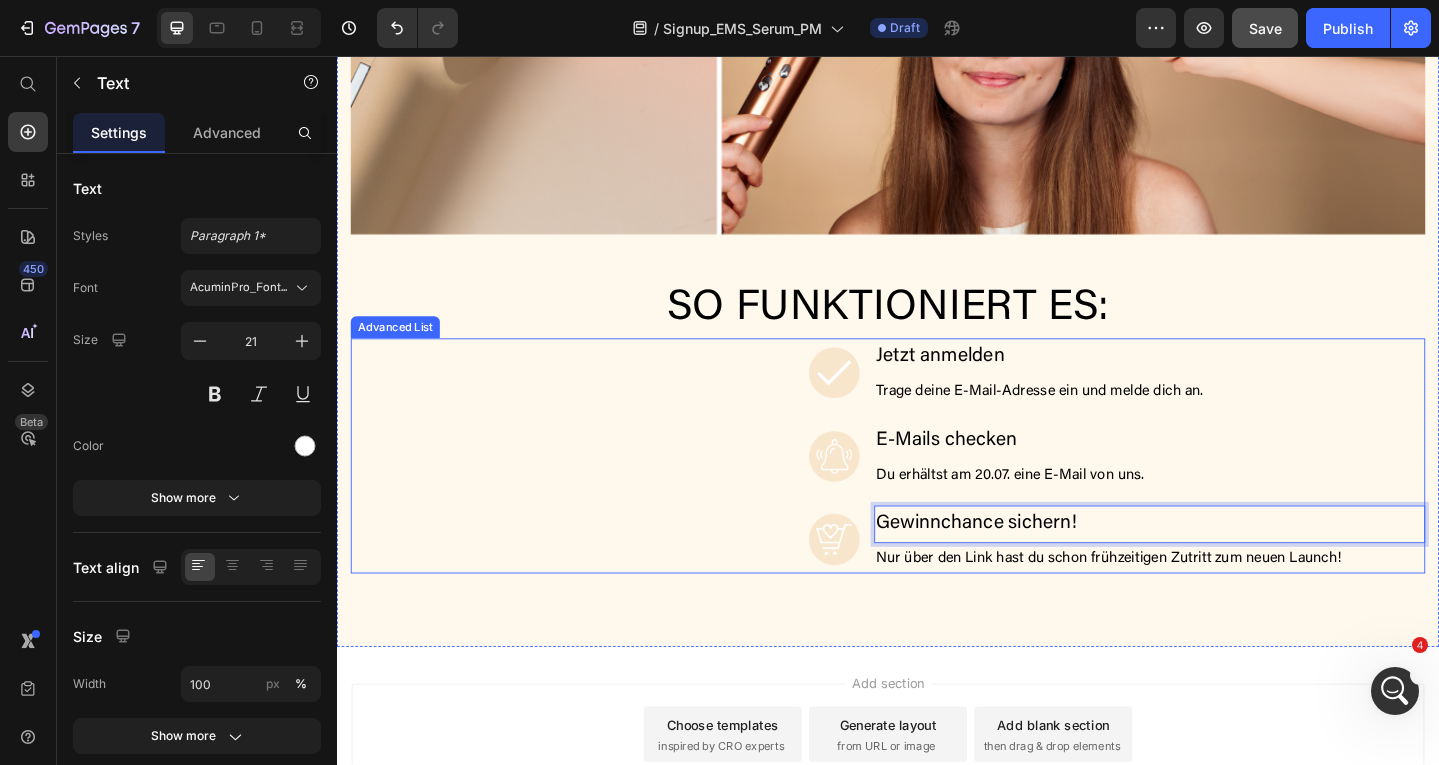 click on "Nur über den Link hast du schon frühzeitigen Zutritt zum neuen Launch!" at bounding box center [1222, 603] 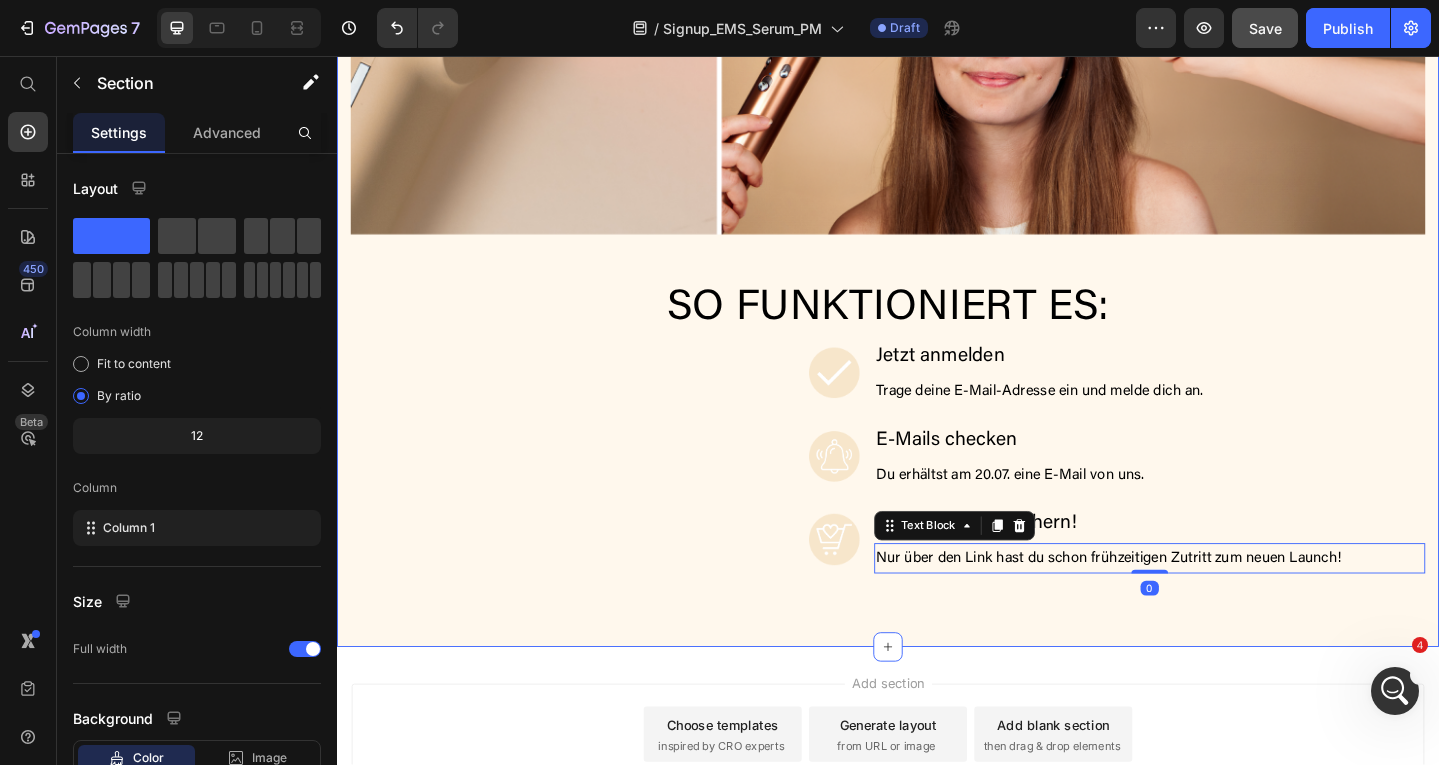 click on "⁠⁠⁠⁠⁠⁠⁠ Power-Boost für deine Haut – perfekt abgestimmt auf EMS Heading Mit innovativem Wirkstoffmix aus Fermenten, Mineralien & Antioxidantien  – wissenschaftlich belegt für mehr Spannkraft und Wohlbefinden. Text Block Was dich erwartet: Anmelden & profitieren Melde dich jetzt an und sichere dir  24 % Rabatt  auf unser neues EMS Serum – verpasse nicht deine Beauty-Revolution! Dein 250 € Rosental-Gutschein wartet! [PERSON_NAME] mit beim Gewinnspiel und sichere dir die Chance auf  250 € Rosental-Guthaben  für deine Wunschprodukte! Glow-Booster für deine EMS-Routine: Unser hochwirksames EMS Serum kombiniert fermentierte Pflanzenextrakte, Mineralien & Antioxidantien – speziell entwickelt, um Mikrostrom perfekt zu leiten, die Haut zu straffen und deinem Teint neue Frische und Spannkraft zu schenken. Text Block
Custom Code
Preview or Publish the page to see the content. Custom Code Nur, wenn du dich anmeldest, profitierst du von:  Exklusiver Rabatt: Gewinnspiel Zugang:   Row Text" at bounding box center [937, -206] 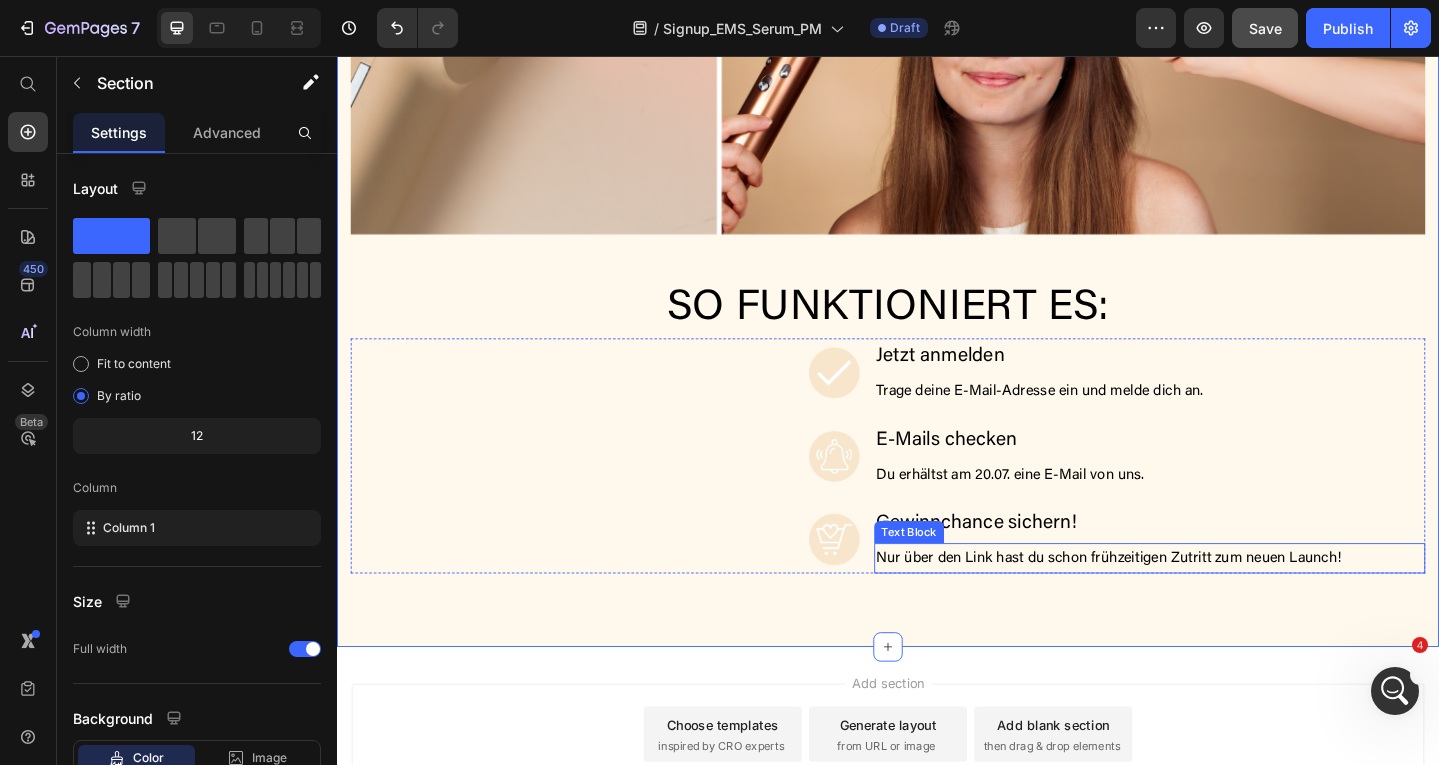 click on "Nur über den Link hast du schon frühzeitigen Zutritt zum neuen Launch!" at bounding box center (1177, 603) 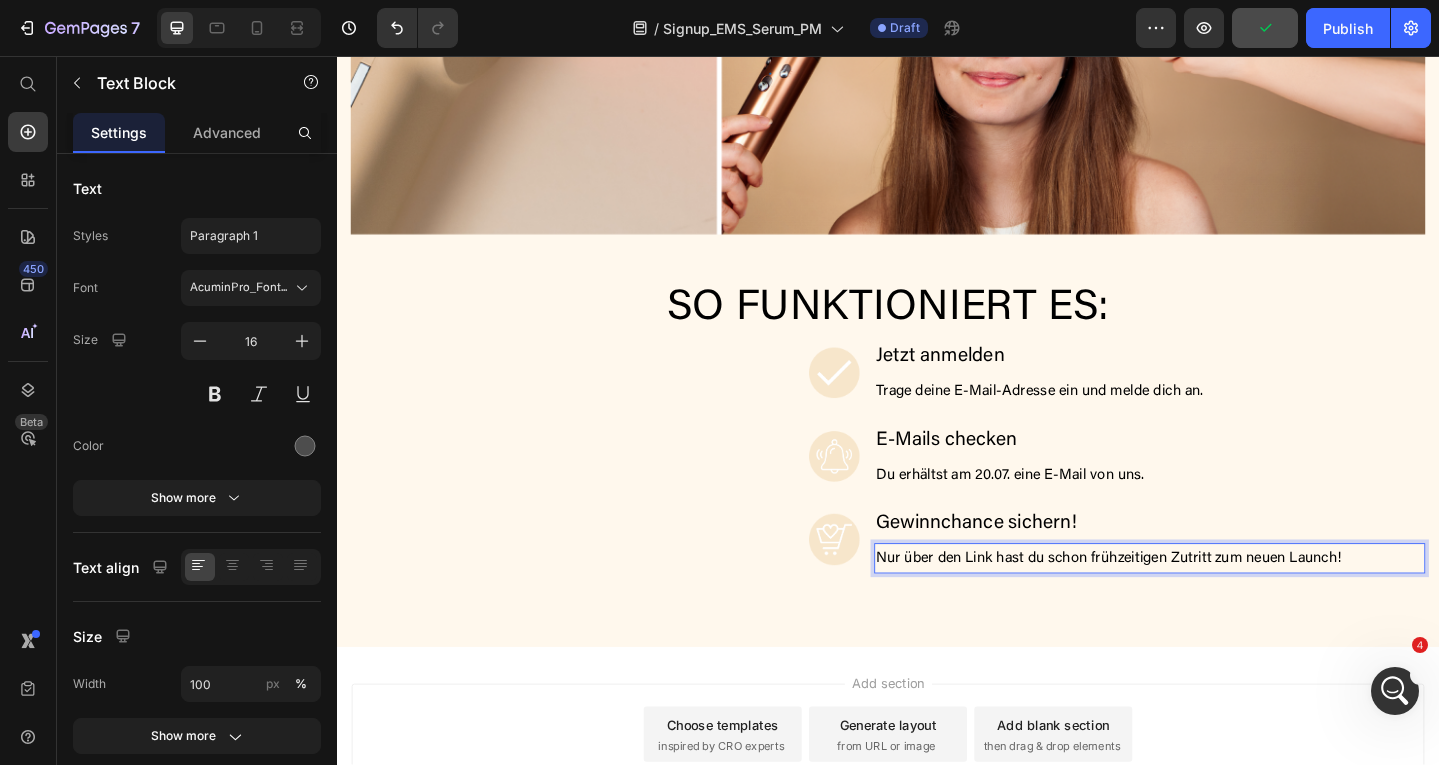 click on "Nur über den Link hast du schon frühzeitigen Zutritt zum neuen Launch!" at bounding box center [1177, 603] 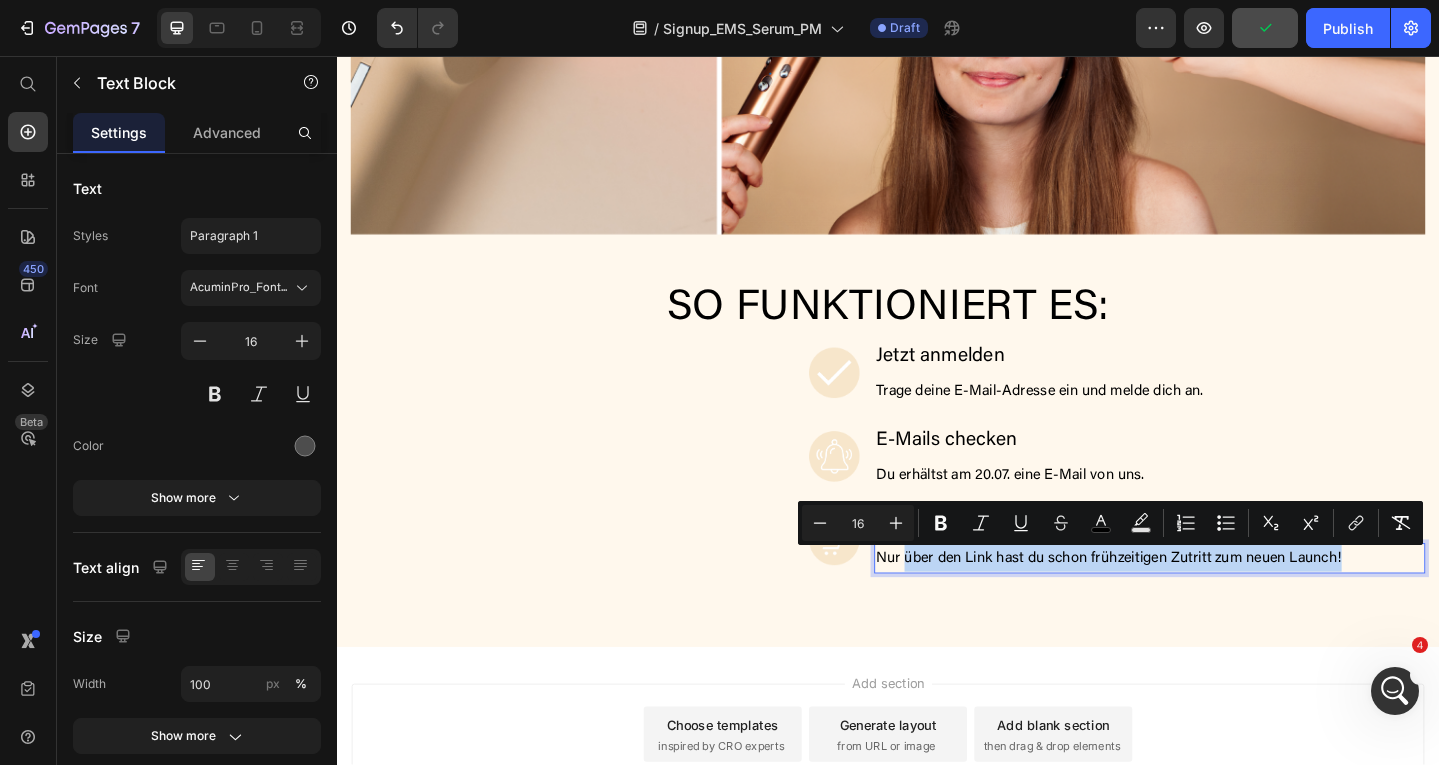drag, startPoint x: 957, startPoint y: 606, endPoint x: 1452, endPoint y: 596, distance: 495.101 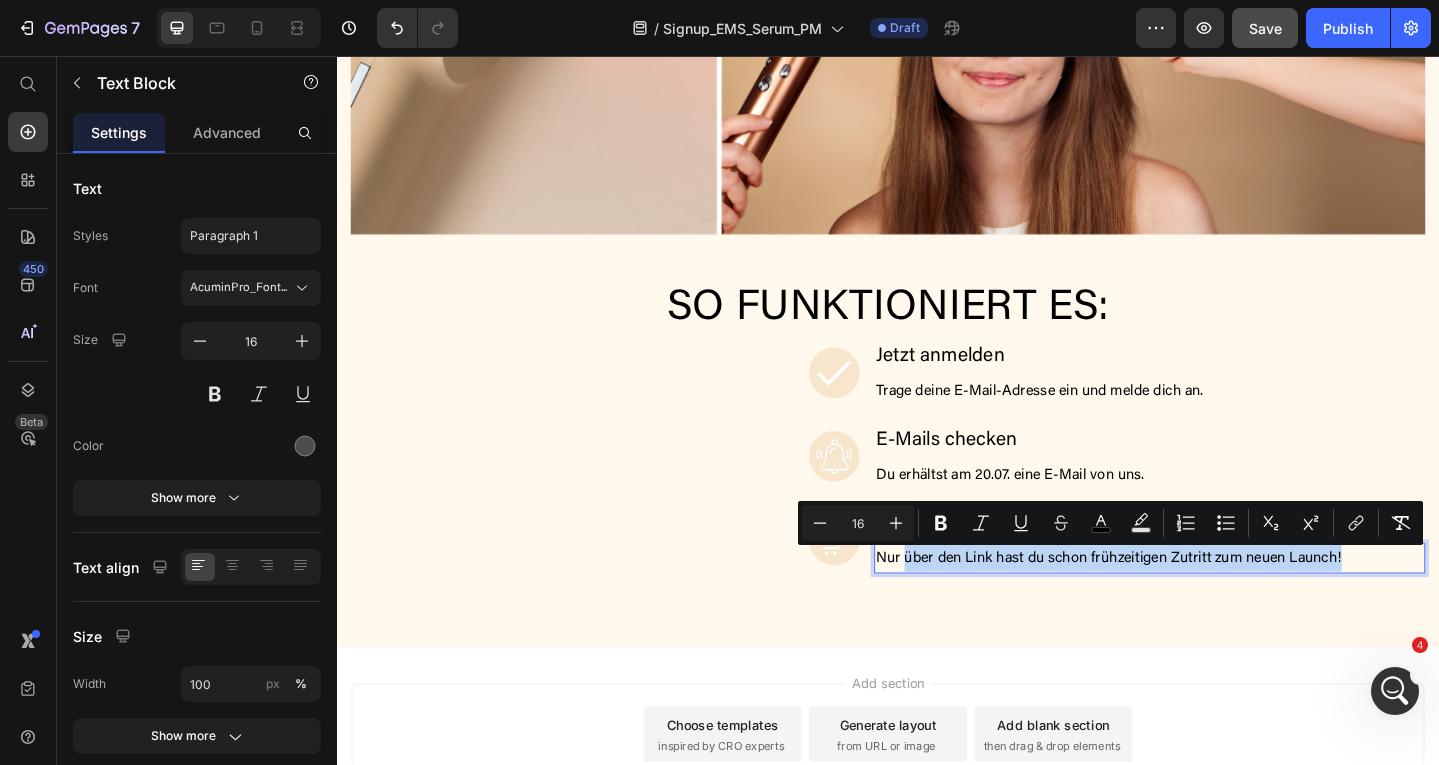 click on "Nur über den Link hast du schon frühzeitigen Zutritt zum neuen Launch!" at bounding box center [1222, 603] 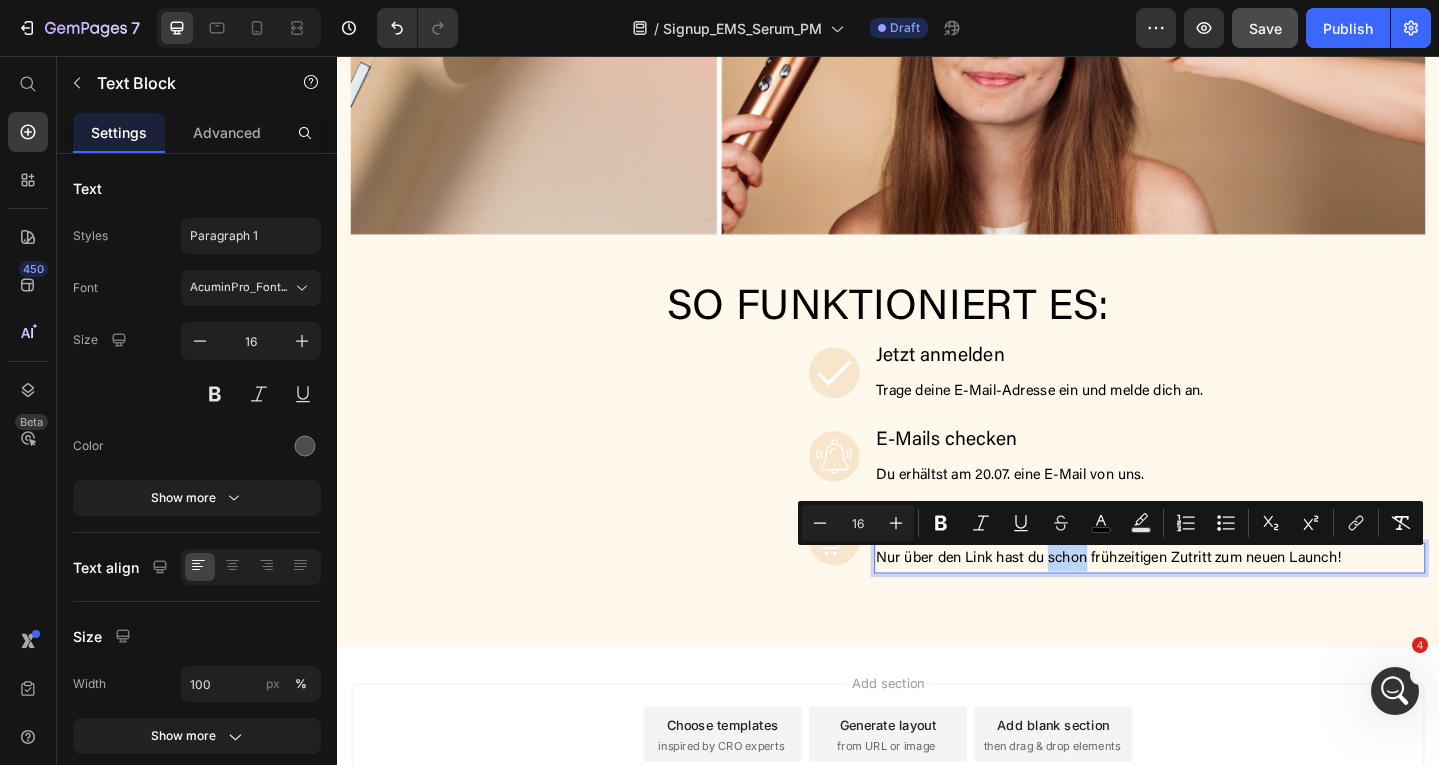 click on "Nur über den Link hast du schon frühzeitigen Zutritt zum neuen Launch!" at bounding box center [1222, 603] 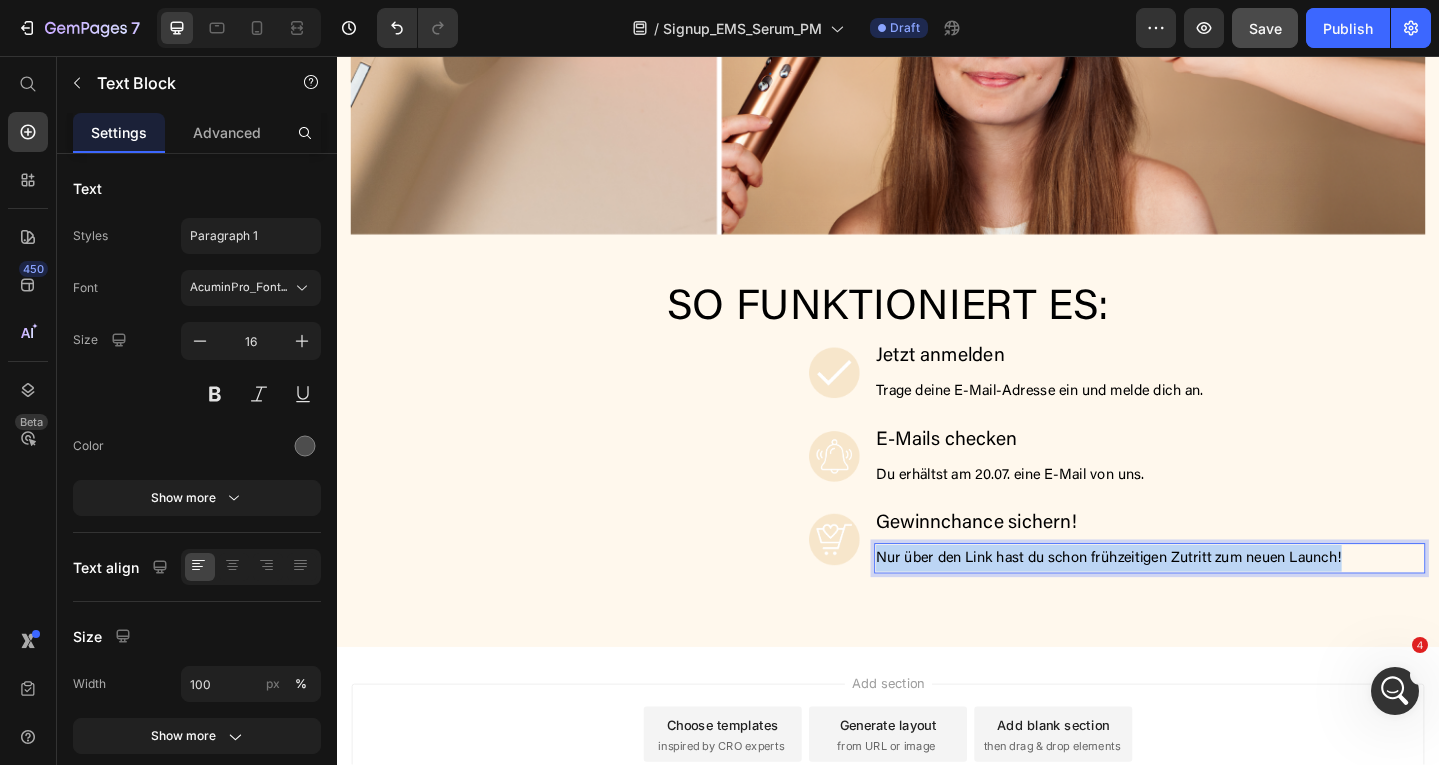 click on "Nur über den Link hast du schon frühzeitigen Zutritt zum neuen Launch!" at bounding box center [1222, 603] 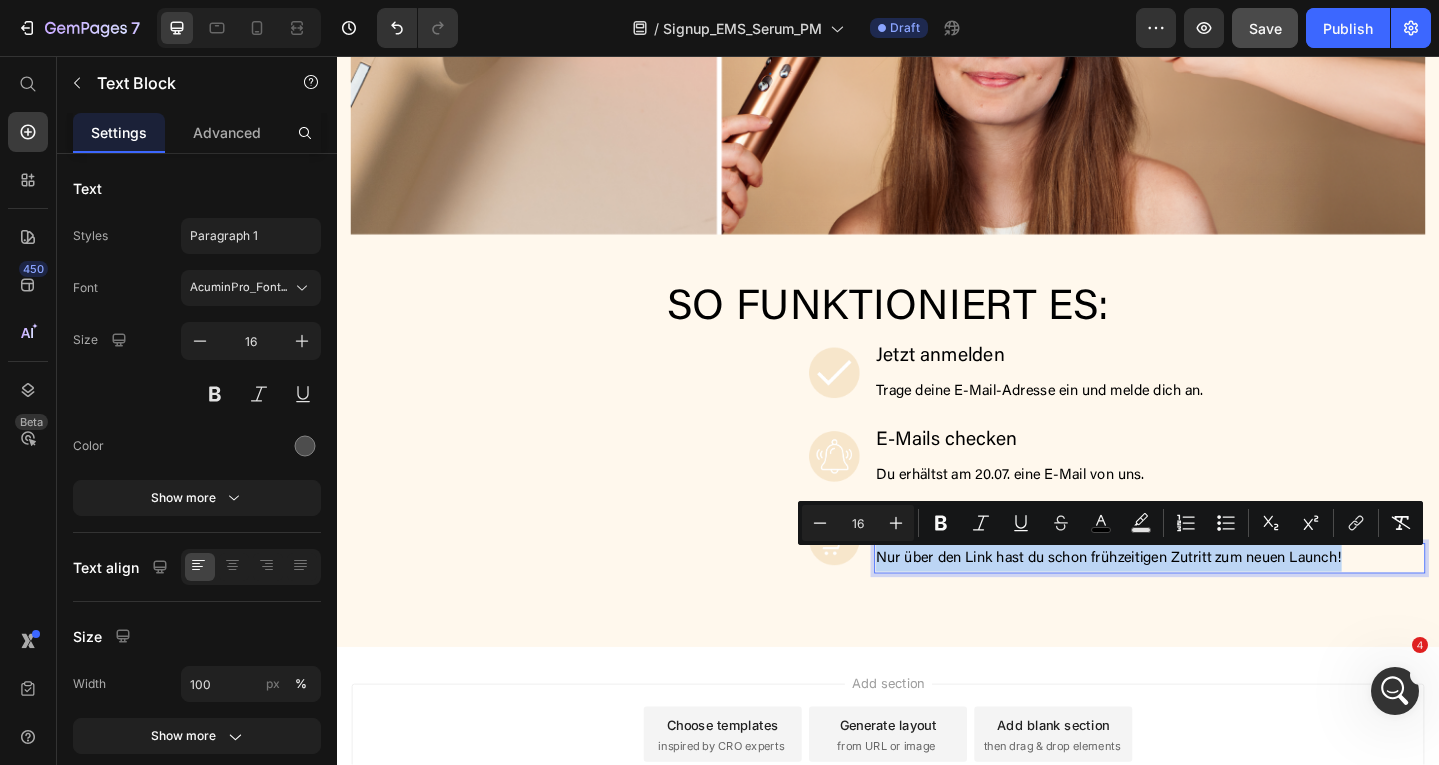 click on "Nur über den Link hast du schon frühzeitigen Zutritt zum neuen Launch!" at bounding box center [1177, 603] 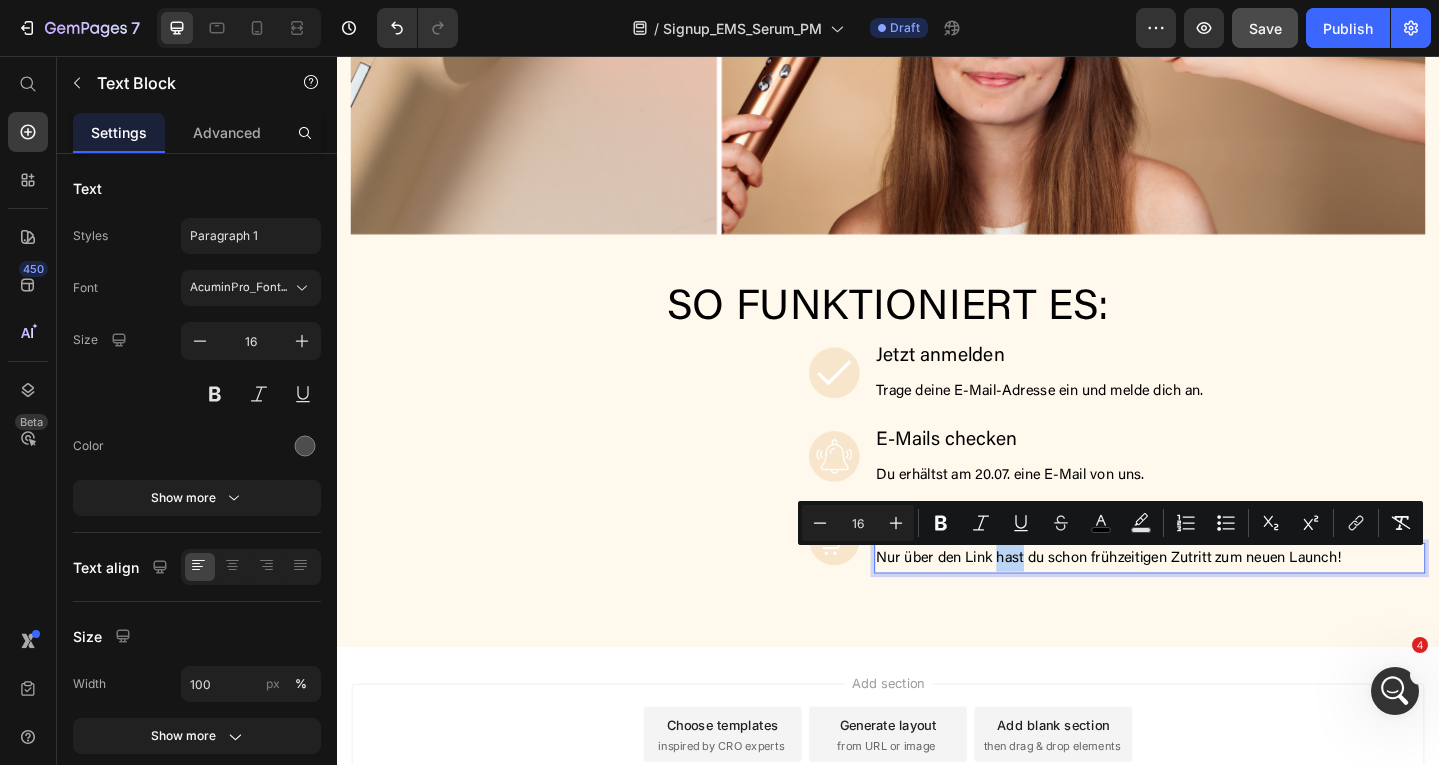 click on "Nur über den Link hast du schon frühzeitigen Zutritt zum neuen Launch!" at bounding box center [1177, 603] 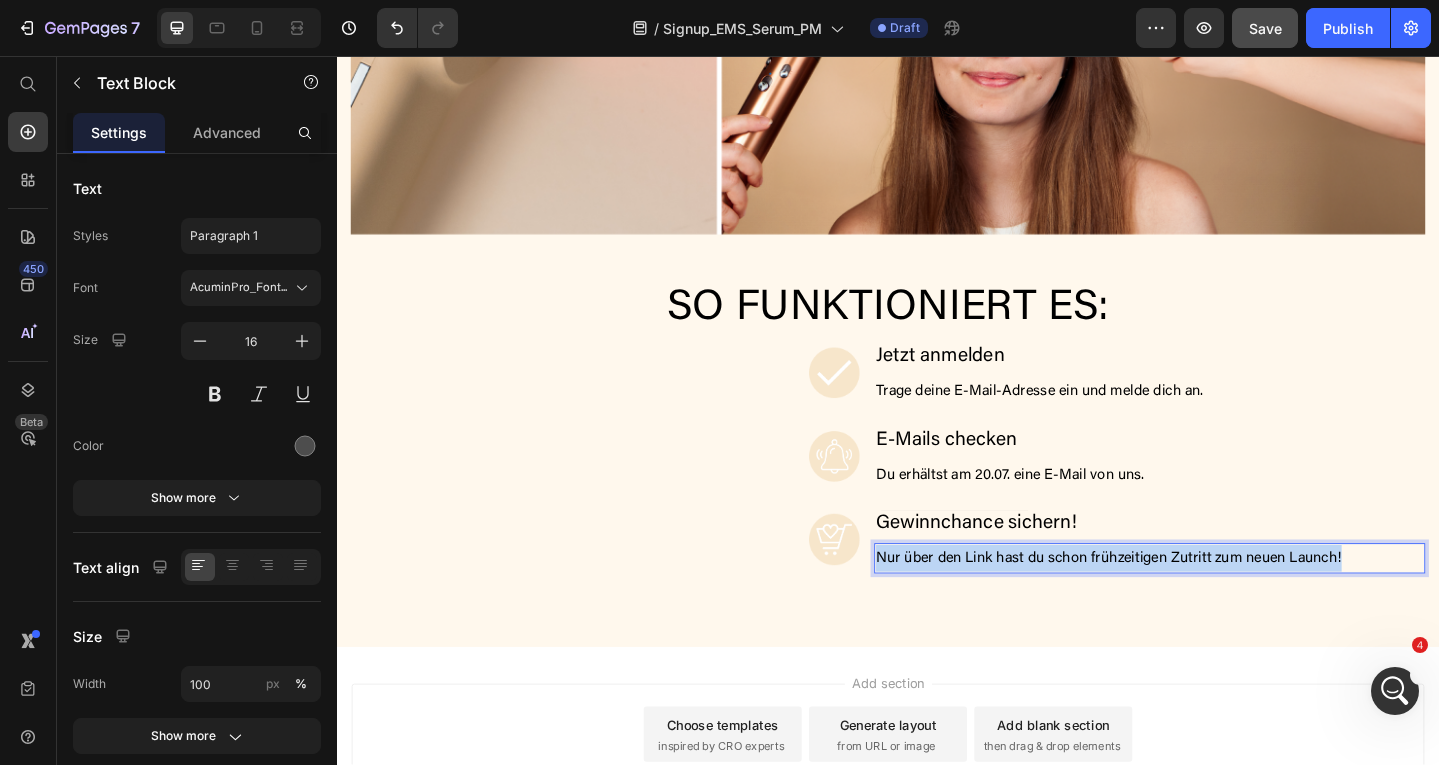 click on "Nur über den Link hast du schon frühzeitigen Zutritt zum neuen Launch!" at bounding box center [1177, 603] 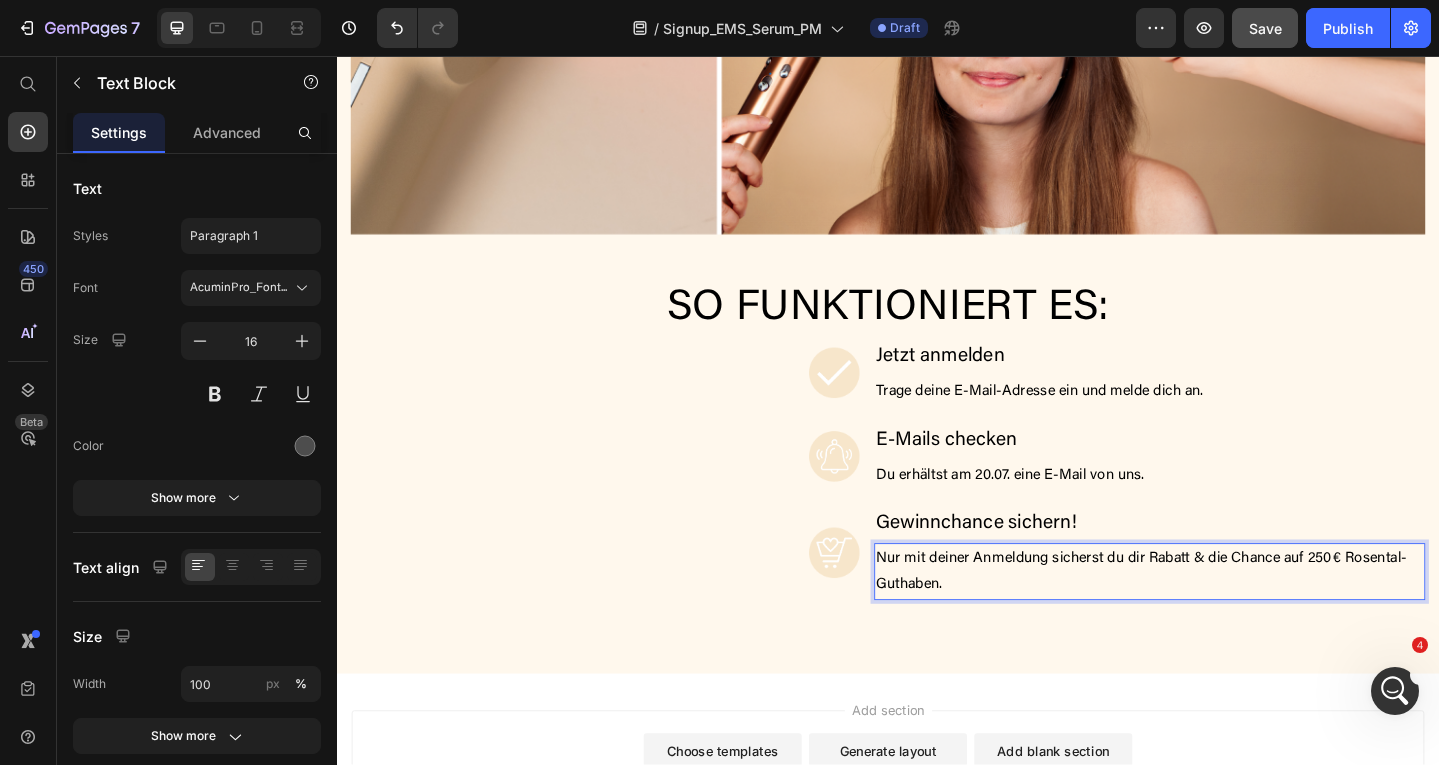 click on "Nur mit deiner Anmeldung sicherst du dir Rabatt & die Chance auf 250 € Rosental-Guthaben." at bounding box center [1213, 617] 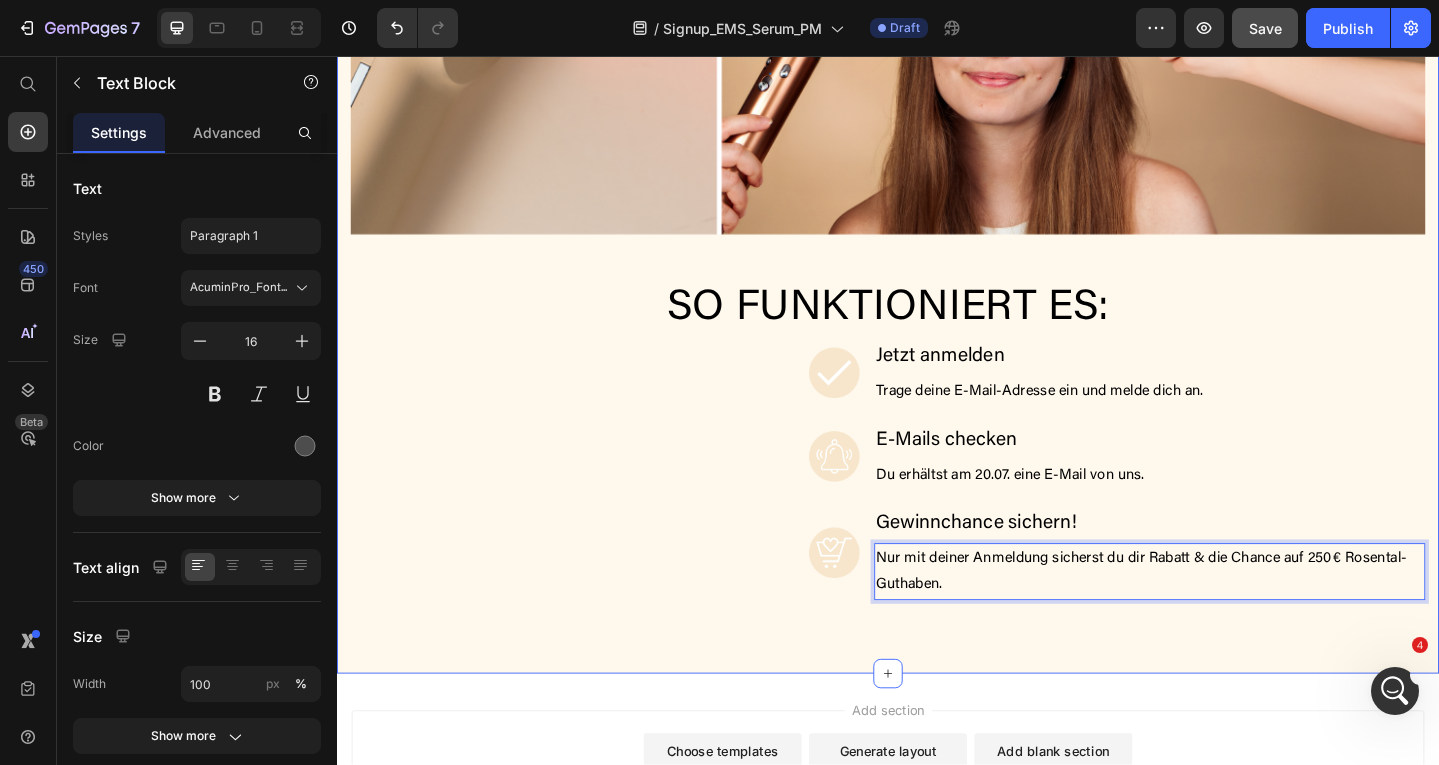 click on "⁠⁠⁠⁠⁠⁠⁠ Power-Boost für deine Haut – perfekt abgestimmt auf EMS Heading Mit innovativem Wirkstoffmix aus Fermenten, Mineralien & Antioxidantien  – wissenschaftlich belegt für mehr Spannkraft und Wohlbefinden. Text Block Was dich erwartet: Anmelden & profitieren Melde dich jetzt an und sichere dir  24 % Rabatt  auf unser neues EMS Serum – verpasse nicht deine Beauty-Revolution! Dein 250 € Rosental-Gutschein wartet! [PERSON_NAME] mit beim Gewinnspiel und sichere dir die Chance auf  250 € Rosental-Guthaben  für deine Wunschprodukte! Glow-Booster für deine EMS-Routine: Unser hochwirksames EMS Serum kombiniert fermentierte Pflanzenextrakte, Mineralien & Antioxidantien – speziell entwickelt, um Mikrostrom perfekt zu leiten, die Haut zu straffen und deinem Teint neue Frische und Spannkraft zu schenken. Text Block
Custom Code
Preview or Publish the page to see the content. Custom Code Nur, wenn du dich anmeldest, profitierst du von:  Exklusiver Rabatt: Gewinnspiel Zugang:   Row Text" at bounding box center [937, -192] 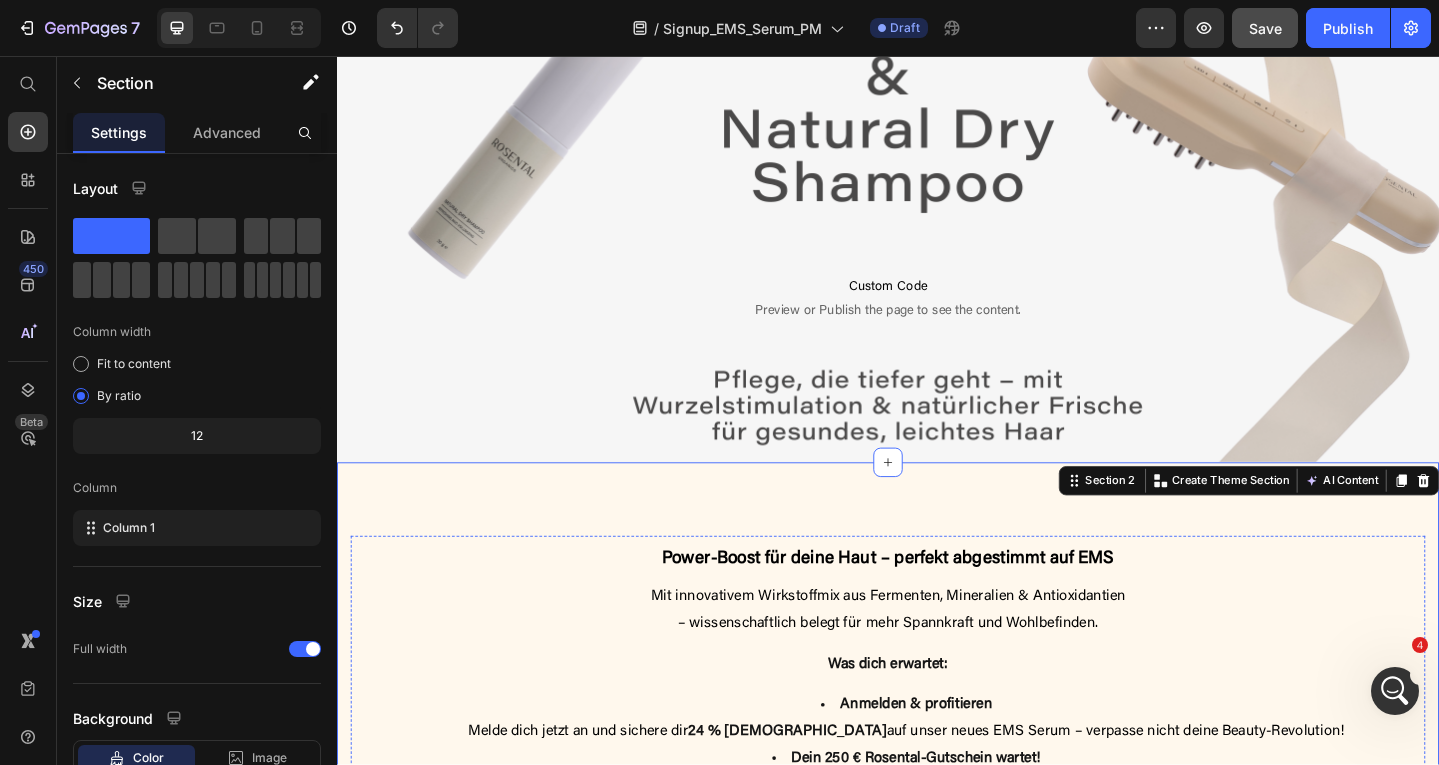 scroll, scrollTop: 0, scrollLeft: 0, axis: both 